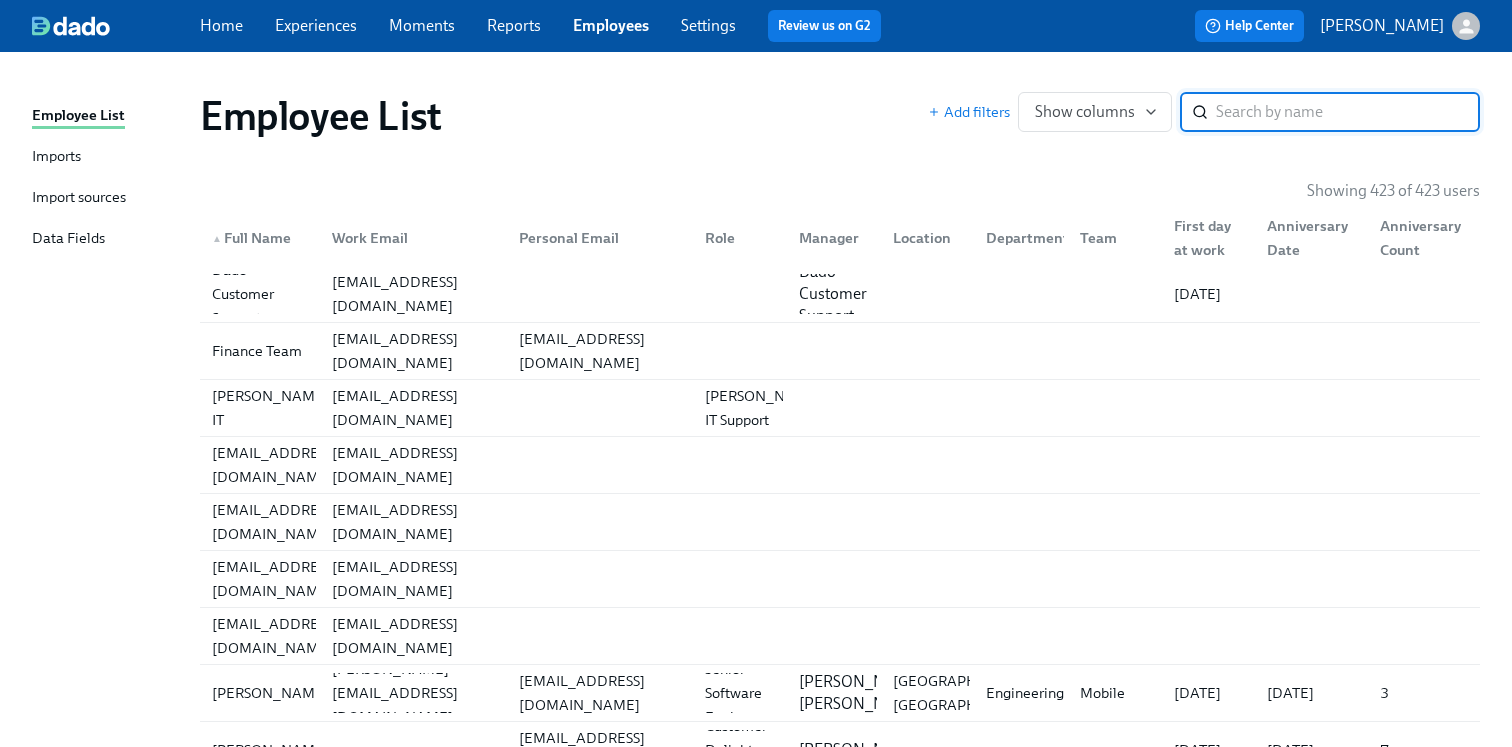 scroll, scrollTop: 0, scrollLeft: 0, axis: both 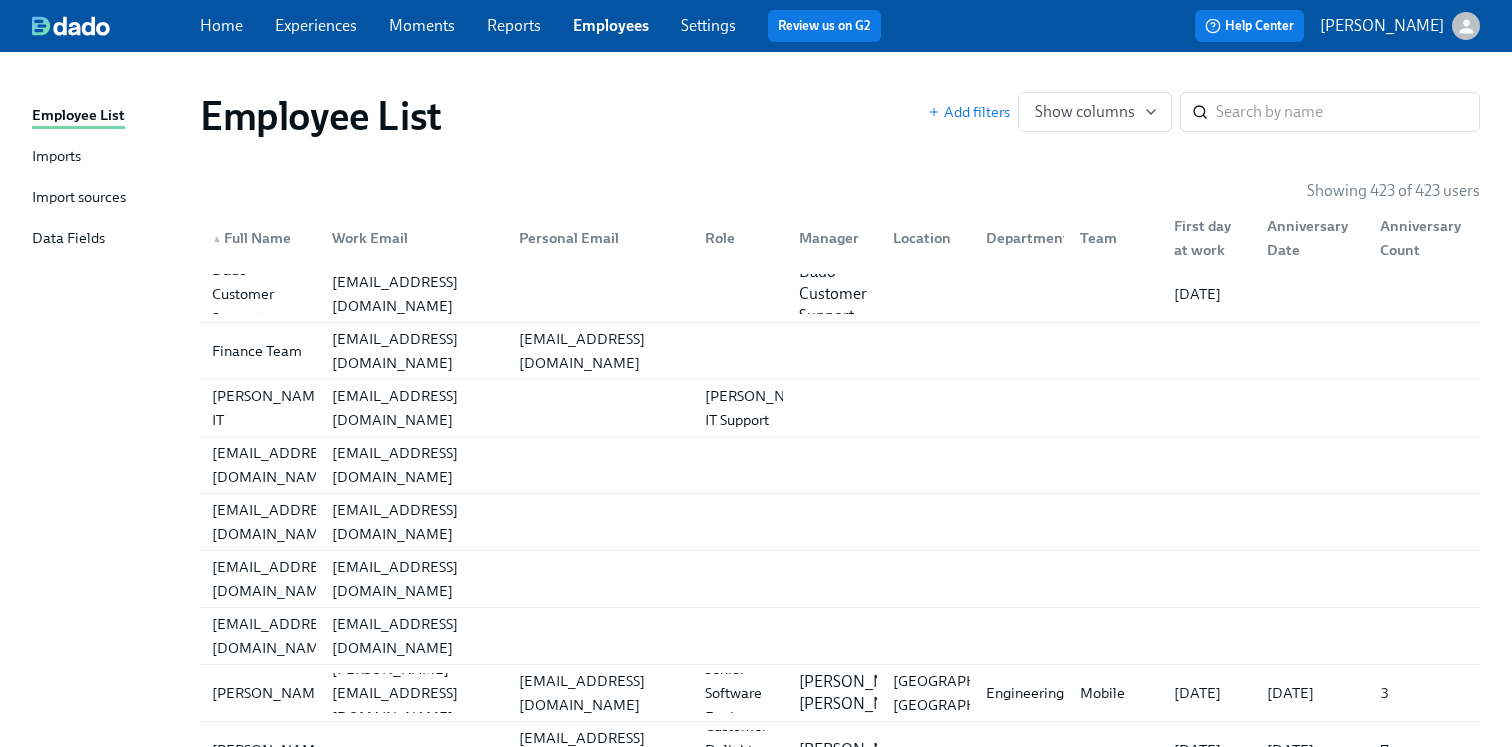 click on "Employees" at bounding box center (611, 25) 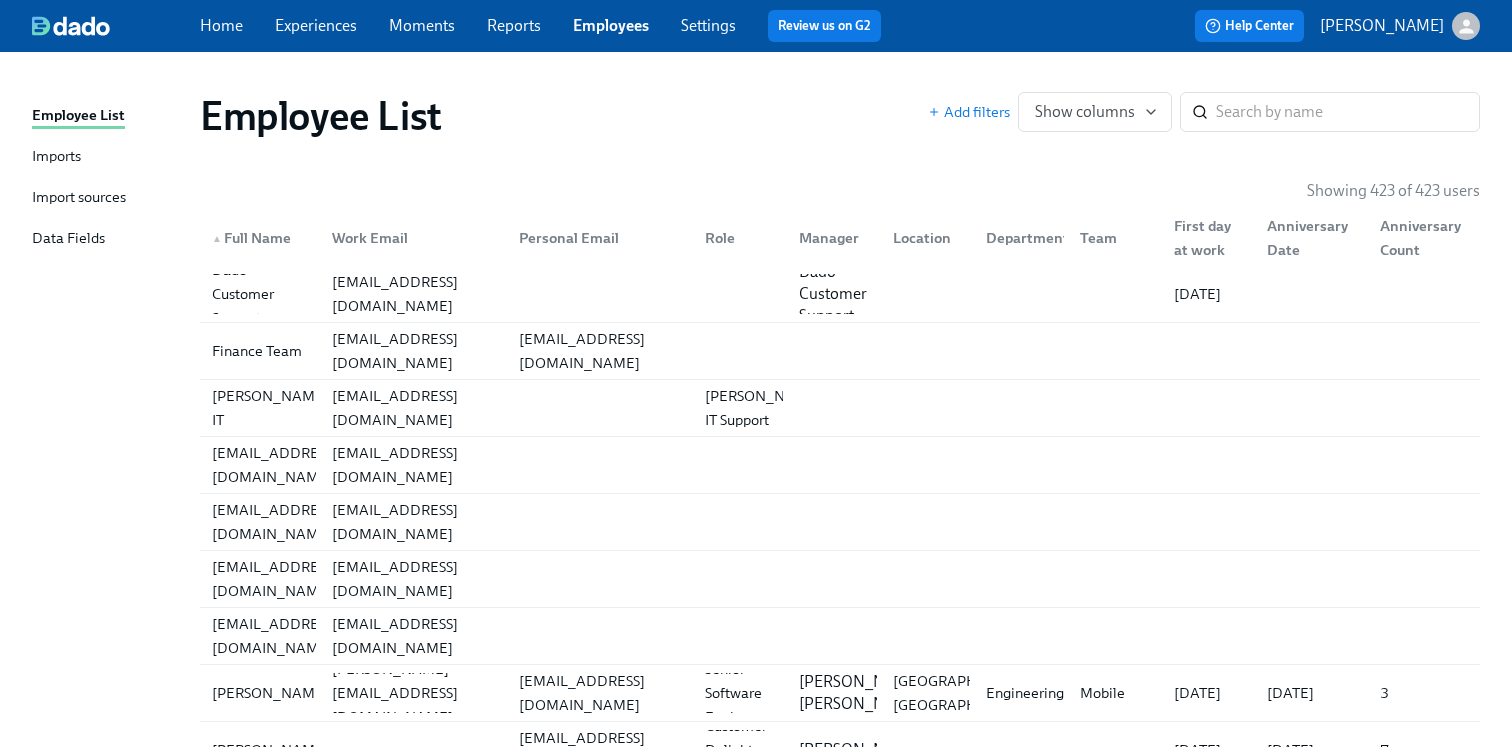 click on "Experiences" at bounding box center (316, 25) 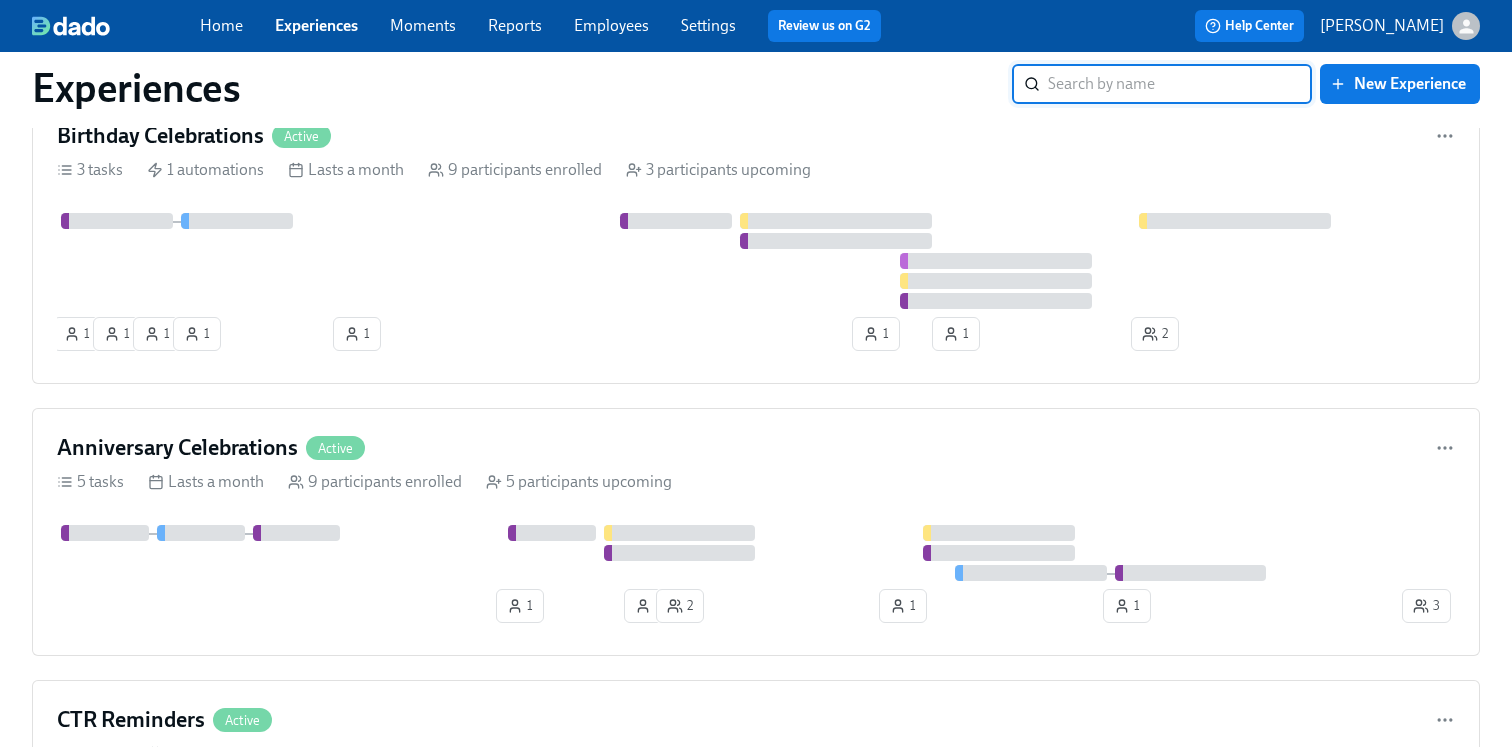 scroll, scrollTop: 3331, scrollLeft: 0, axis: vertical 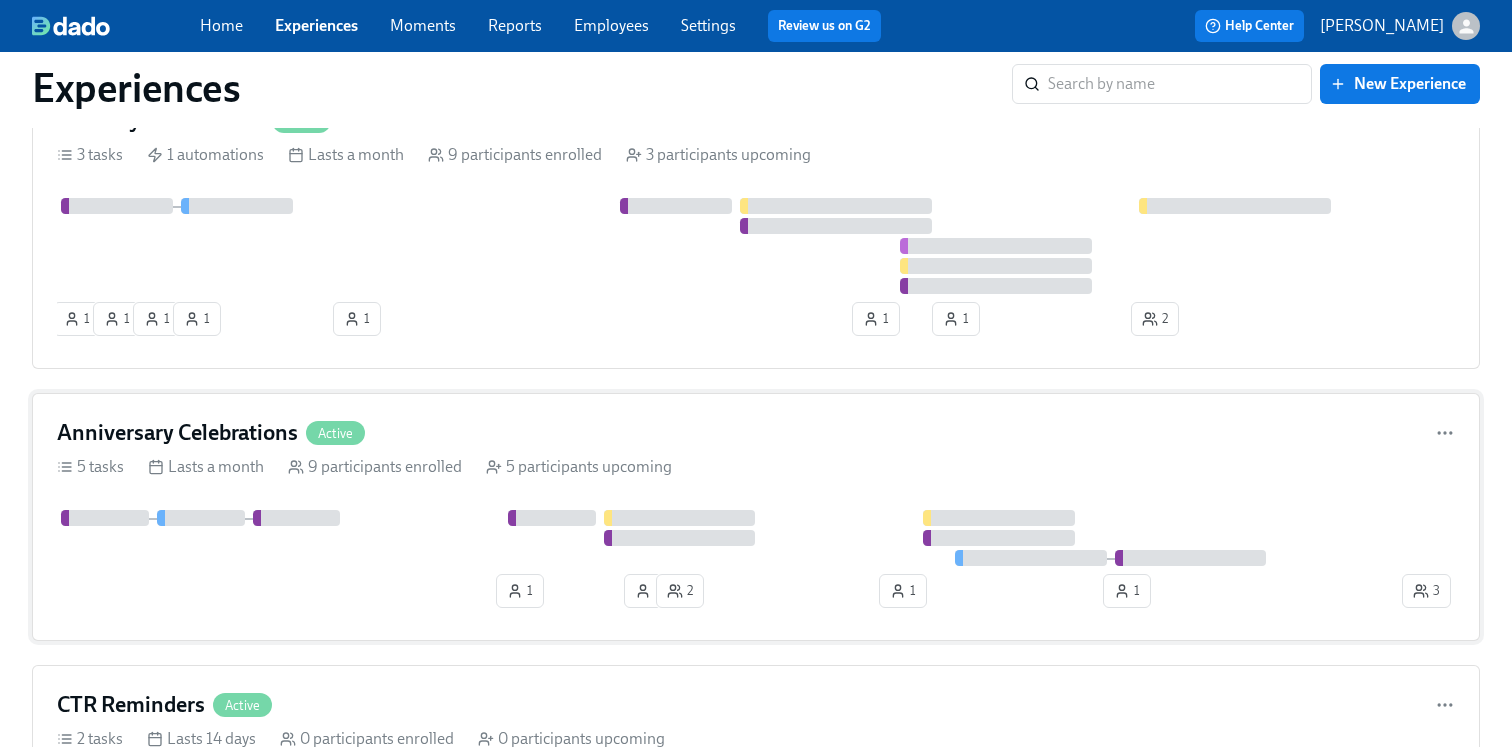 click on "Anniversary Celebrations Active 5 tasks   Lasts   a month   9 participants   enrolled     5 participants   upcoming   1 1 2 1 1 3" at bounding box center [756, 517] 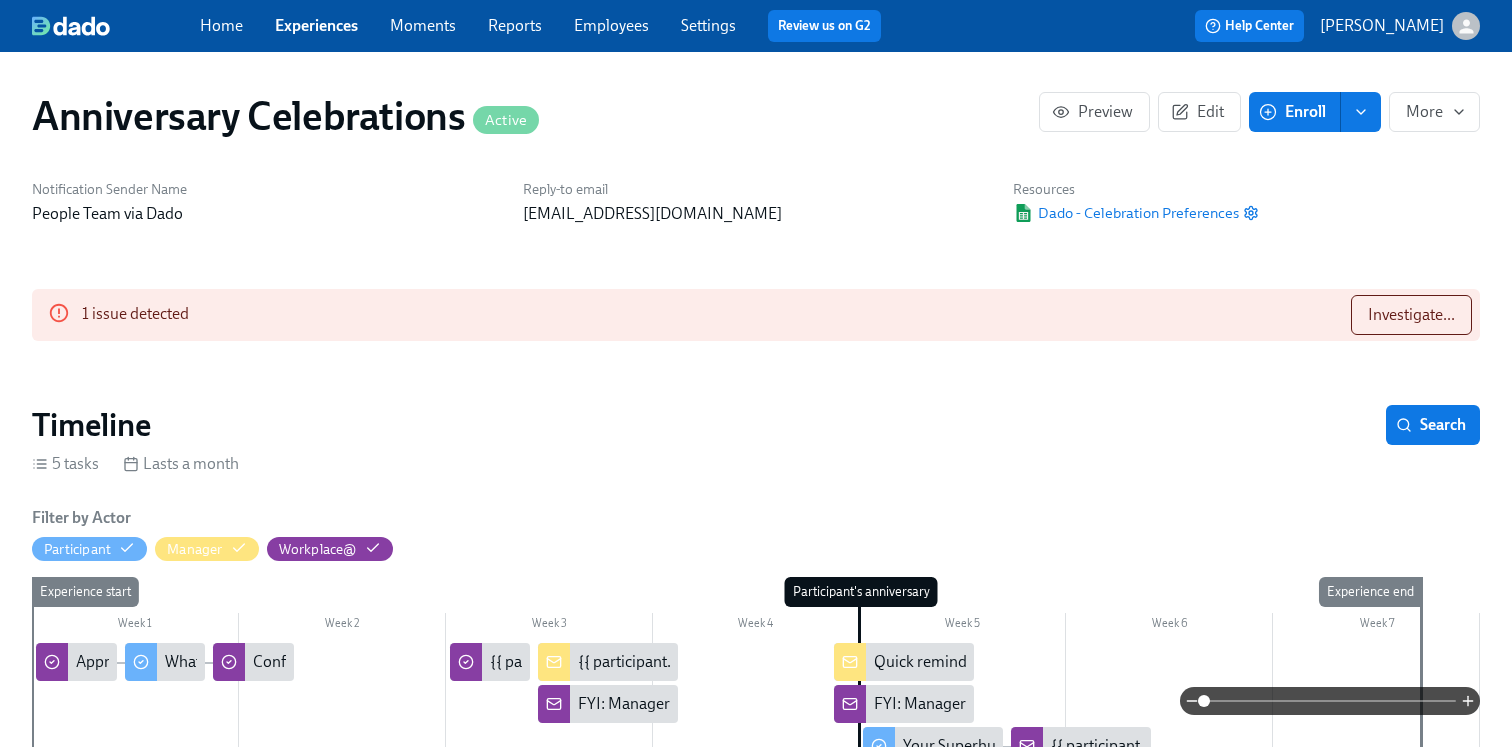 scroll, scrollTop: 0, scrollLeft: 5996, axis: horizontal 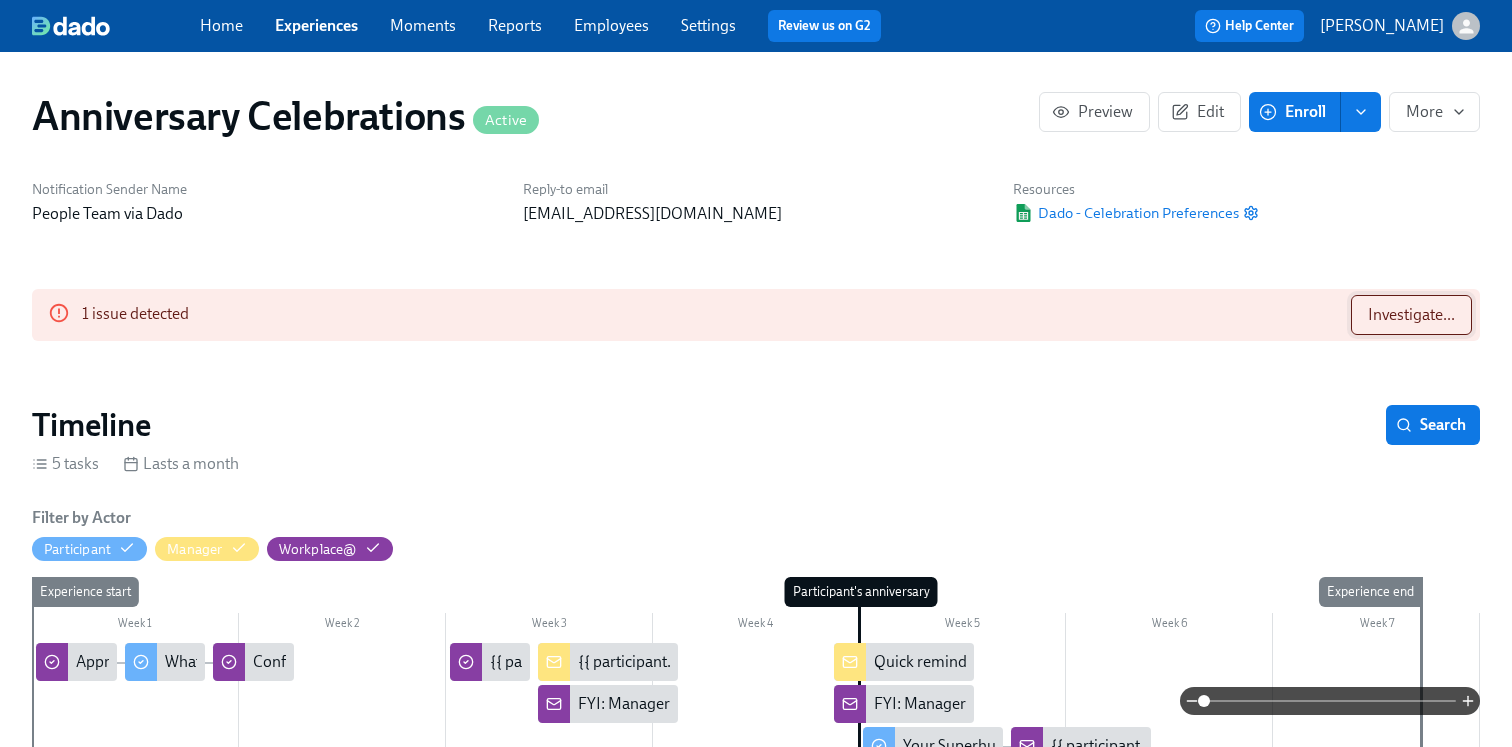 click on "Investigate..." at bounding box center (1411, 315) 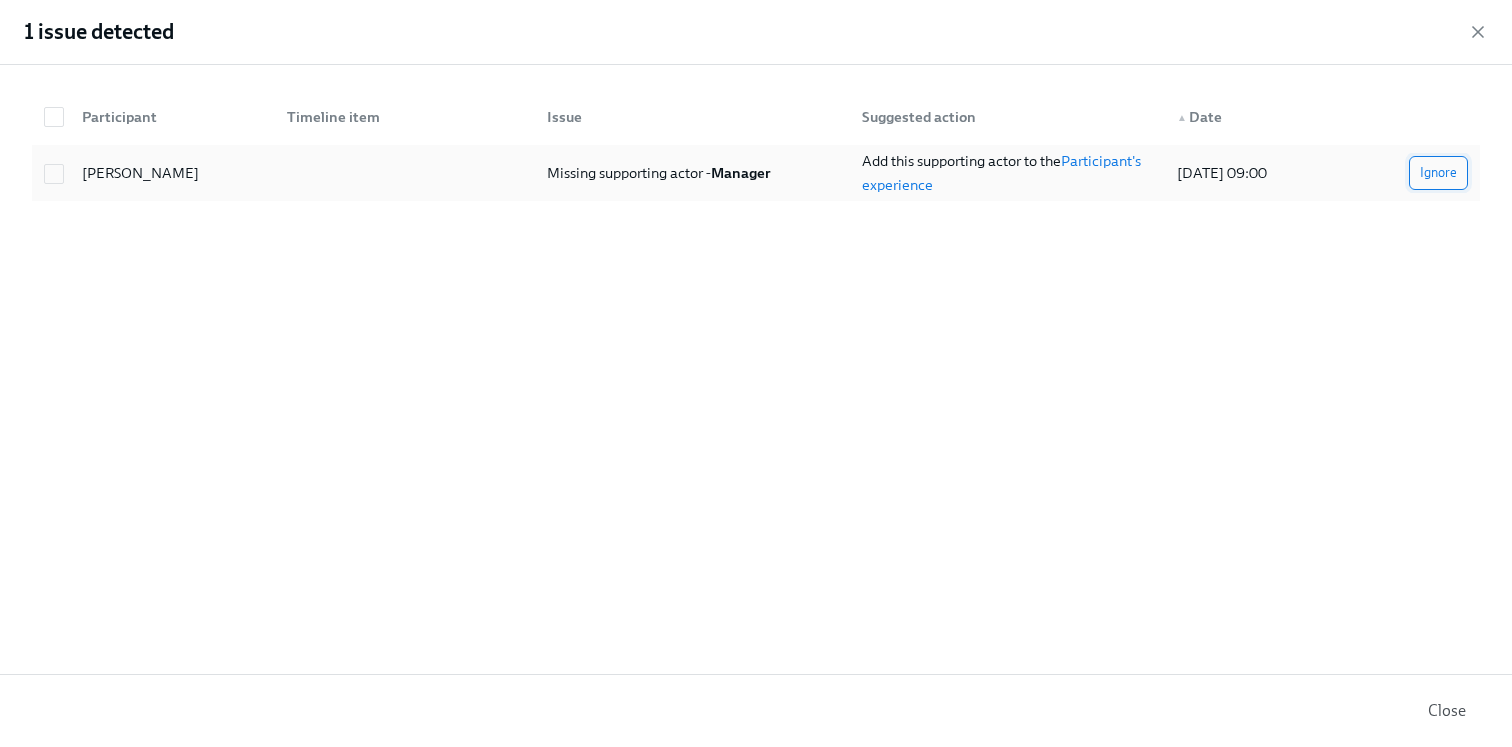 click on "Ignore" at bounding box center [1438, 173] 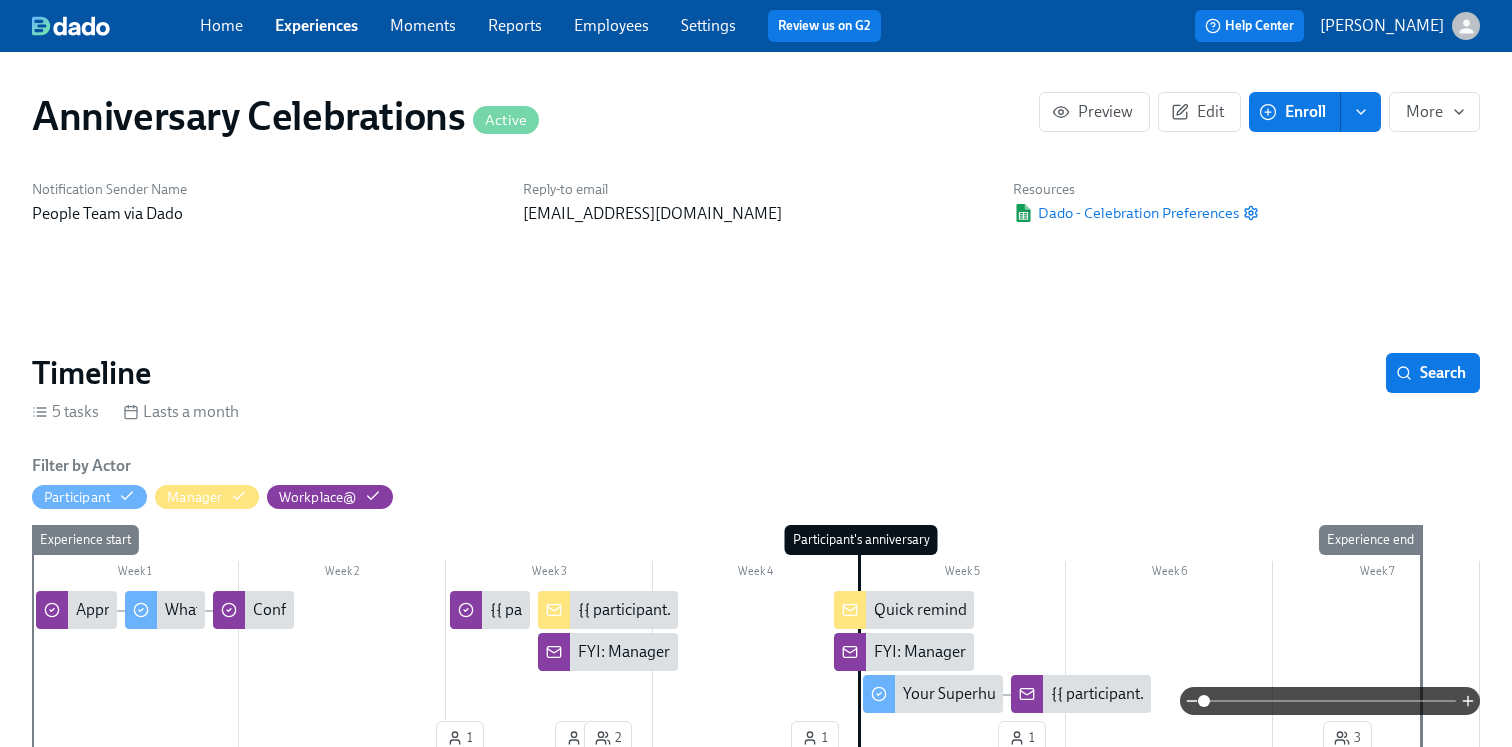 scroll, scrollTop: 0, scrollLeft: 7068, axis: horizontal 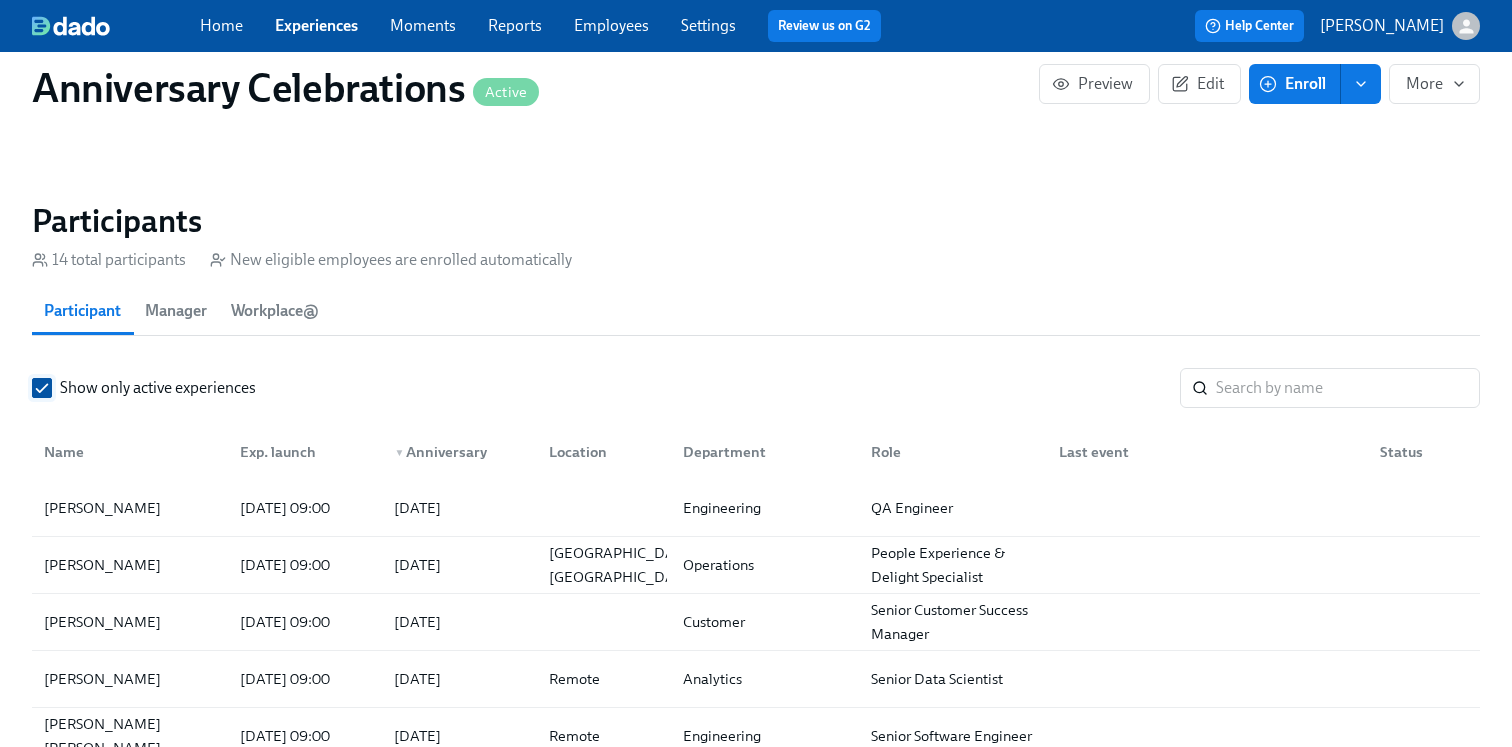 click on "Show only active experiences" at bounding box center (42, 388) 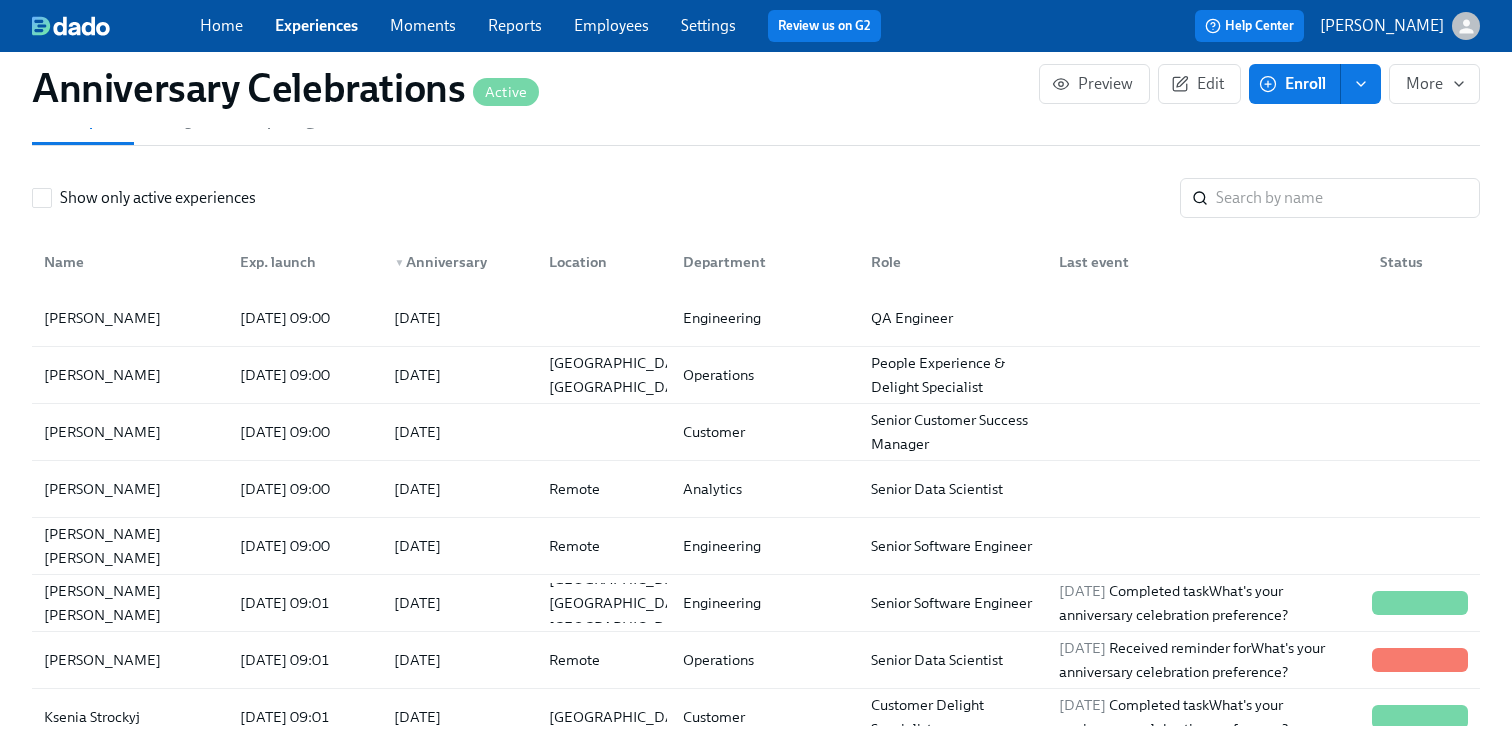 scroll, scrollTop: 1660, scrollLeft: 0, axis: vertical 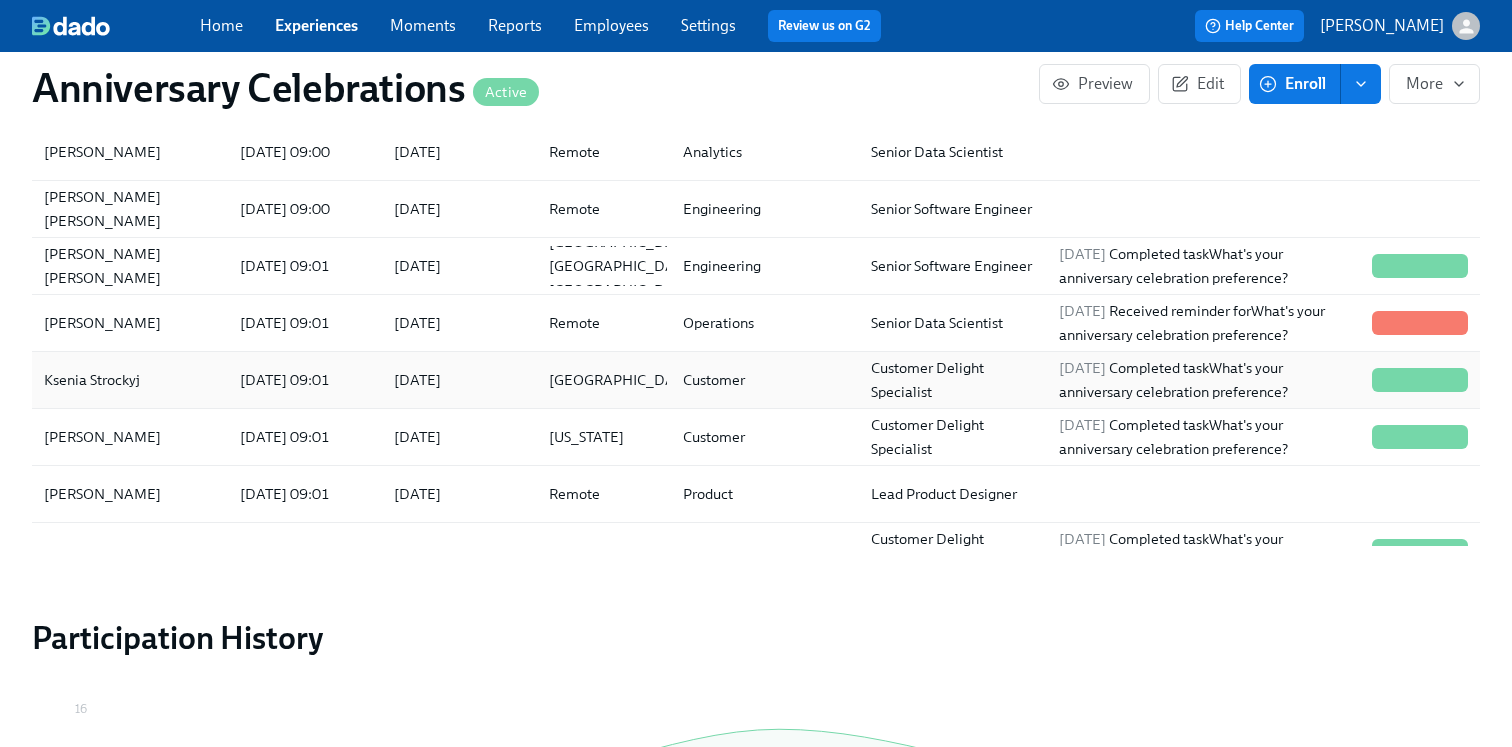 click on "[DATE]" at bounding box center [417, 380] 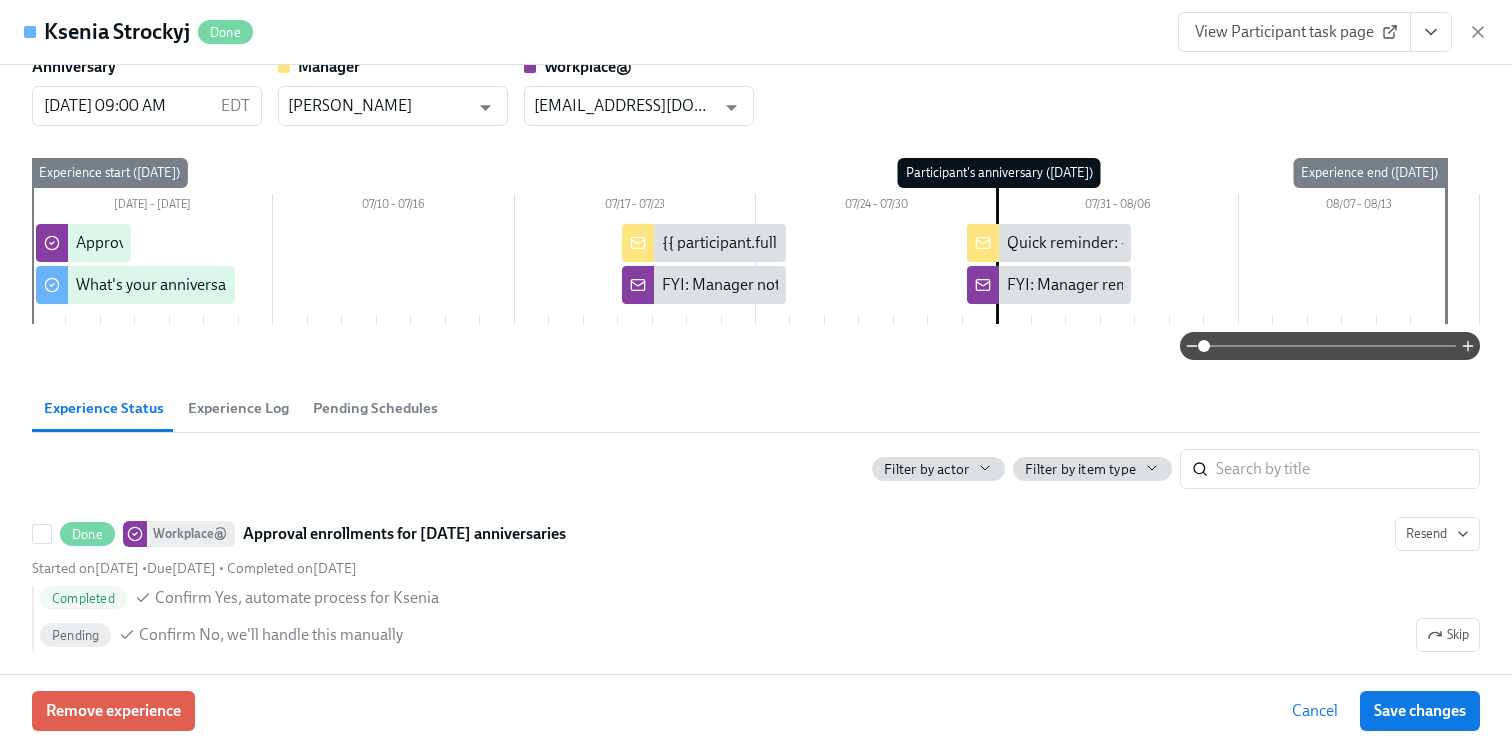 scroll, scrollTop: 0, scrollLeft: 0, axis: both 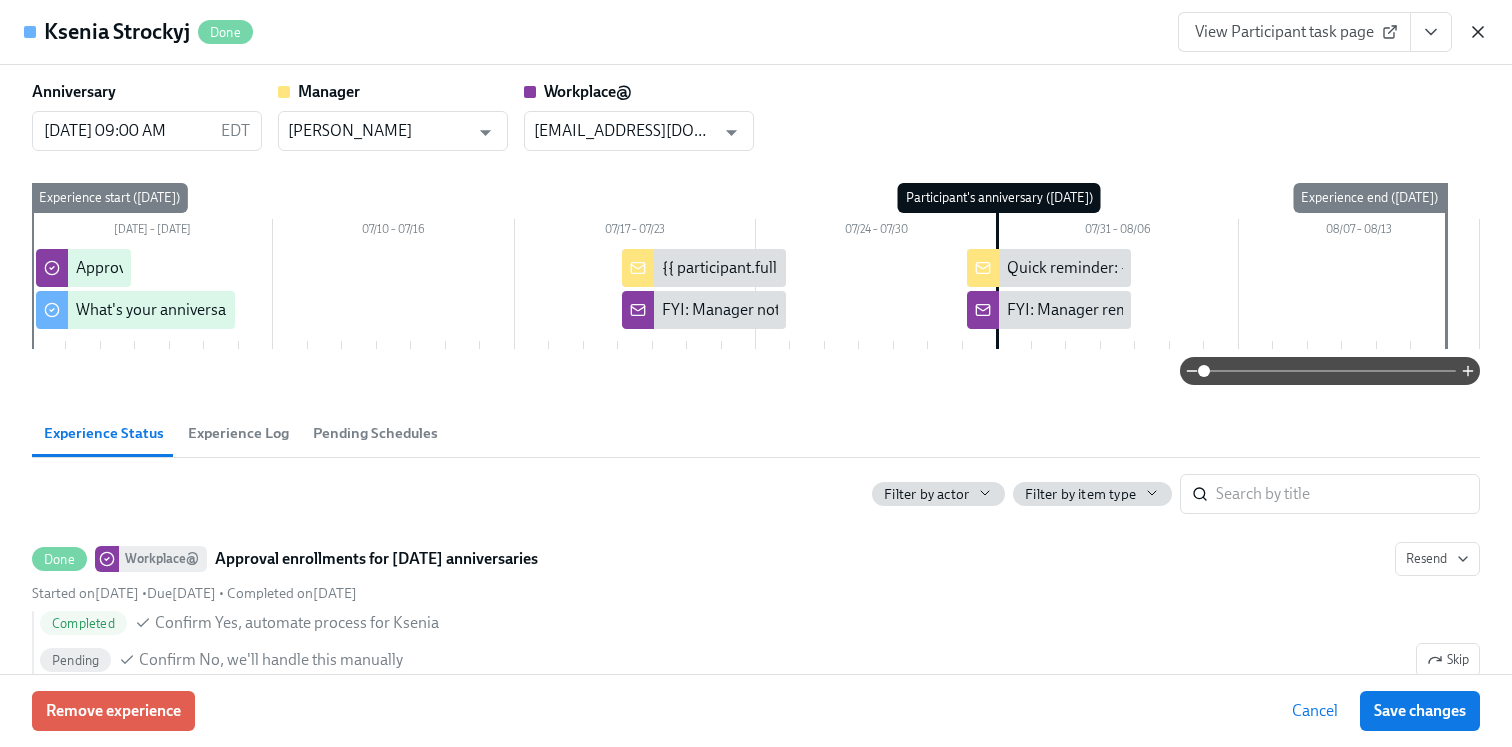 click 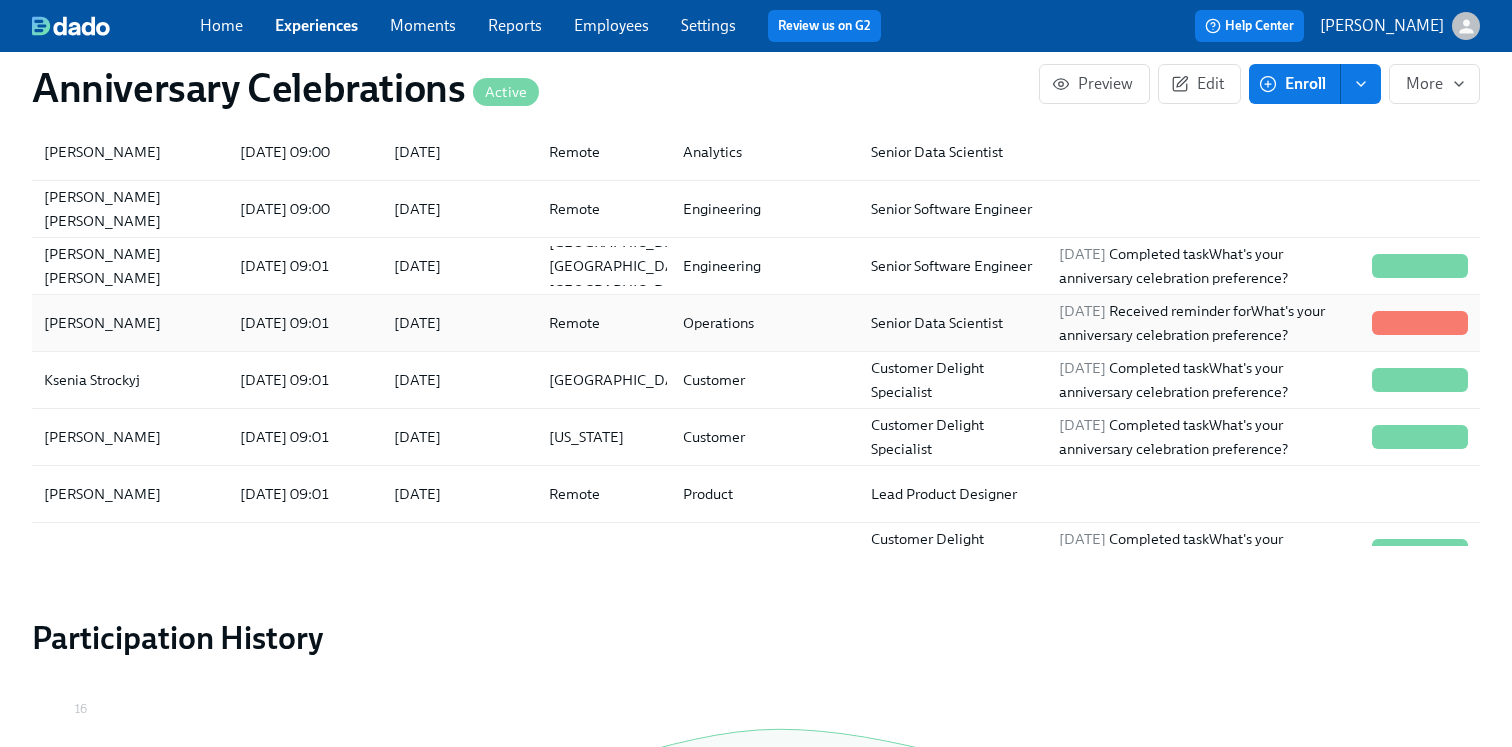 click on "Operations" at bounding box center [761, 323] 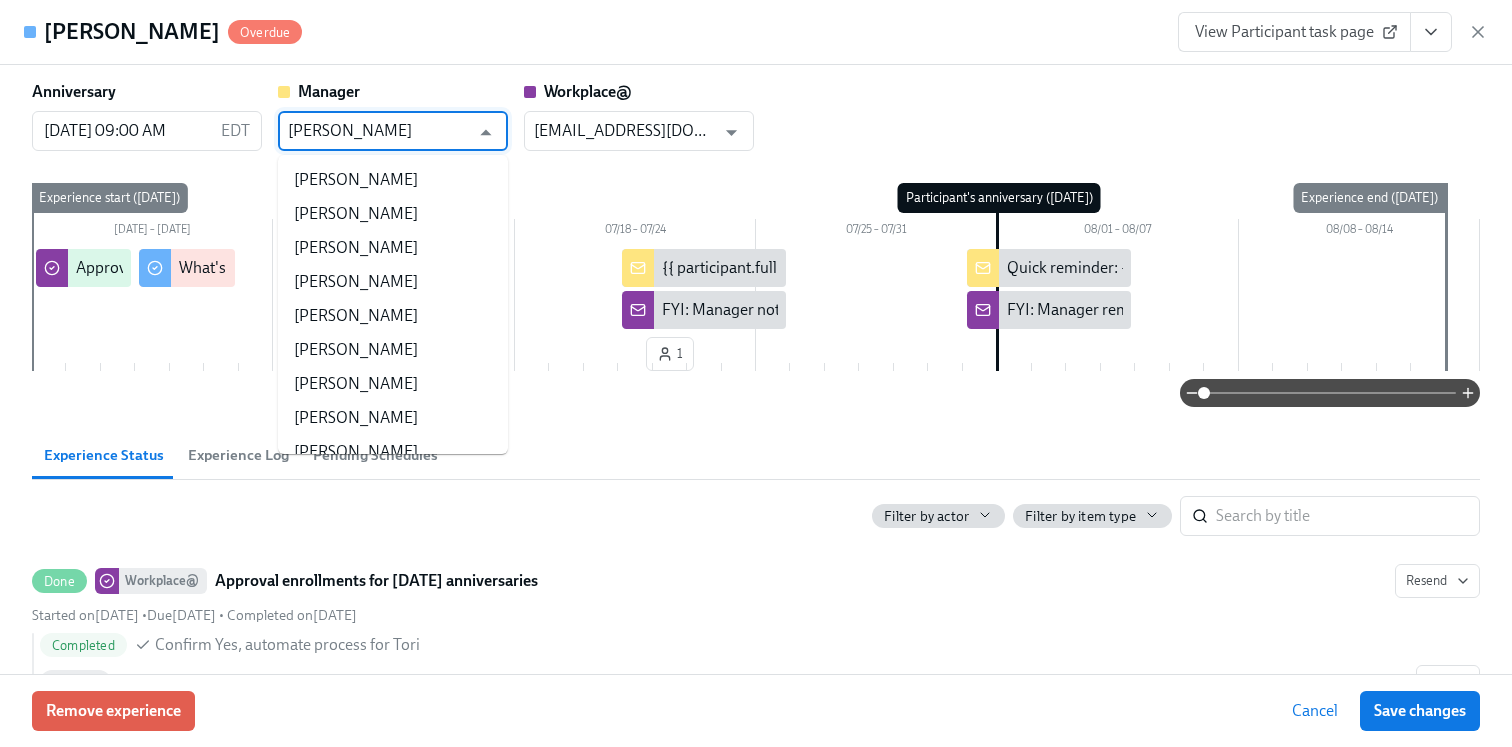 click on "[PERSON_NAME]" at bounding box center (378, 131) 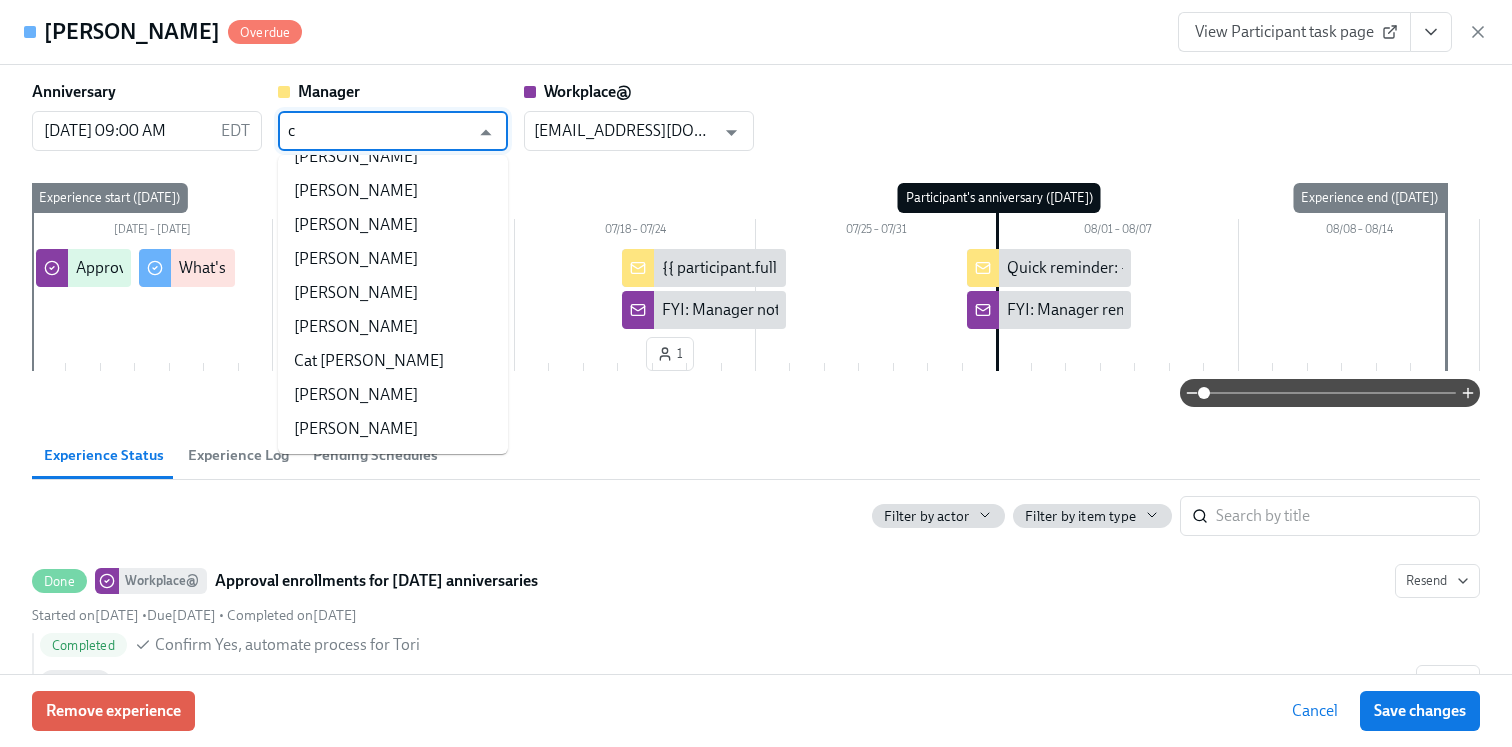 scroll, scrollTop: 0, scrollLeft: 0, axis: both 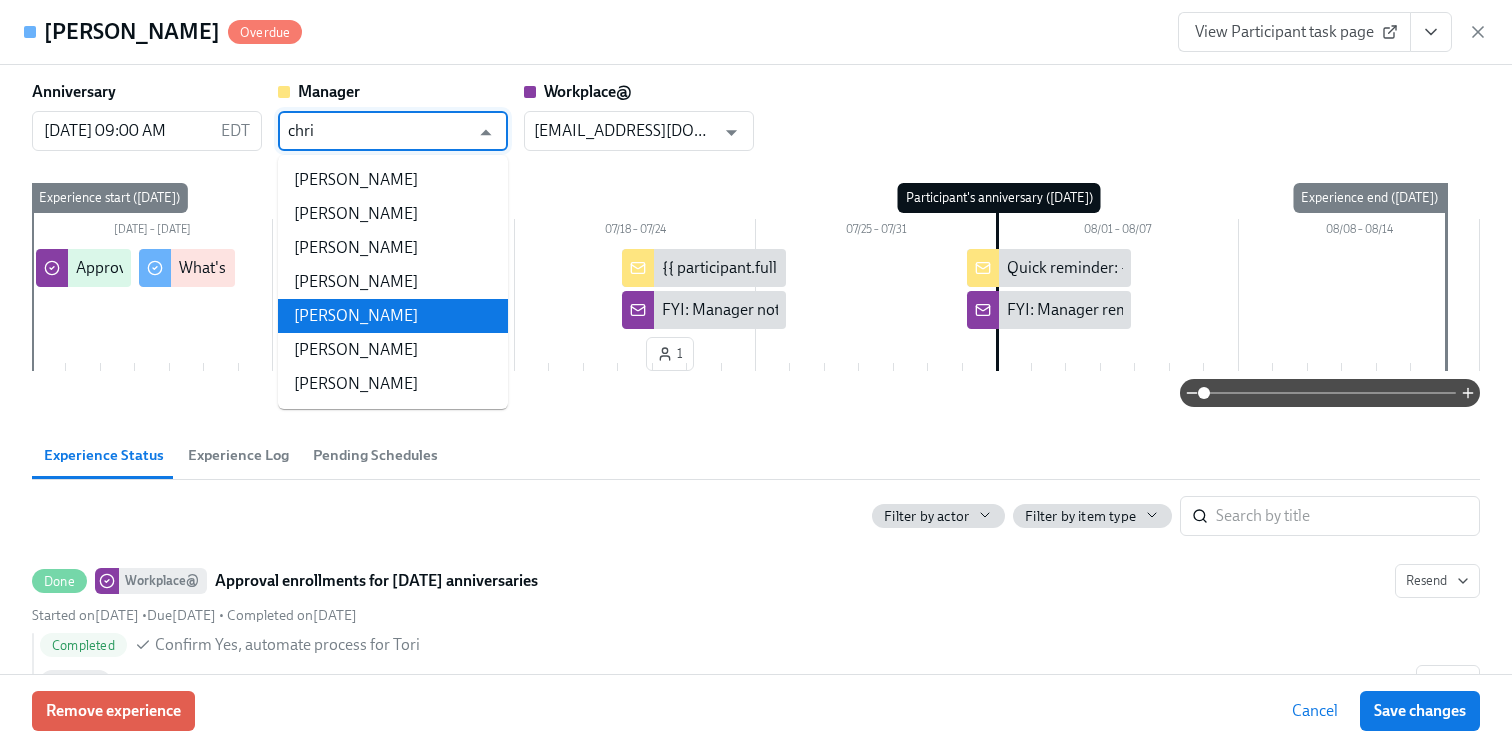click on "[PERSON_NAME]" at bounding box center [393, 316] 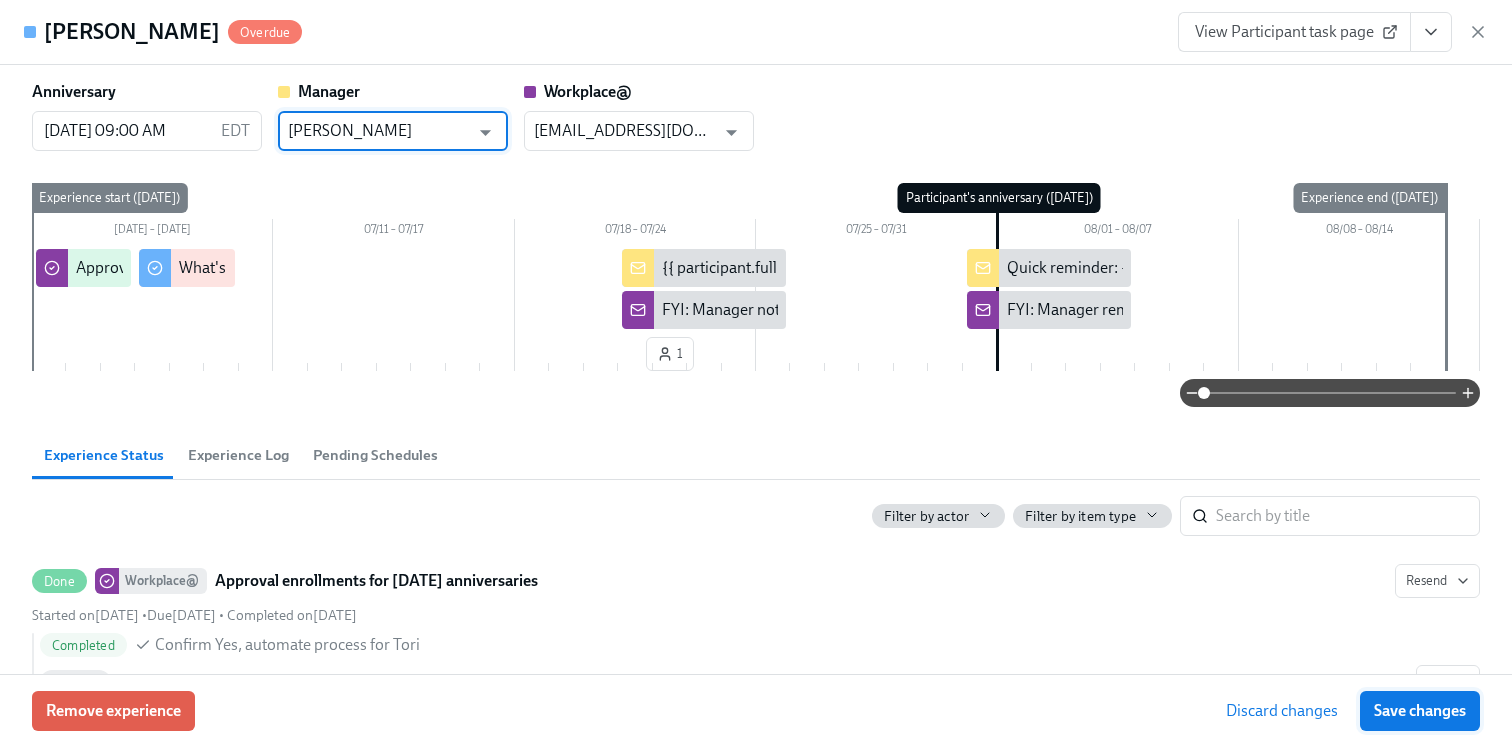 type on "[PERSON_NAME]" 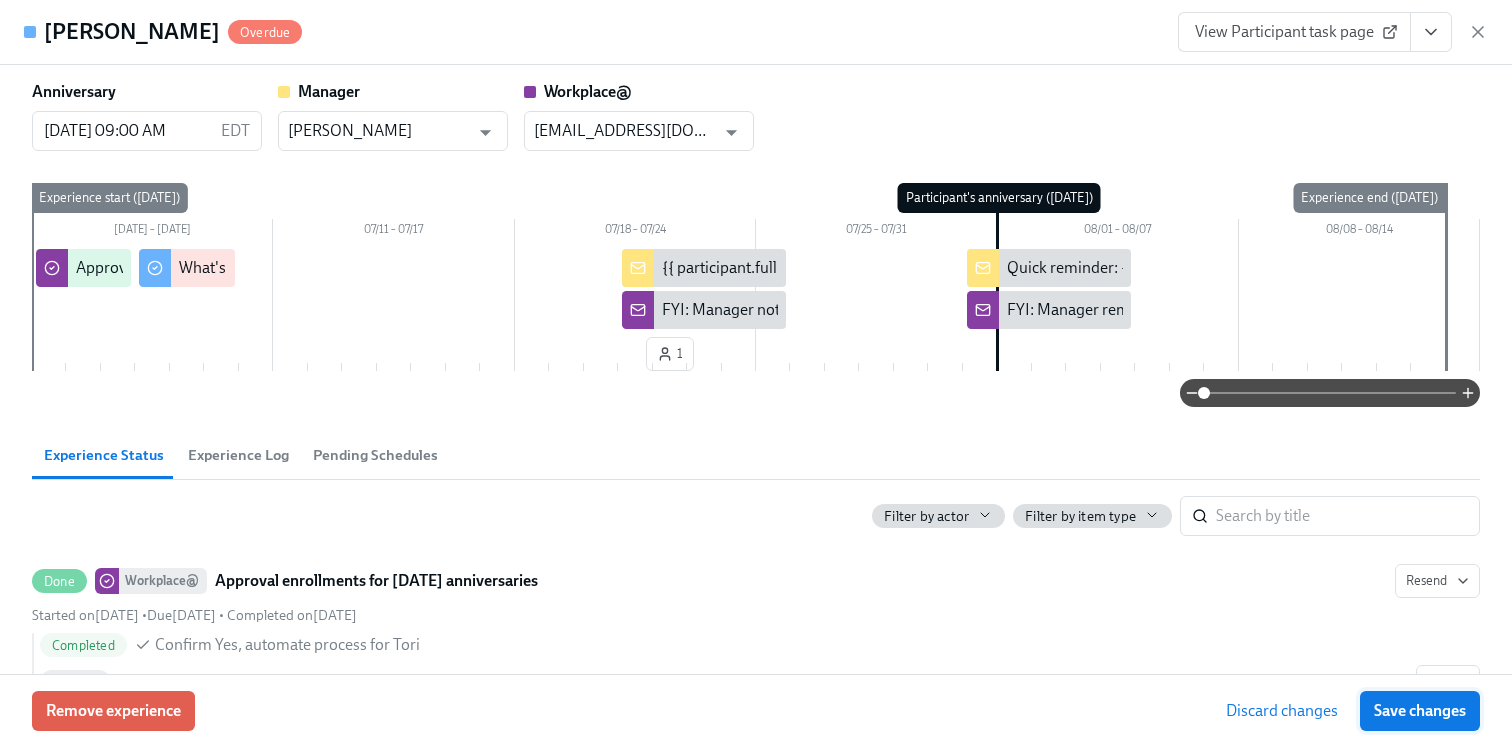 click on "Save changes" at bounding box center [1420, 711] 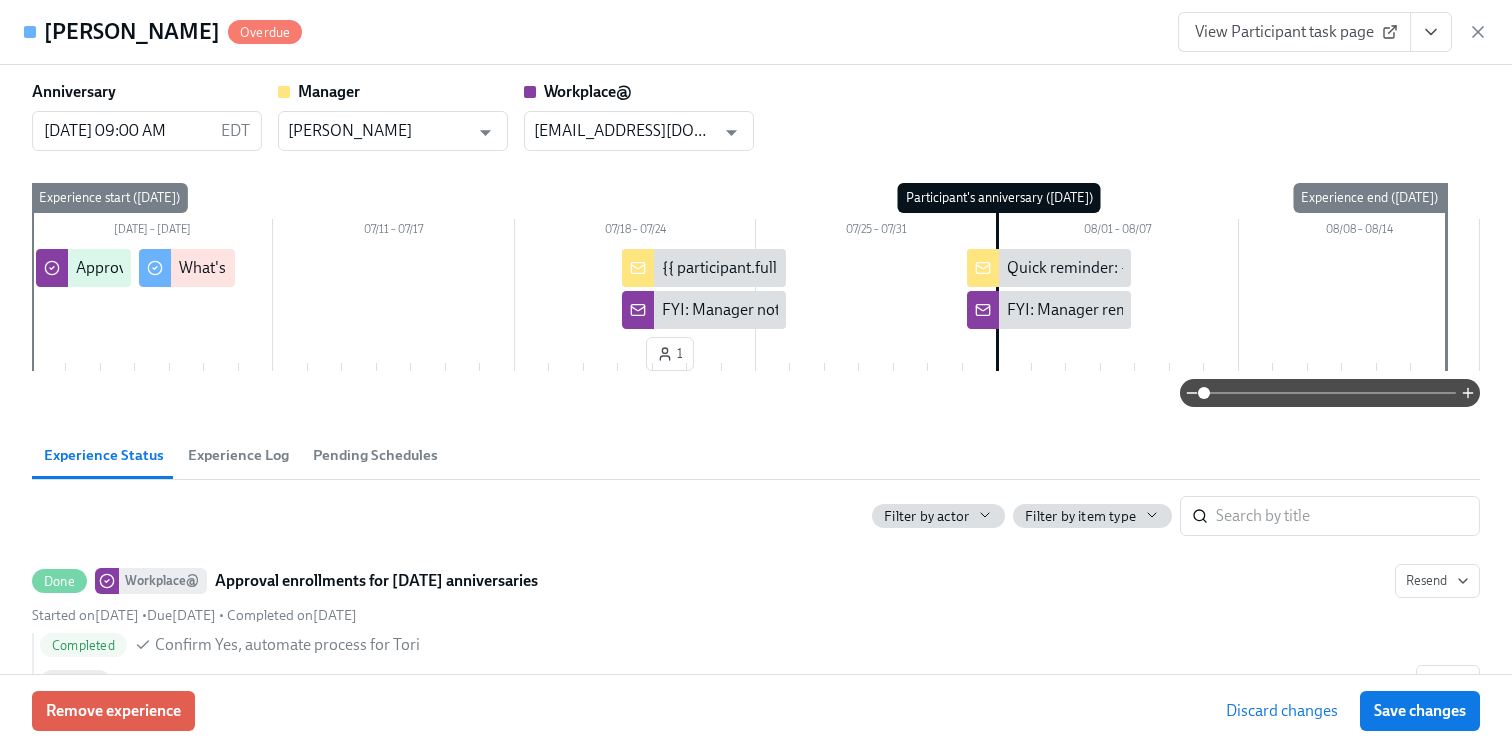 type on "[PERSON_NAME]" 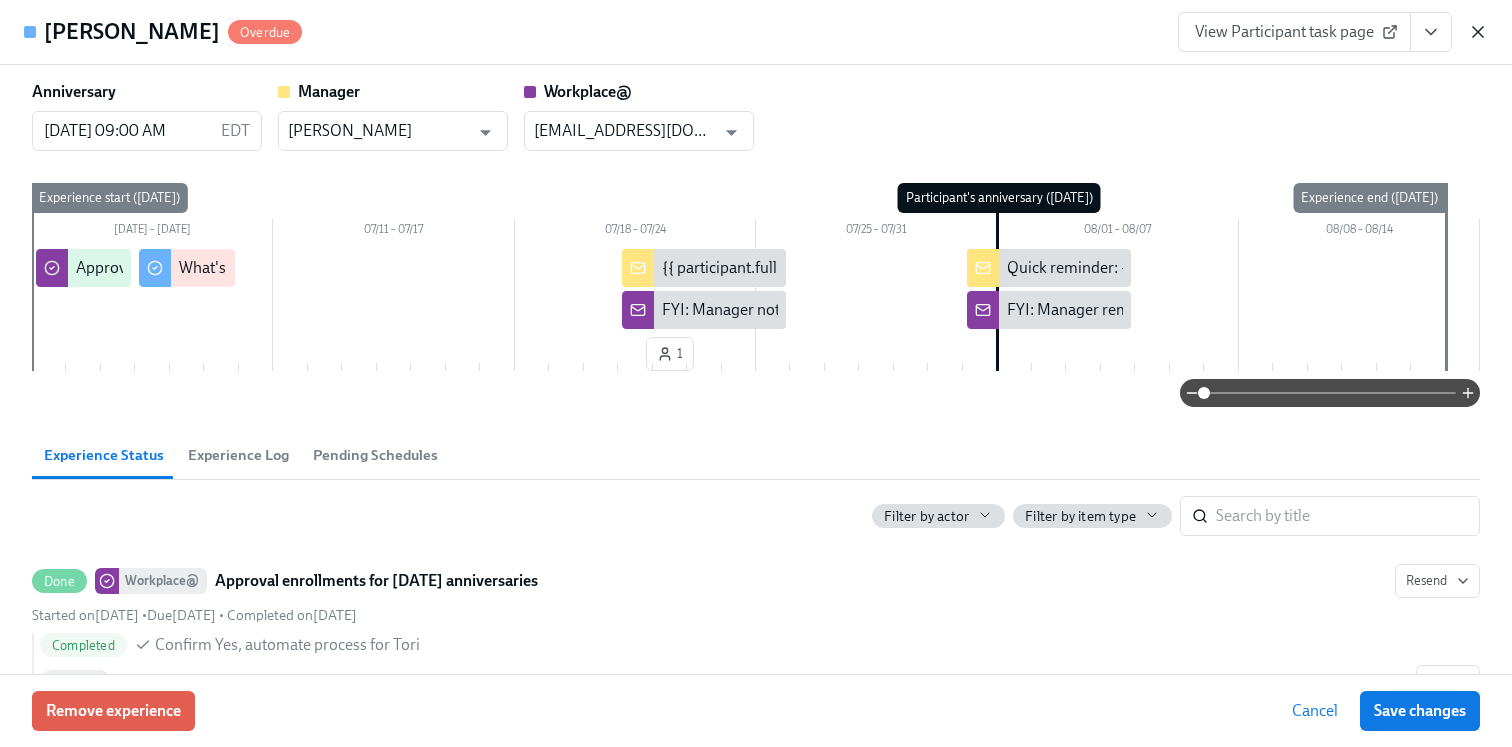 click 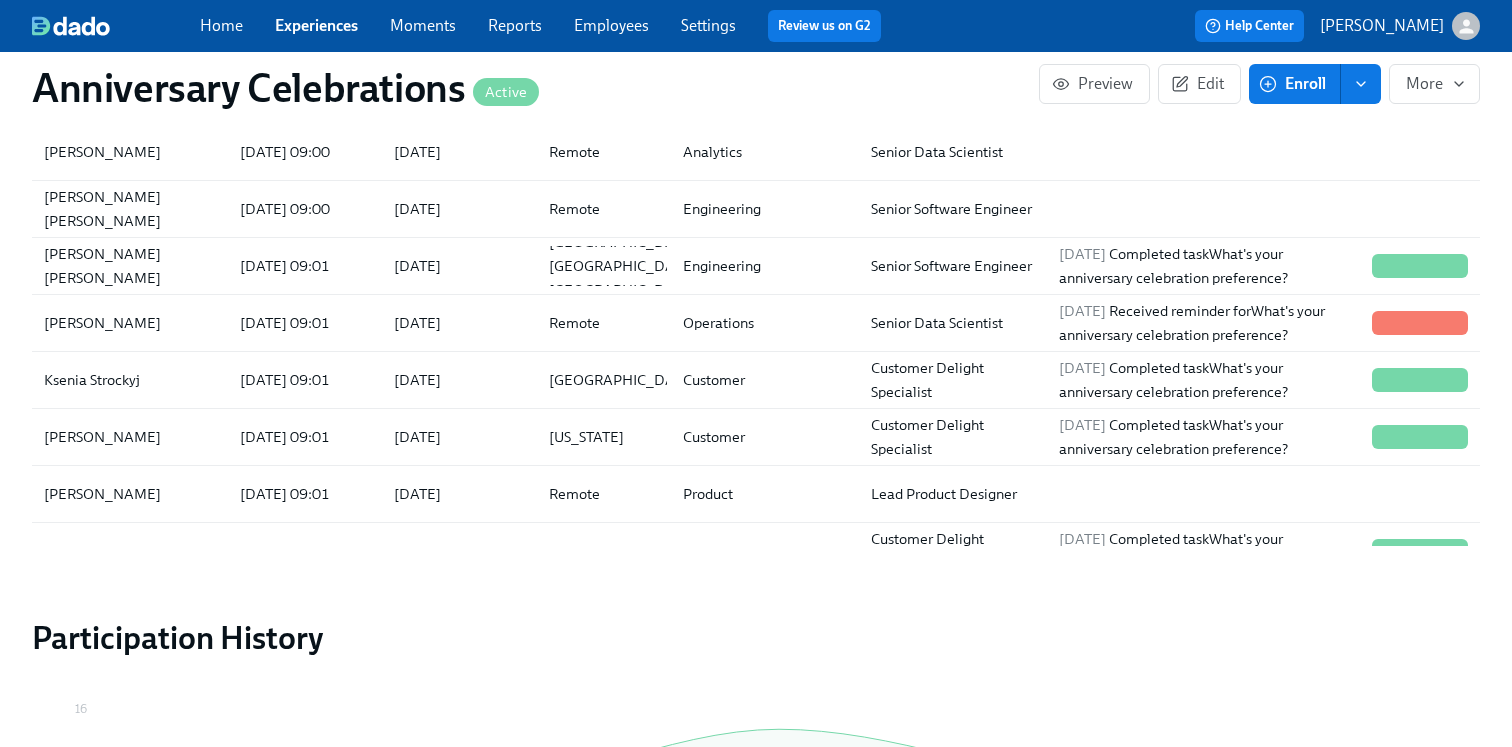 click on "Moments" at bounding box center [423, 25] 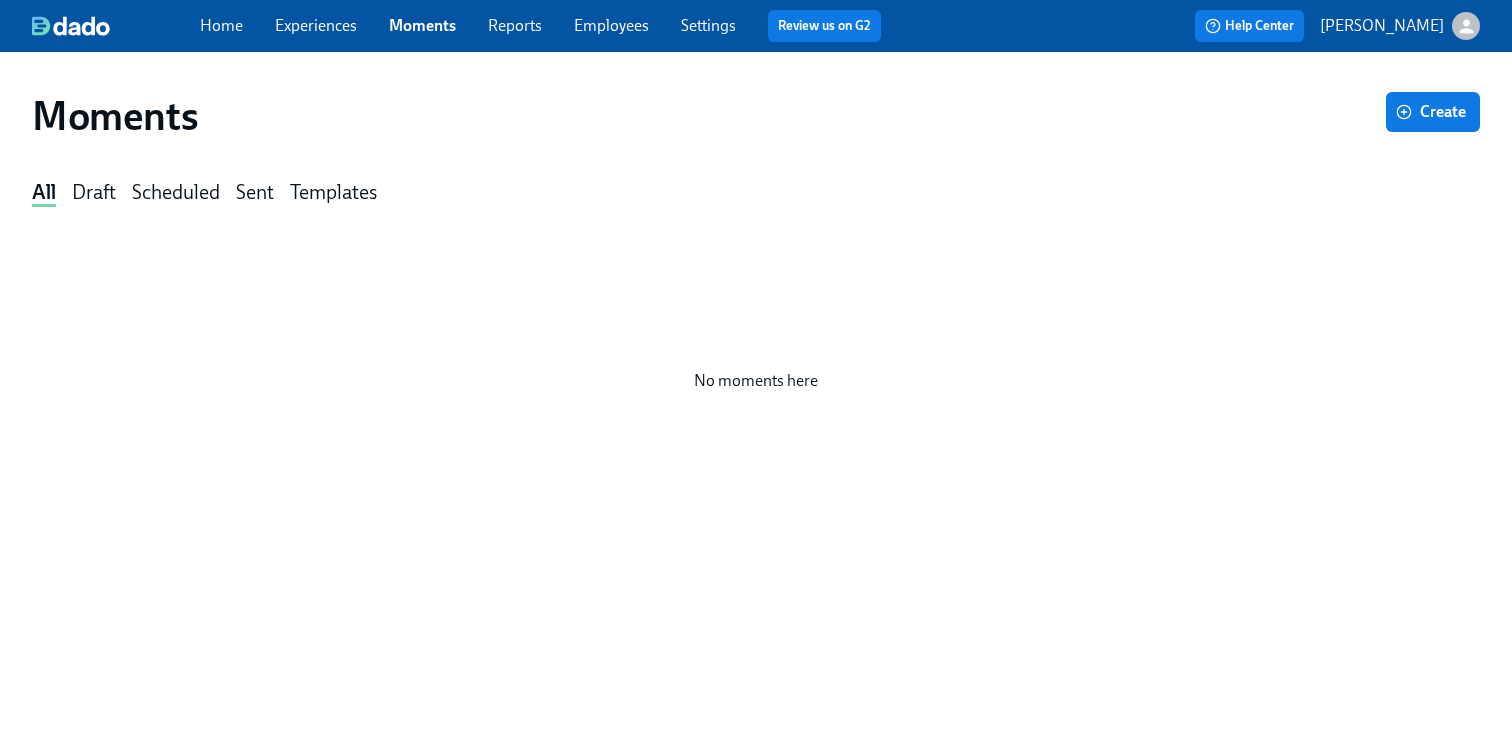 scroll, scrollTop: 0, scrollLeft: 0, axis: both 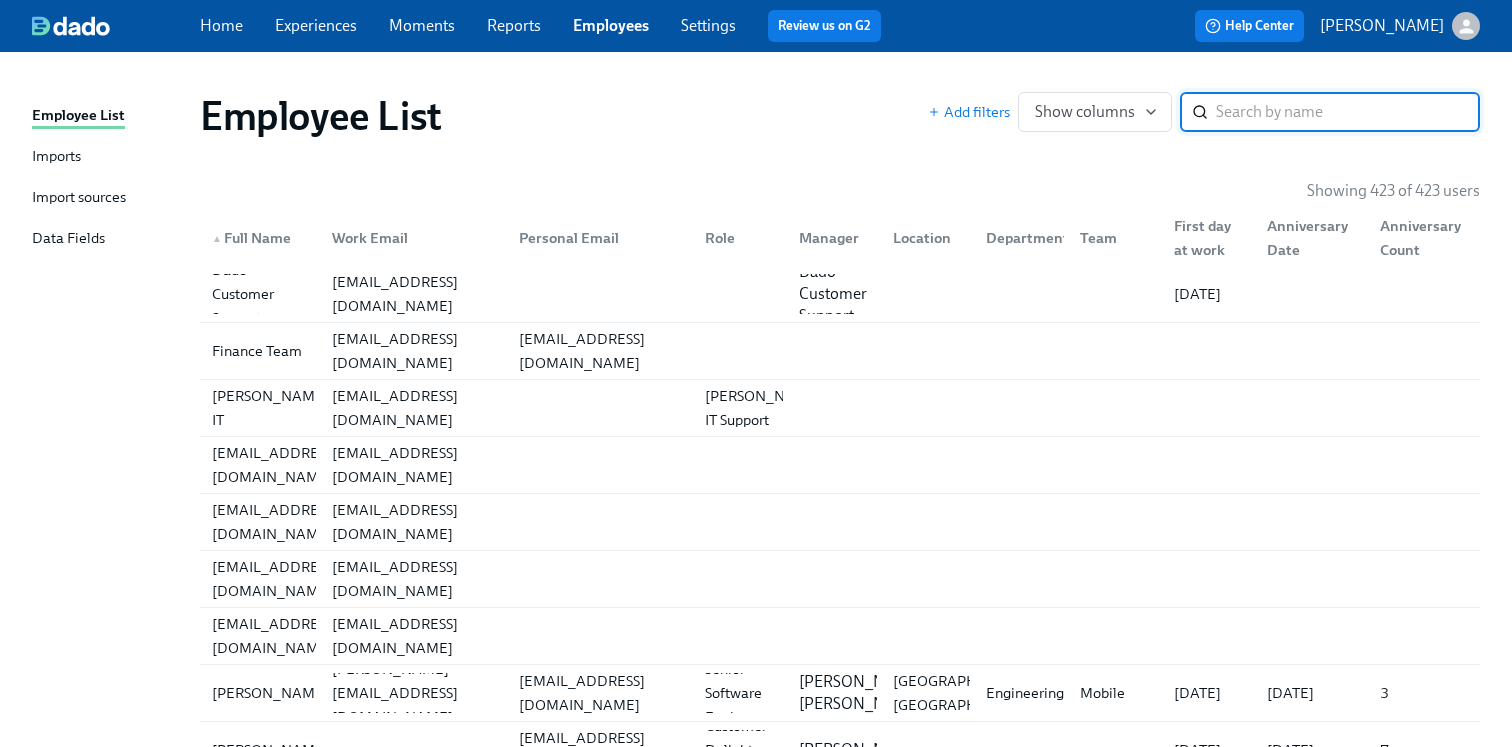 click on "Experiences" at bounding box center [316, 25] 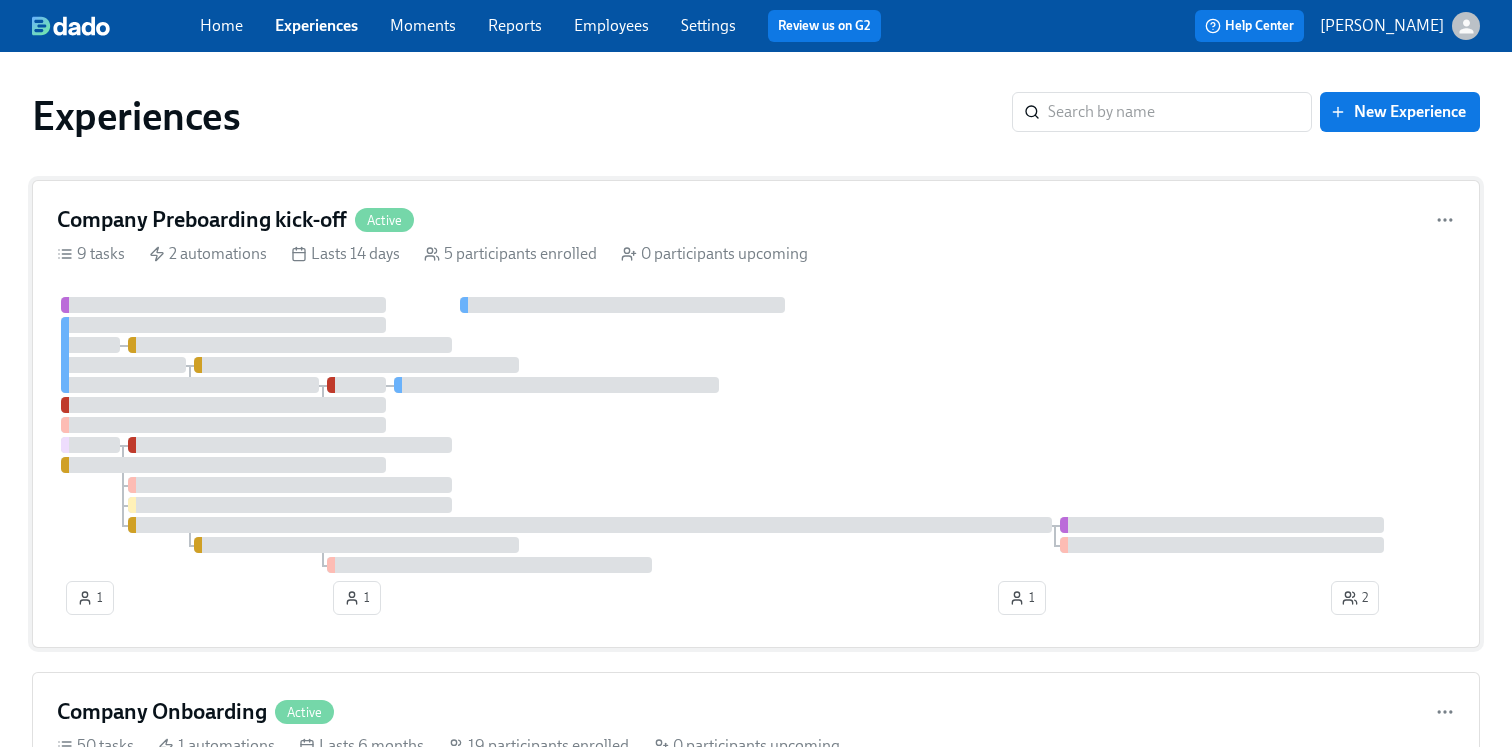 click at bounding box center [756, 435] 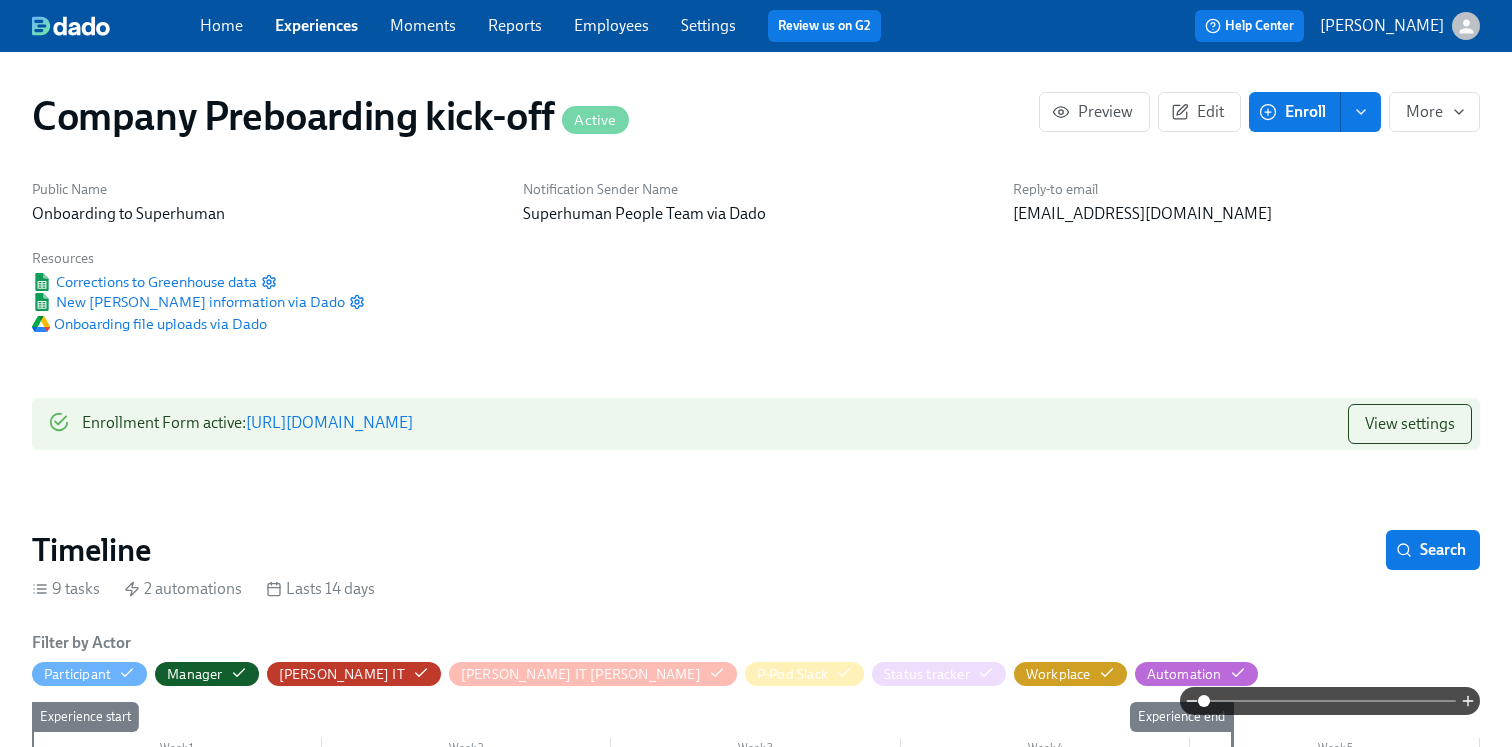 scroll, scrollTop: 0, scrollLeft: 1898, axis: horizontal 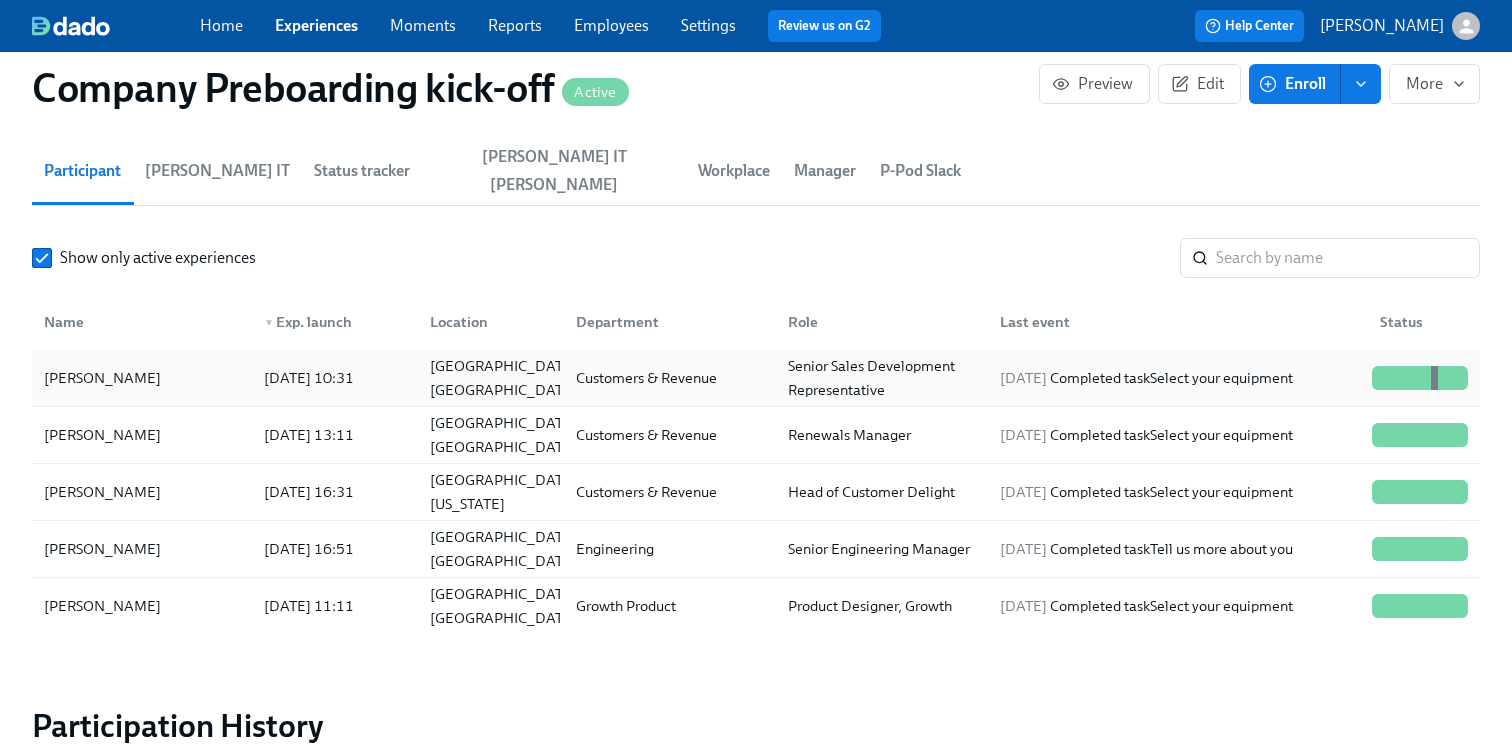 click on "Customers & Revenue" at bounding box center [646, 378] 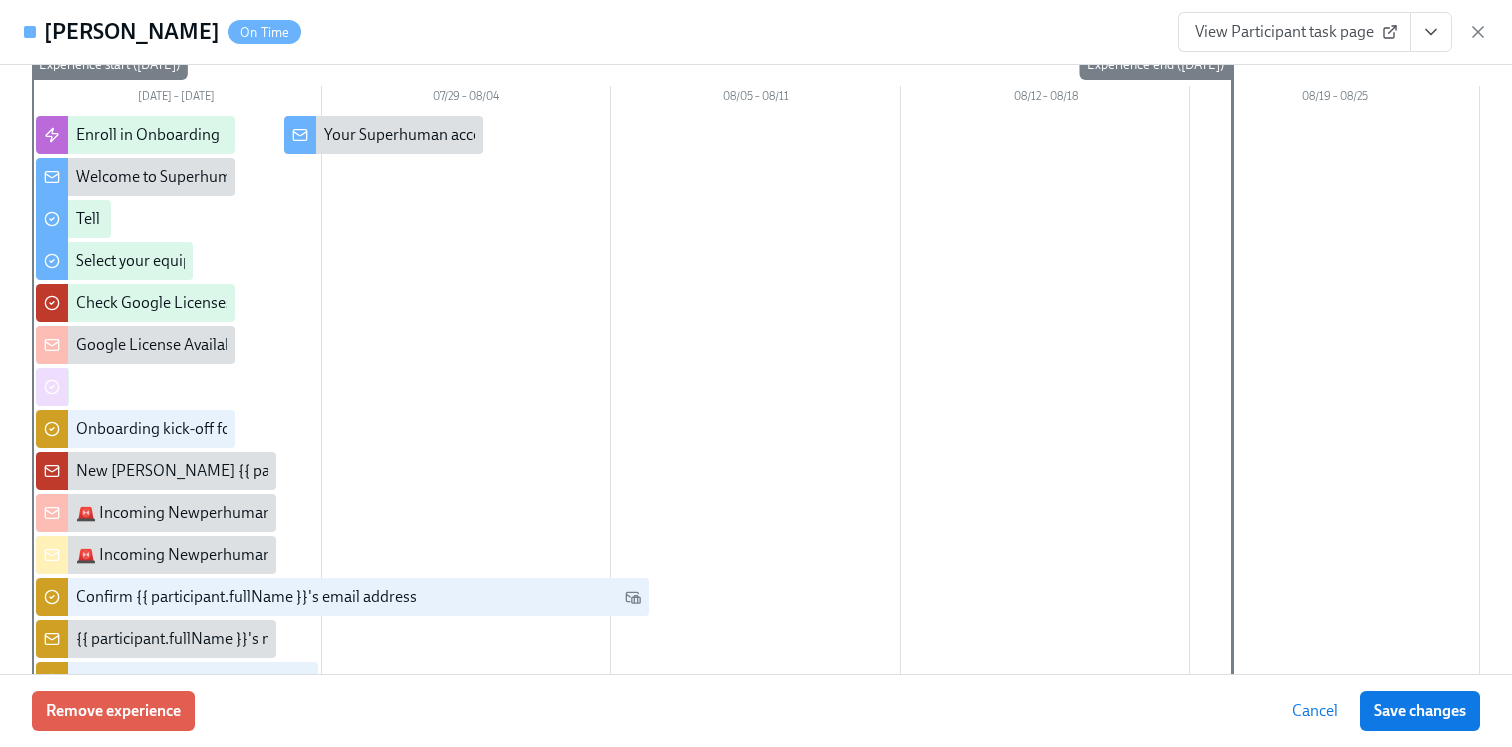 scroll, scrollTop: 0, scrollLeft: 0, axis: both 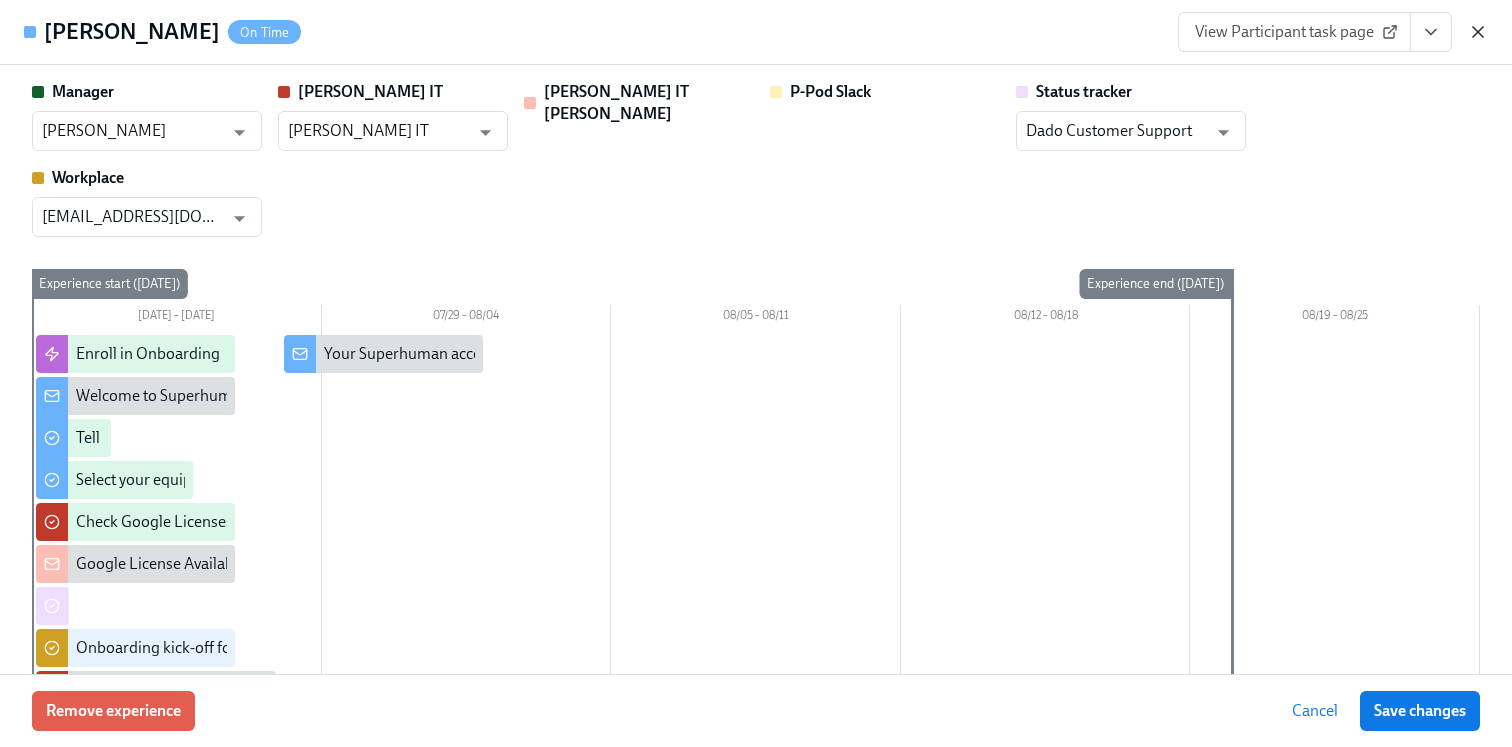 click 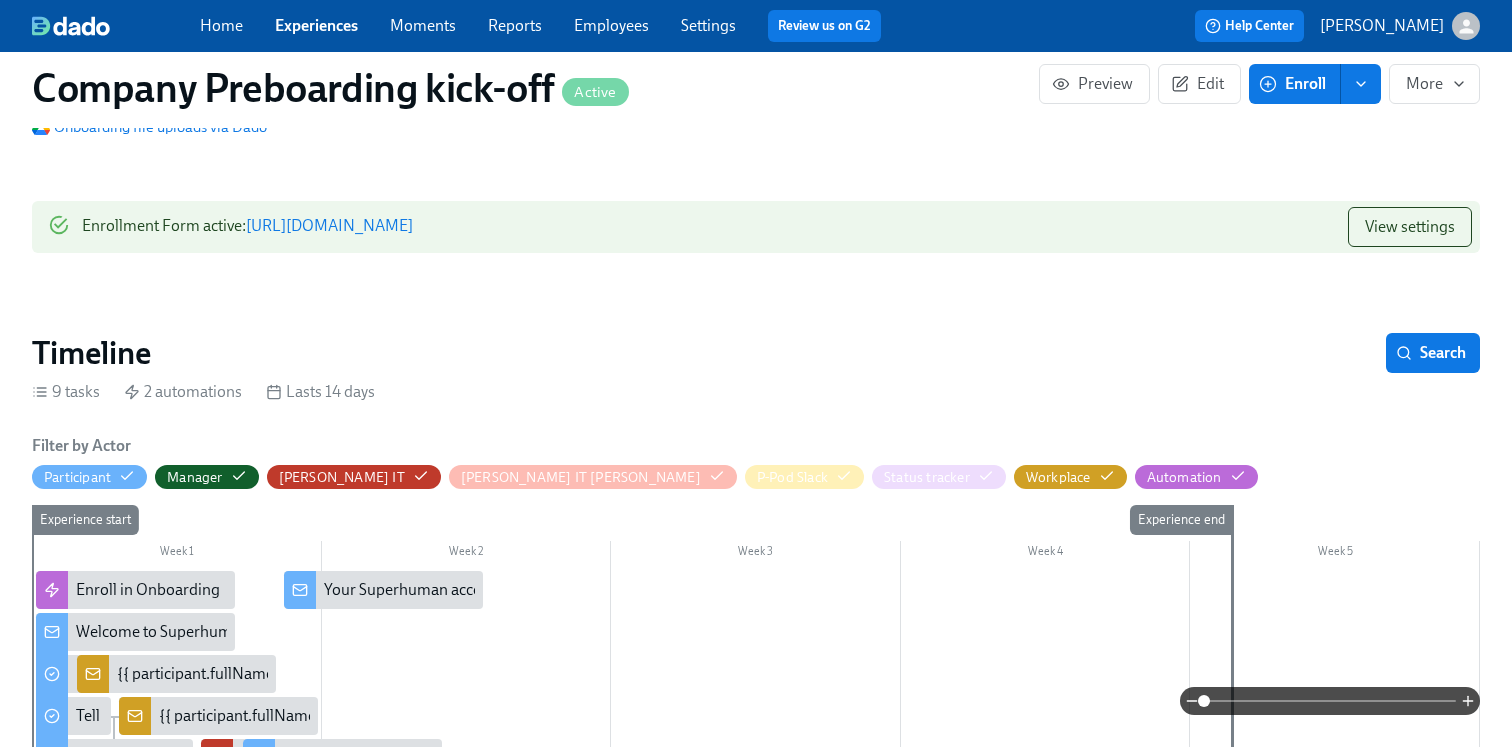 scroll, scrollTop: 141, scrollLeft: 0, axis: vertical 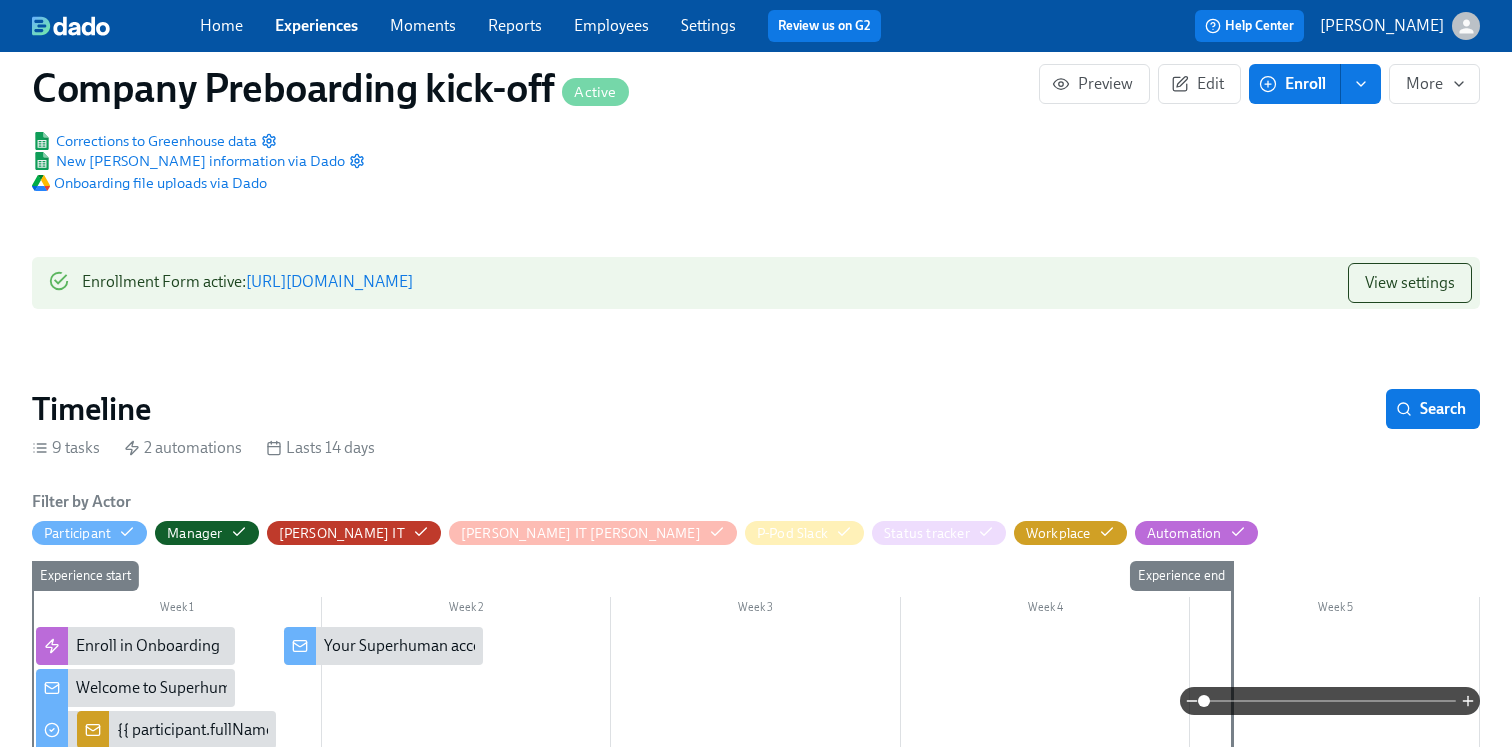 click on "Home" at bounding box center [221, 25] 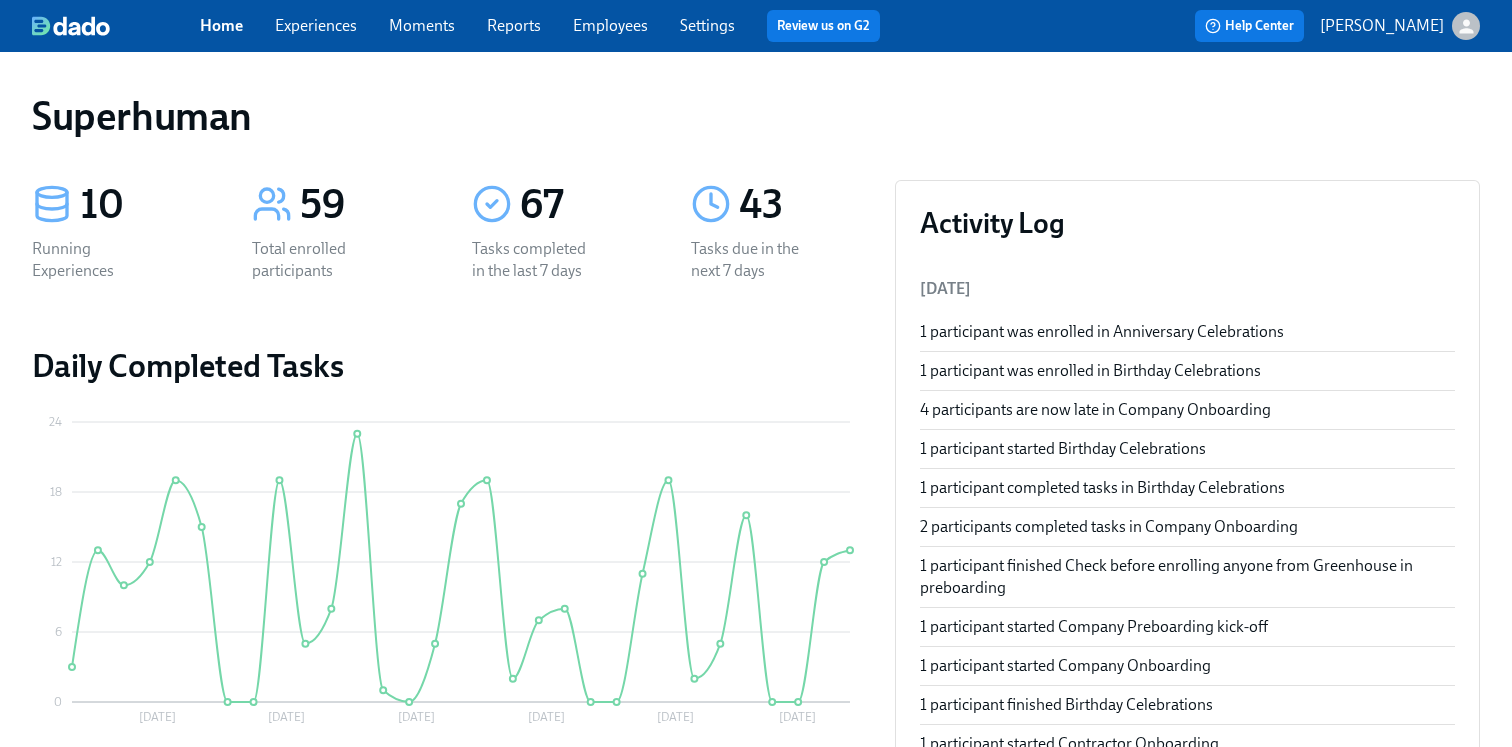 click on "Home Experiences Moments Reports Employees Settings Review us on G2" at bounding box center [548, 26] 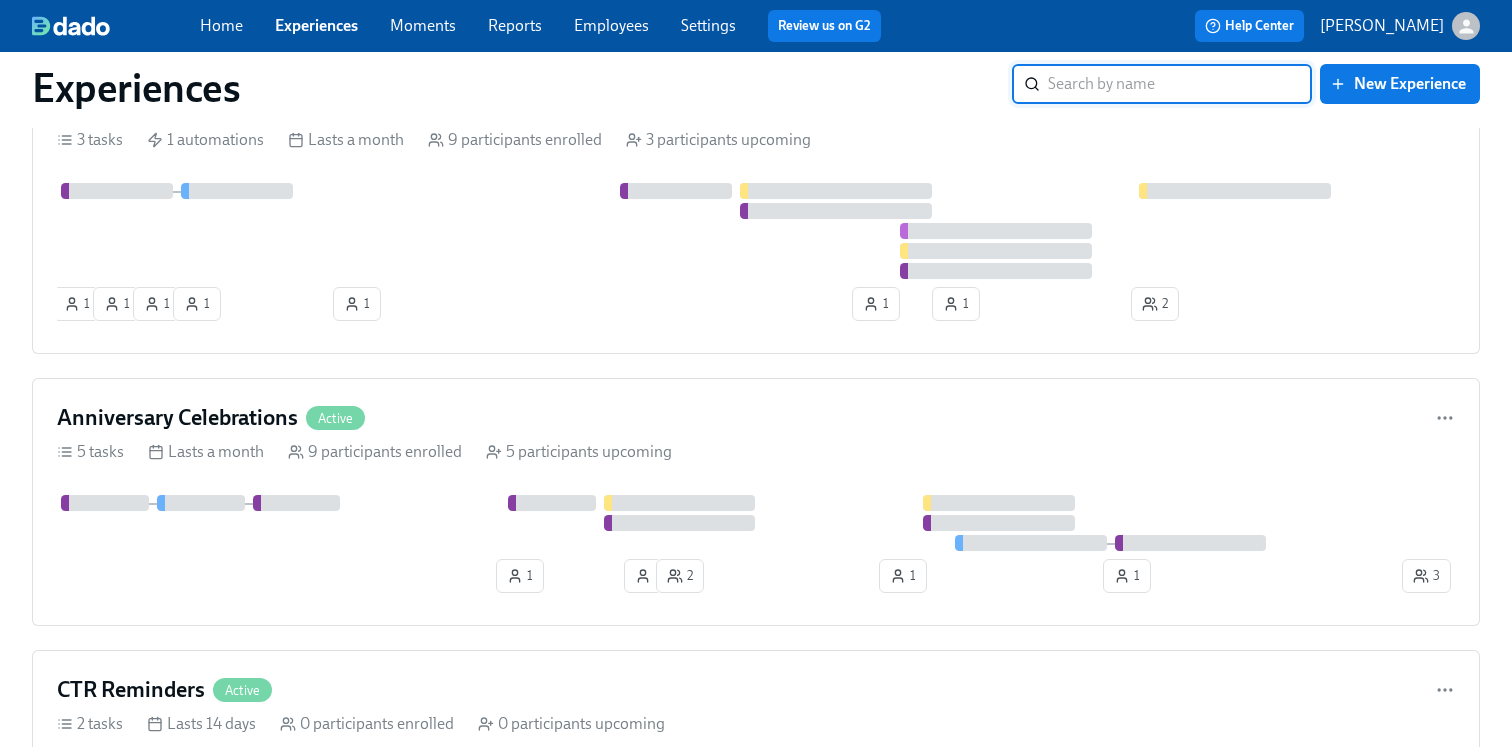 scroll, scrollTop: 3419, scrollLeft: 0, axis: vertical 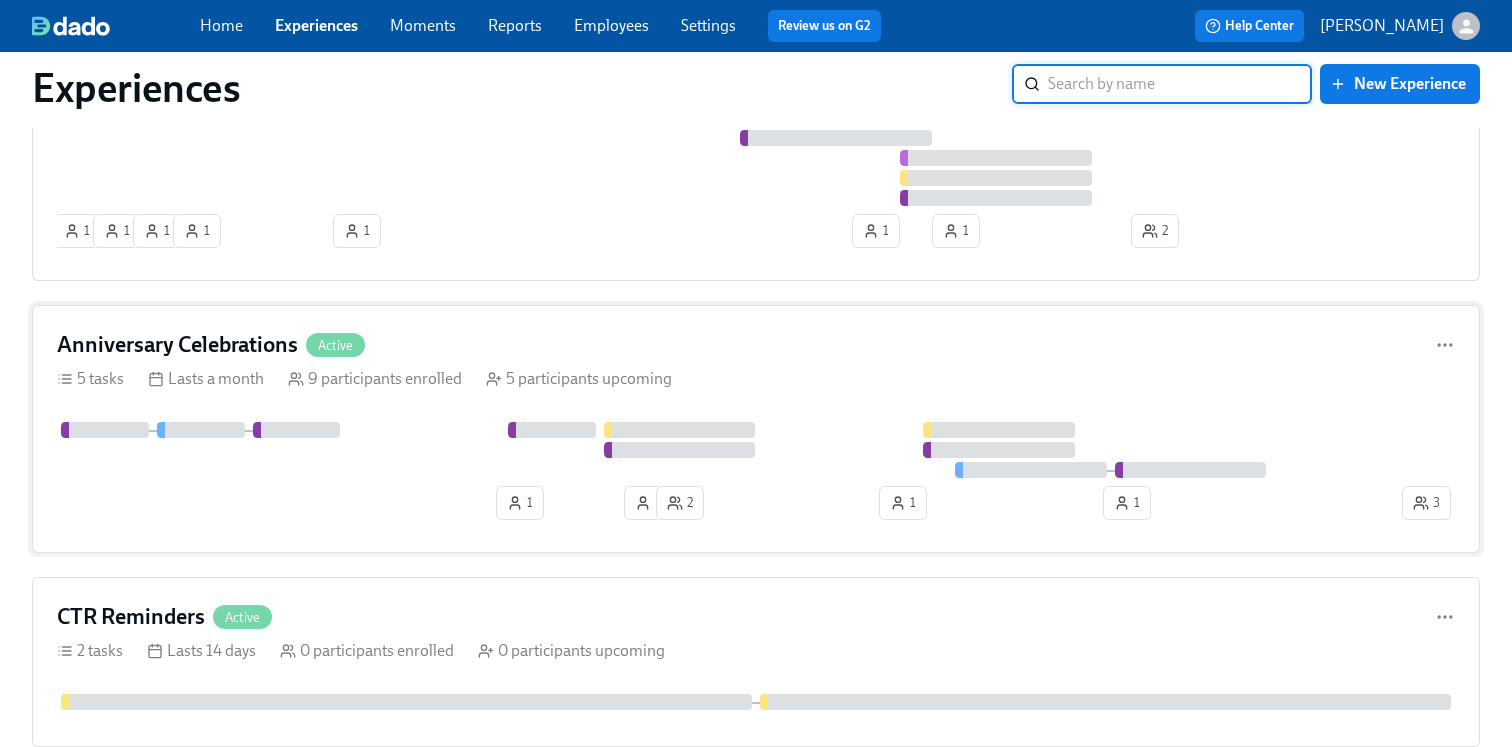 click at bounding box center (727, 450) 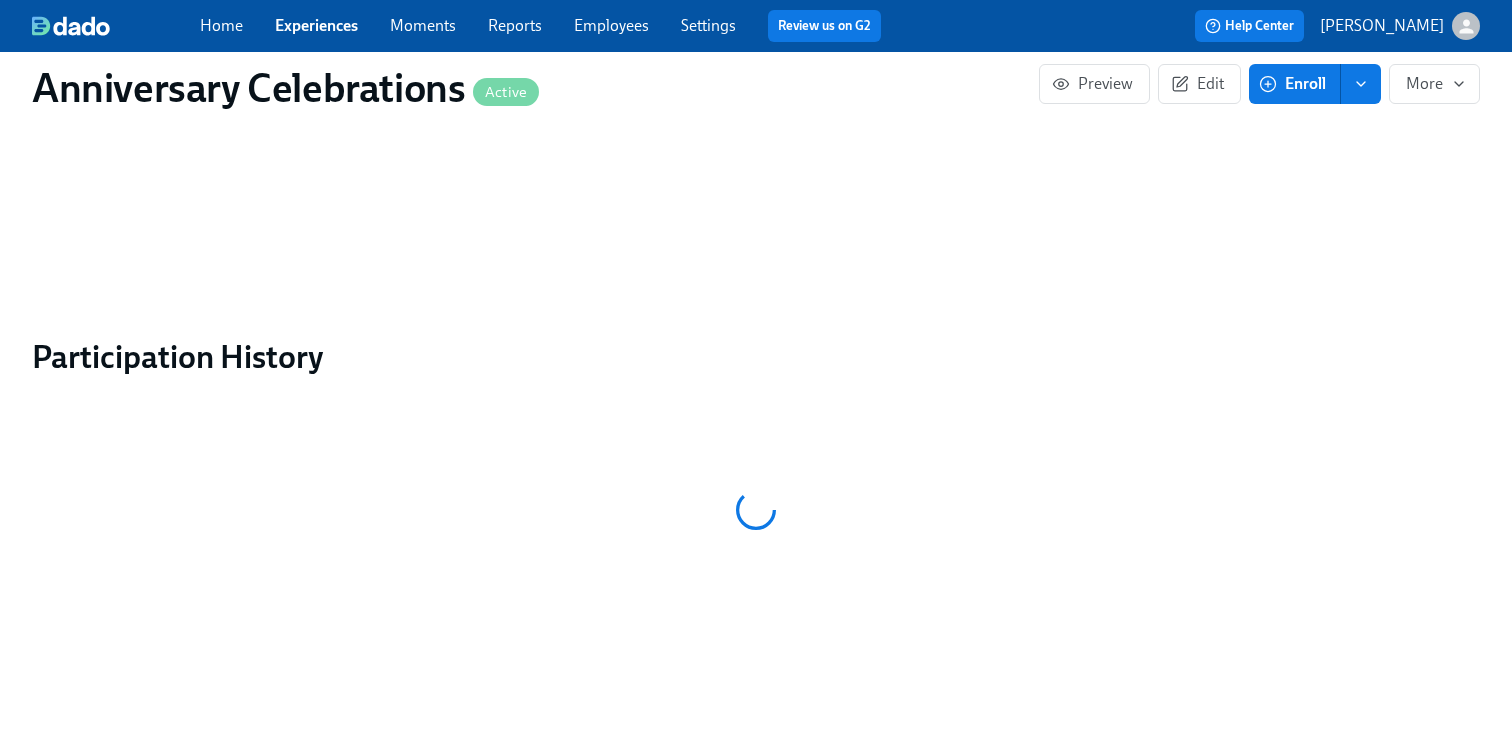 scroll, scrollTop: 0, scrollLeft: 0, axis: both 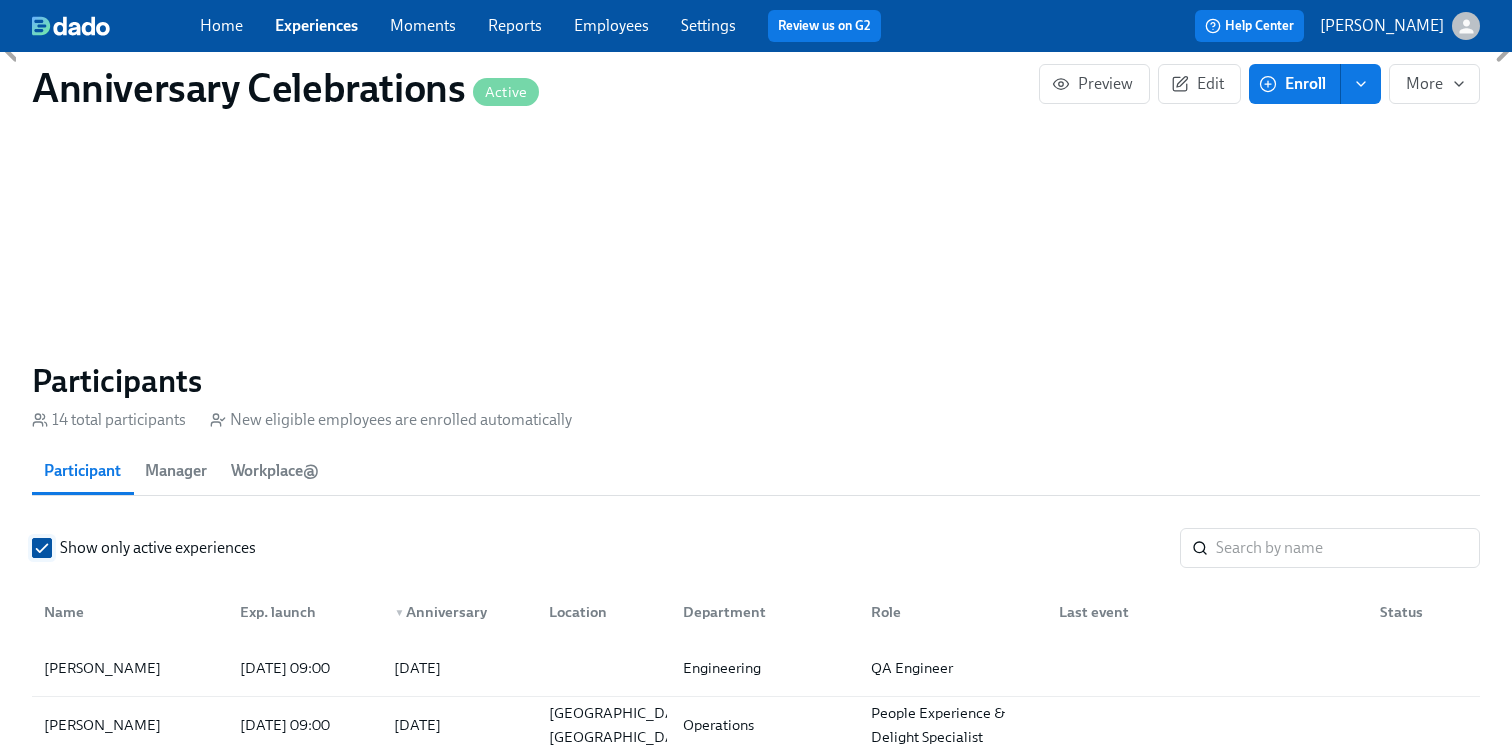 click on "Show only active experiences" at bounding box center [42, 548] 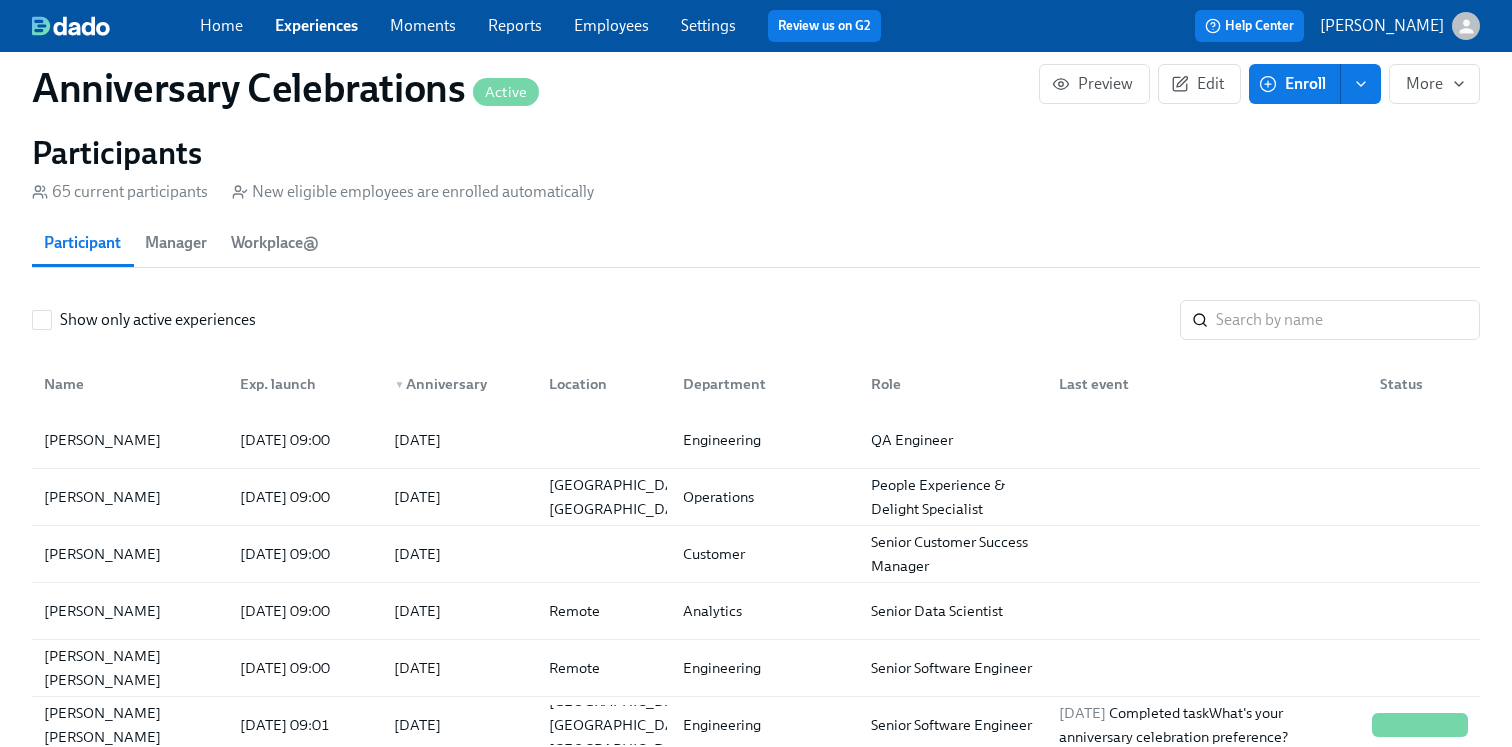 scroll, scrollTop: 1586, scrollLeft: 0, axis: vertical 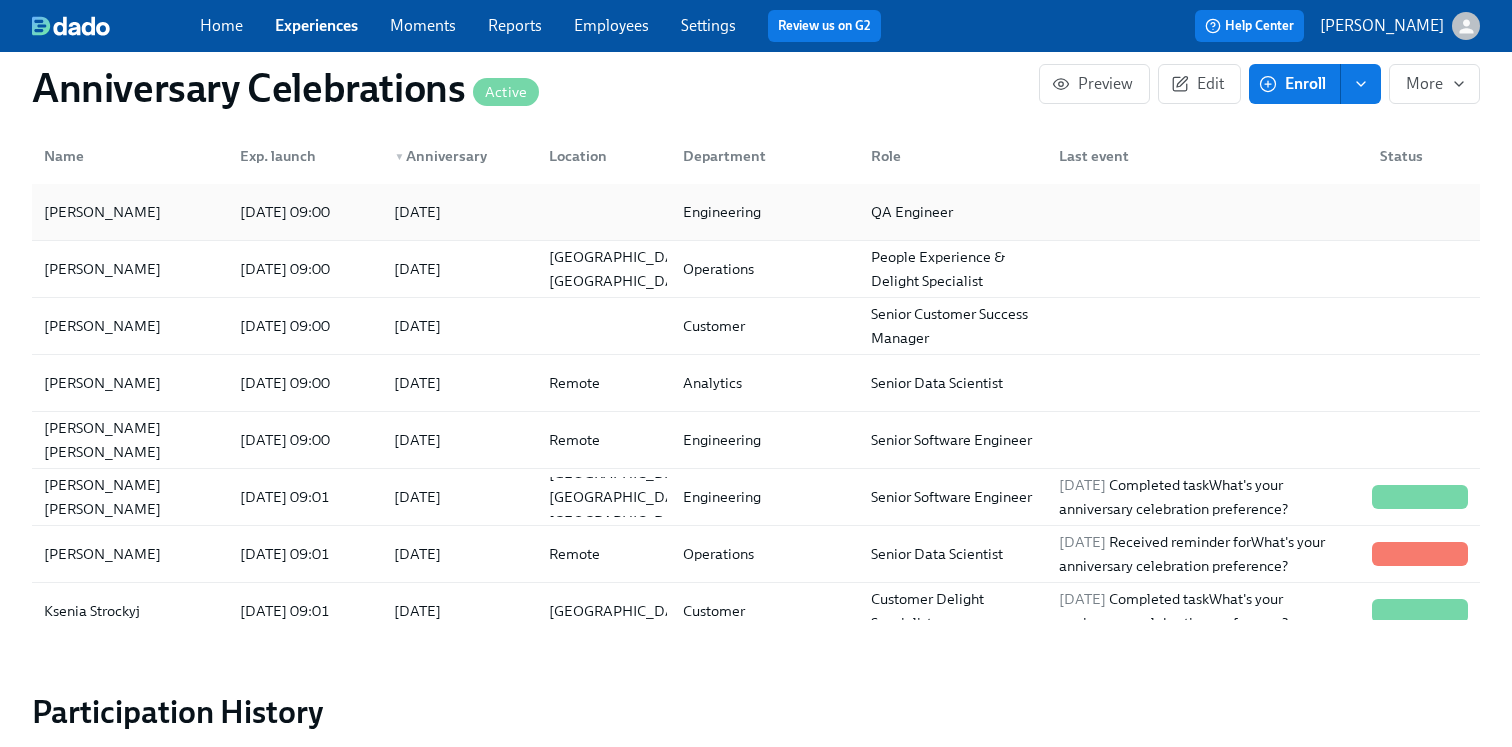 click on "[DATE]" at bounding box center [417, 212] 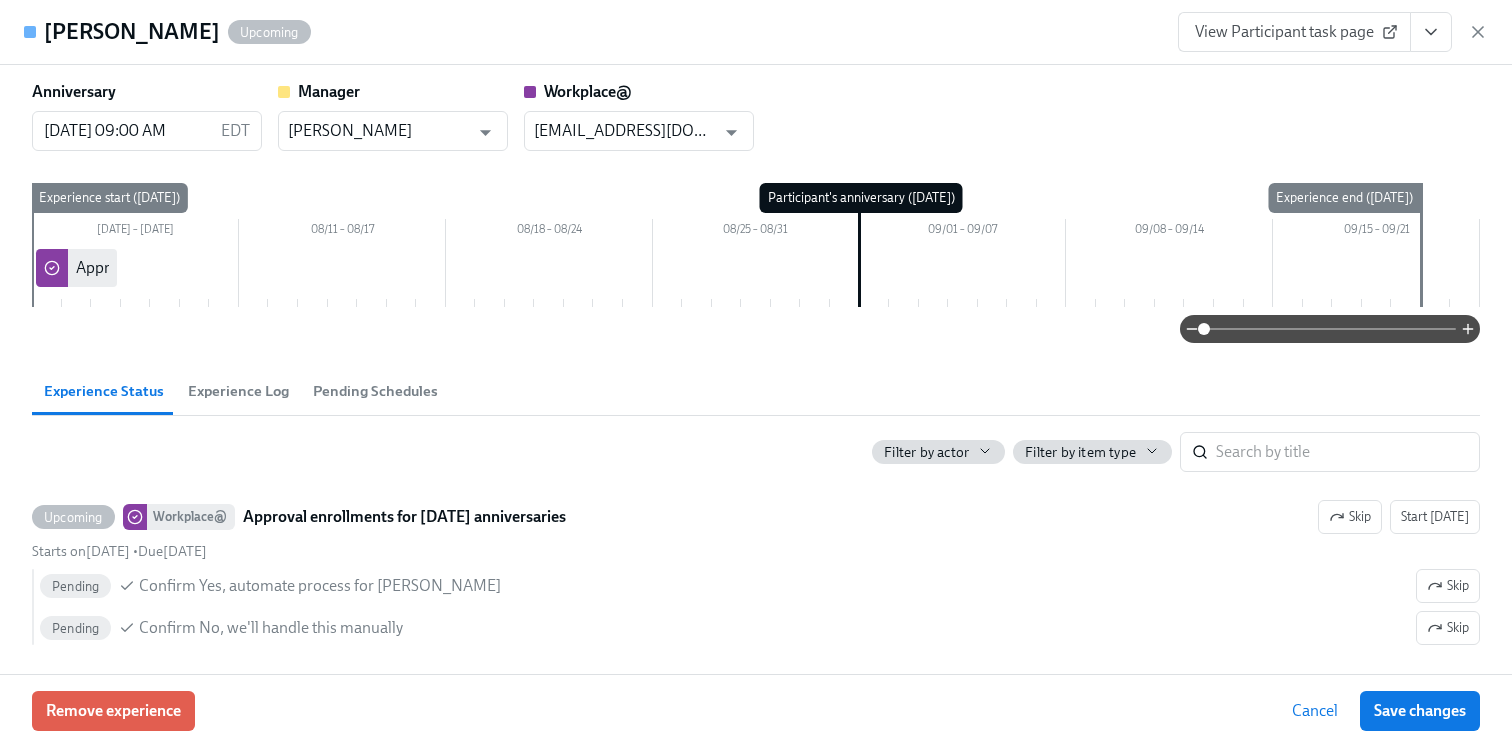 click on "[PERSON_NAME] Upcoming View Participant task page" at bounding box center [756, 32] 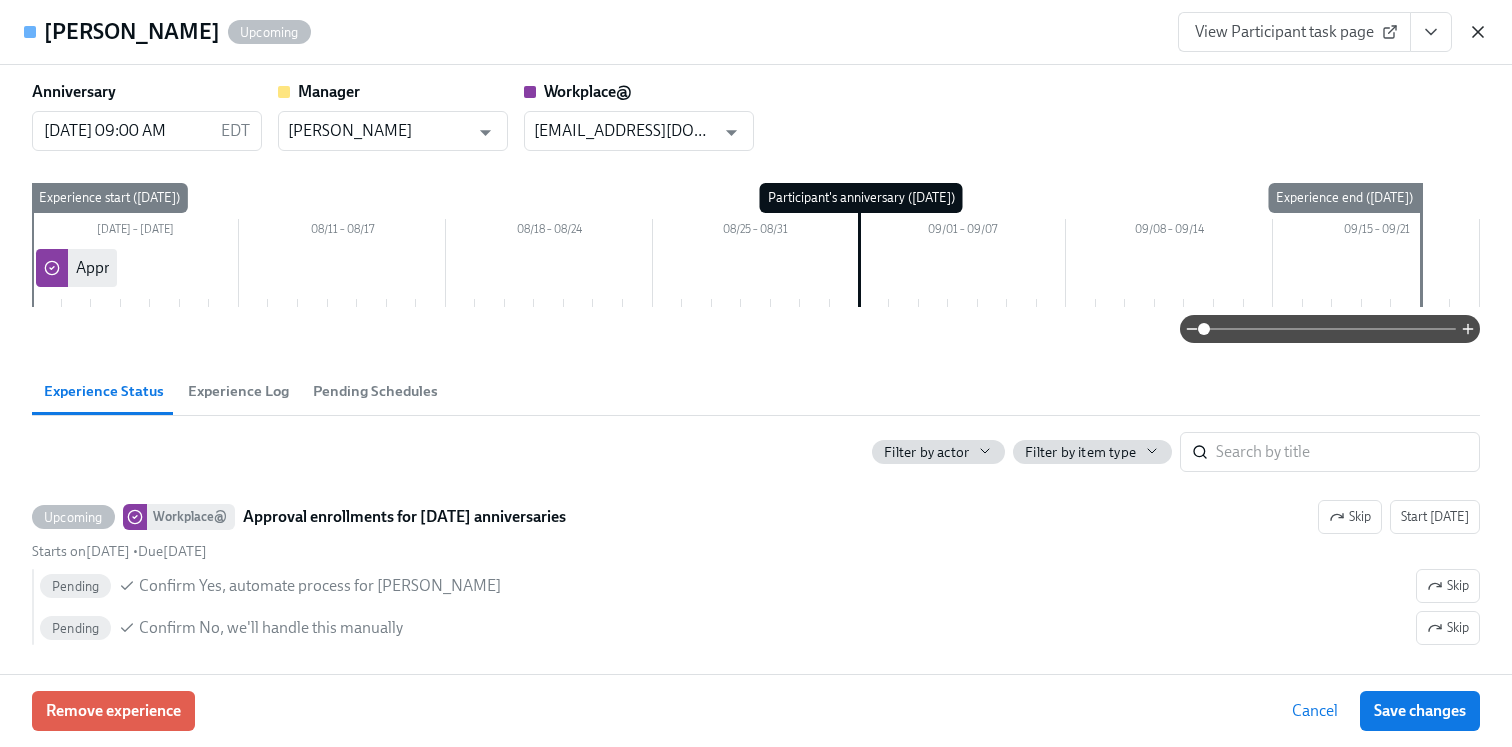 click 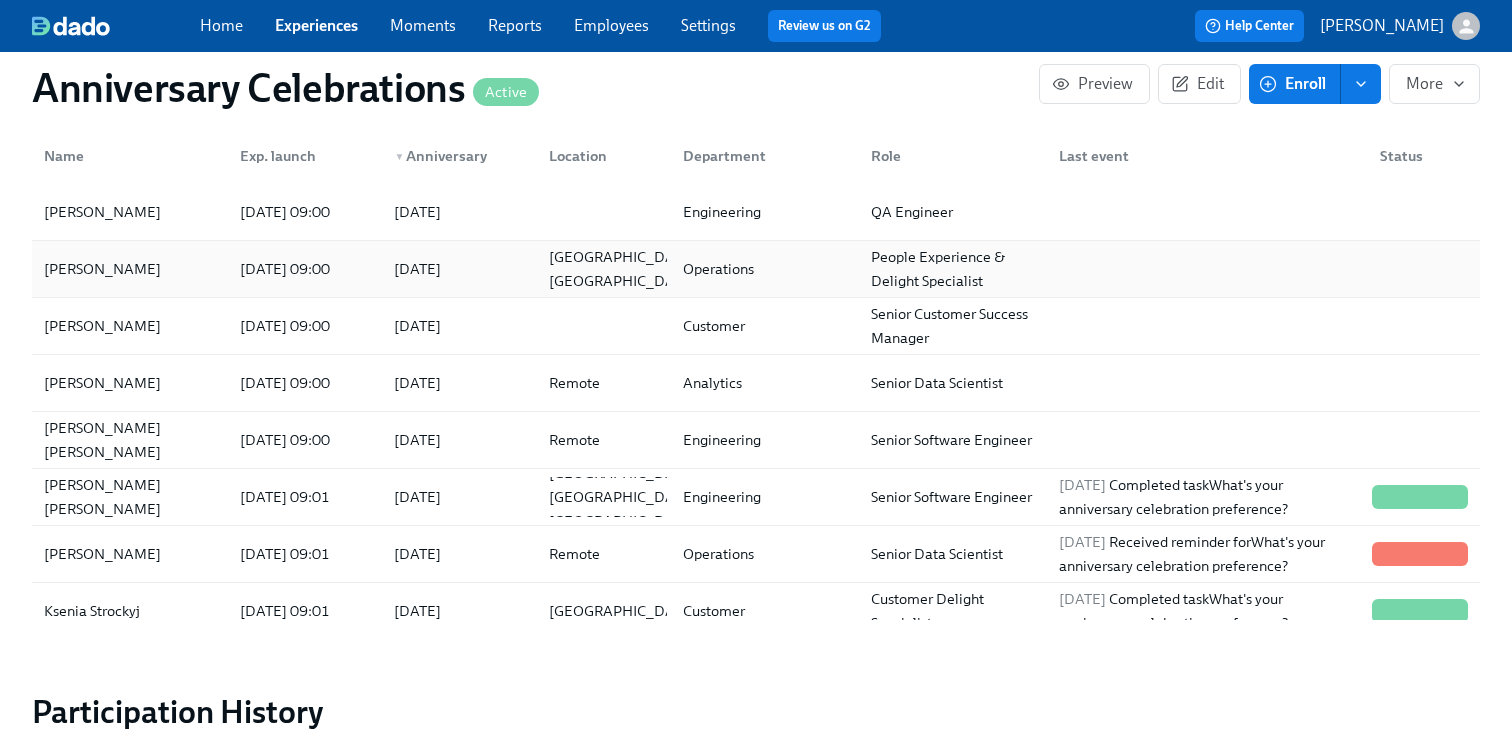 click on "[DATE] 09:00" at bounding box center [285, 269] 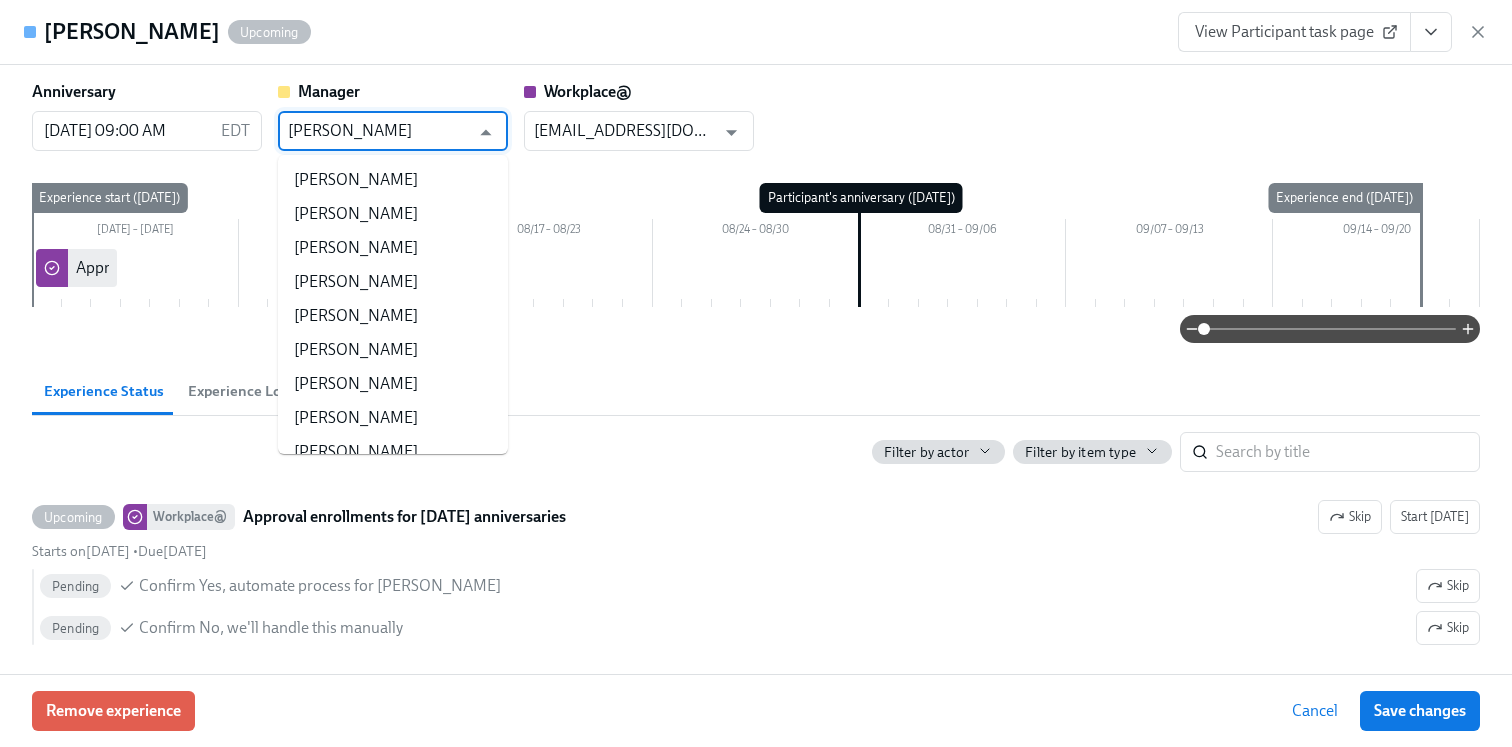 click on "[PERSON_NAME]" at bounding box center (378, 131) 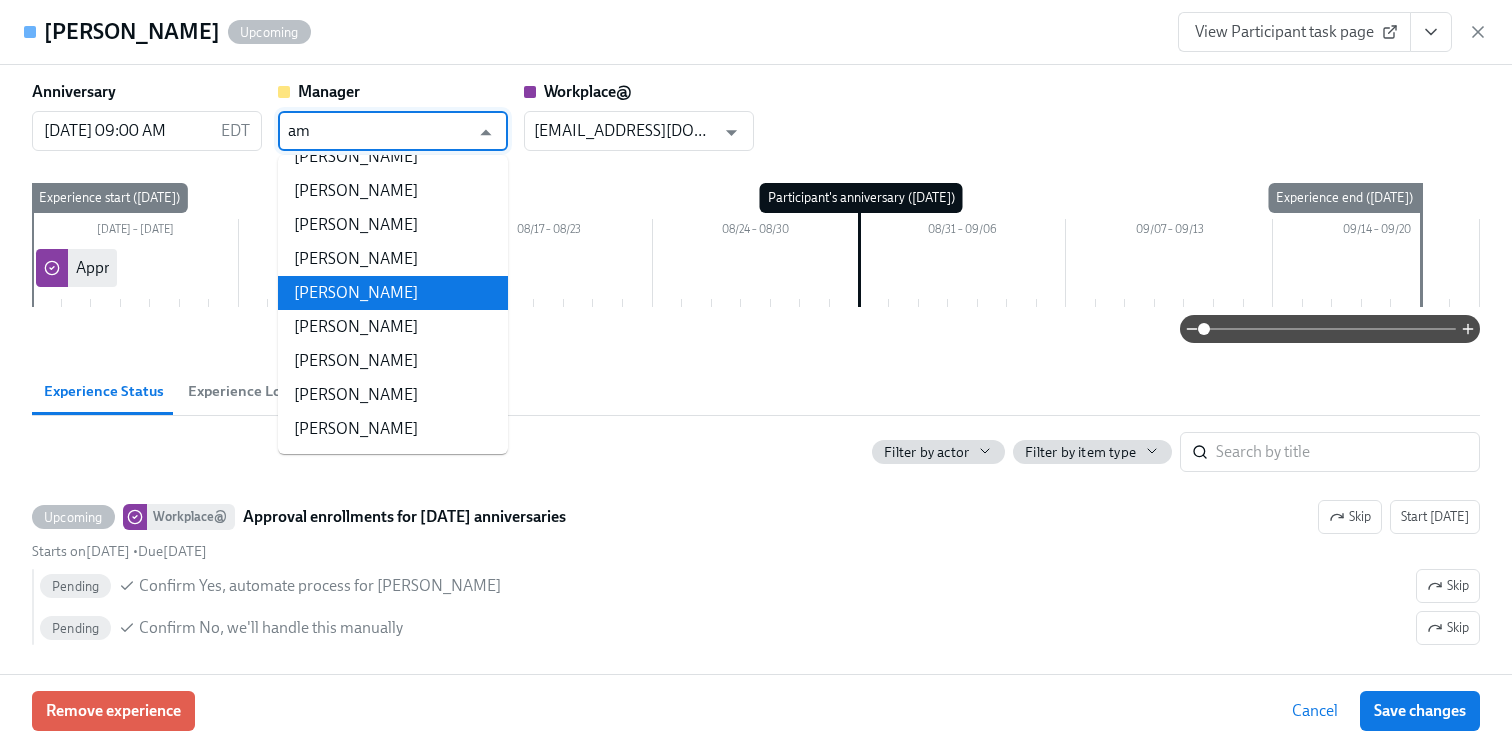 scroll, scrollTop: 0, scrollLeft: 0, axis: both 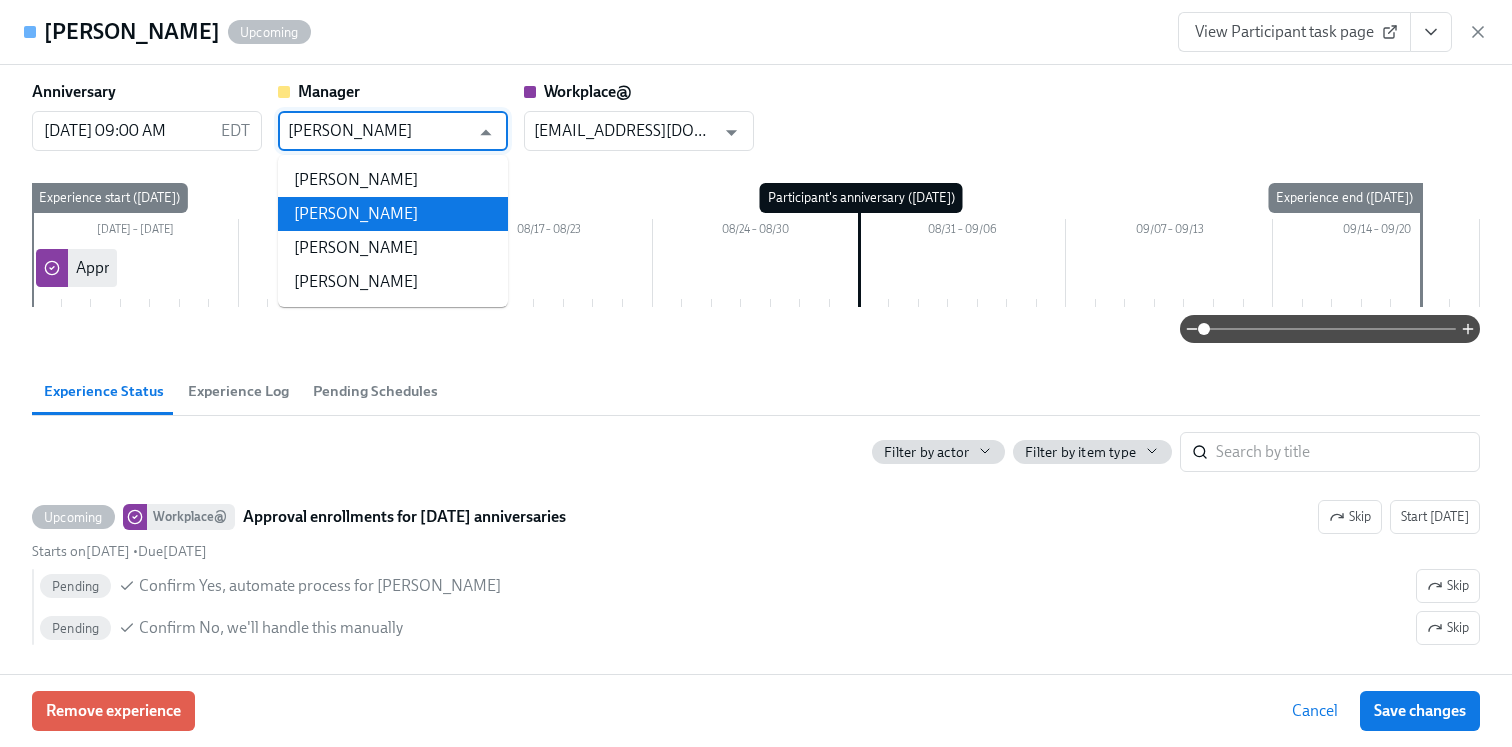 click on "[PERSON_NAME]" at bounding box center (393, 214) 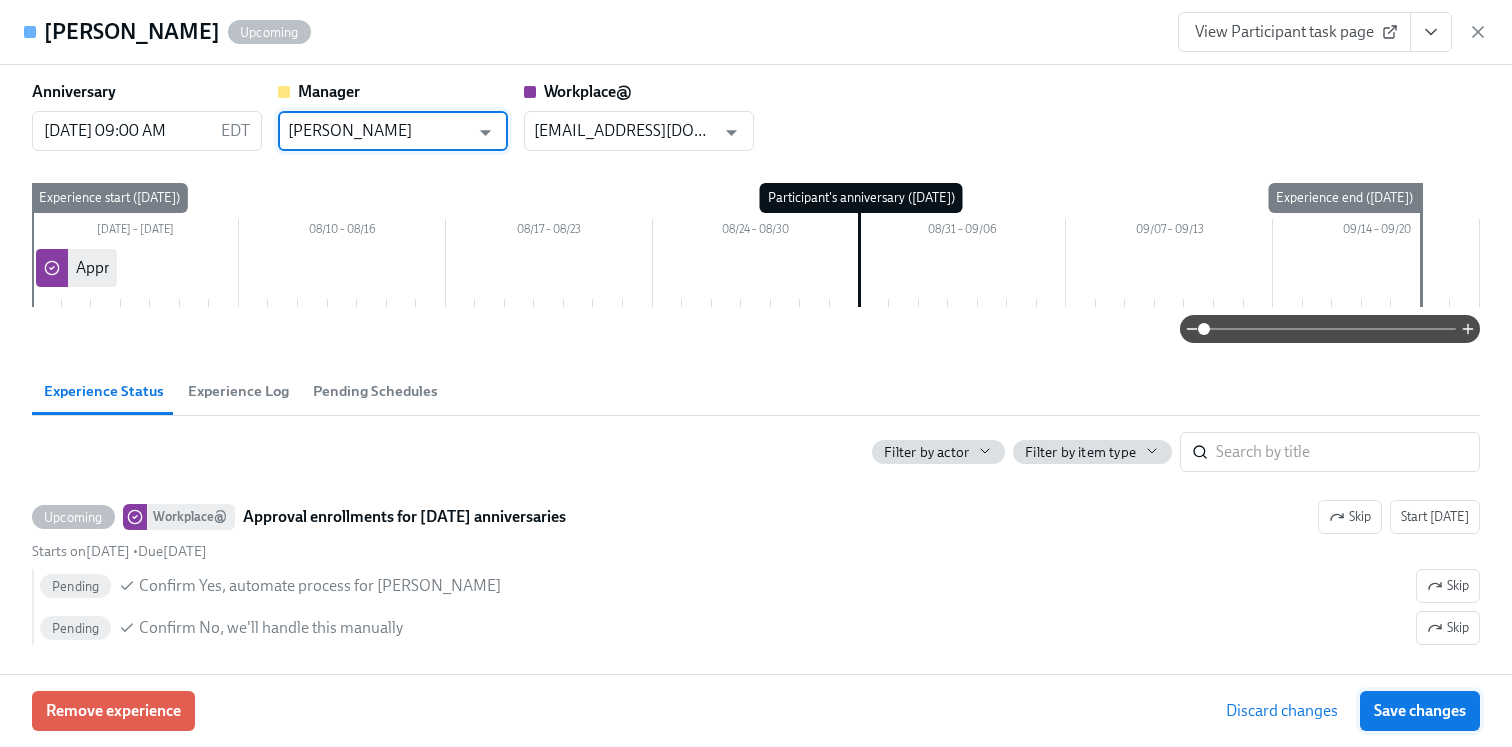 type on "[PERSON_NAME]" 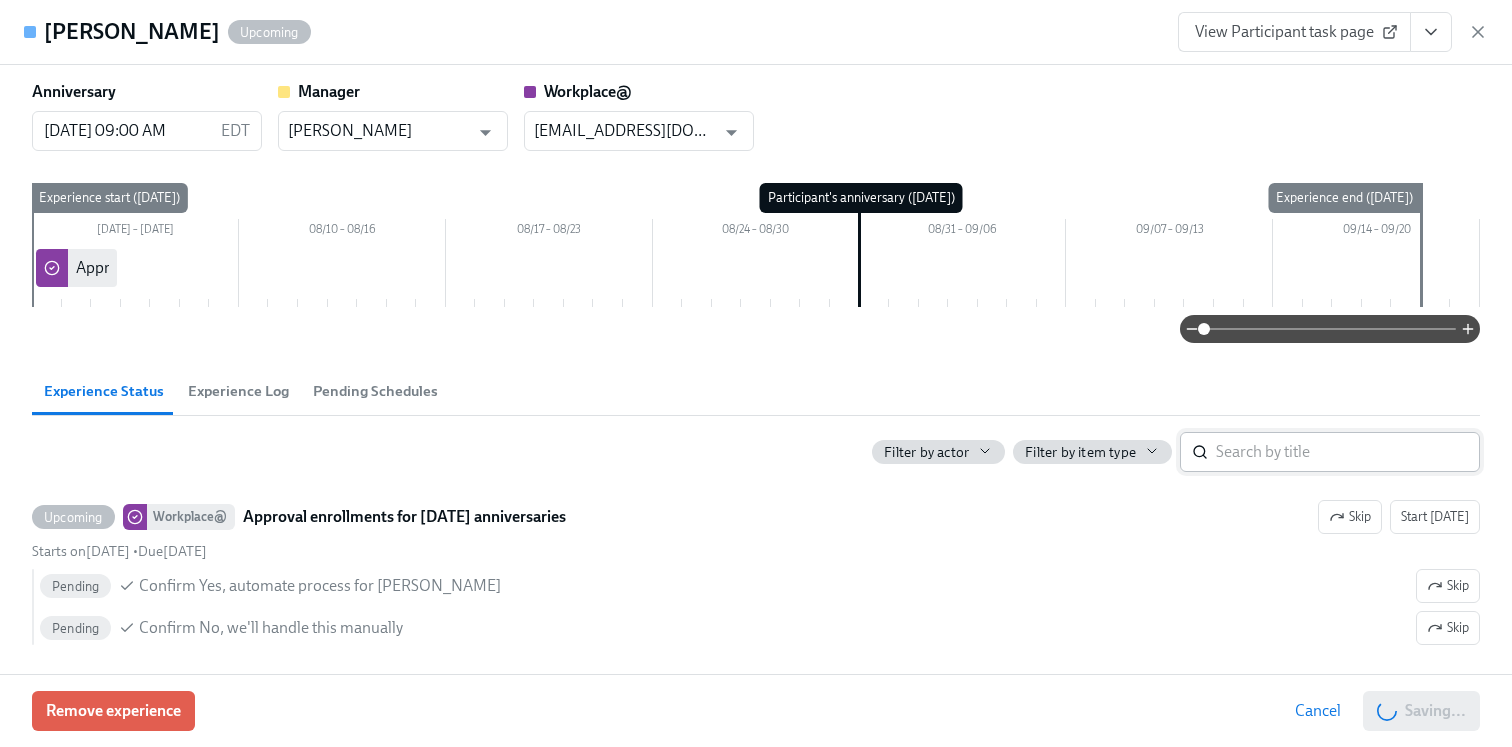 scroll, scrollTop: 0, scrollLeft: 7068, axis: horizontal 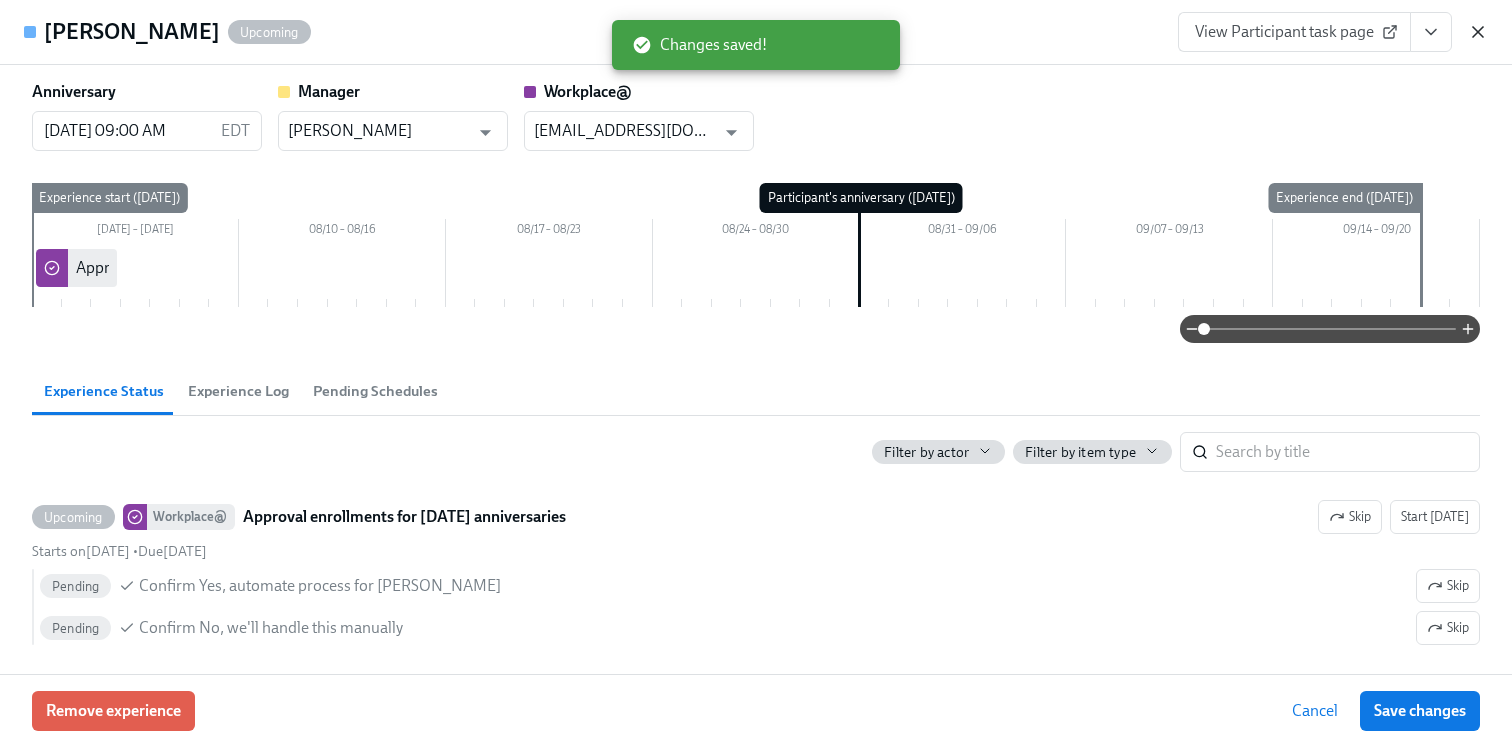 click 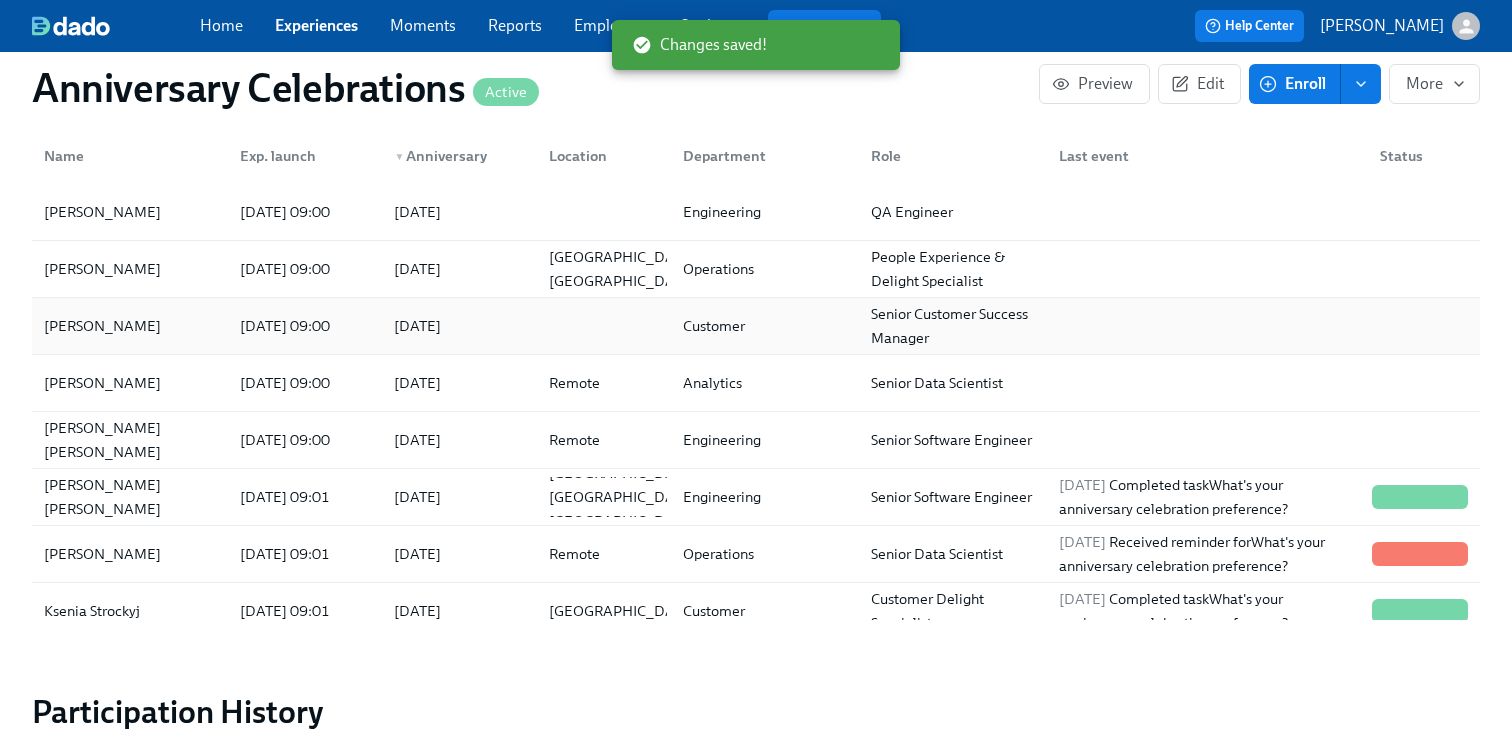 click on "[DATE] 09:00" at bounding box center [285, 326] 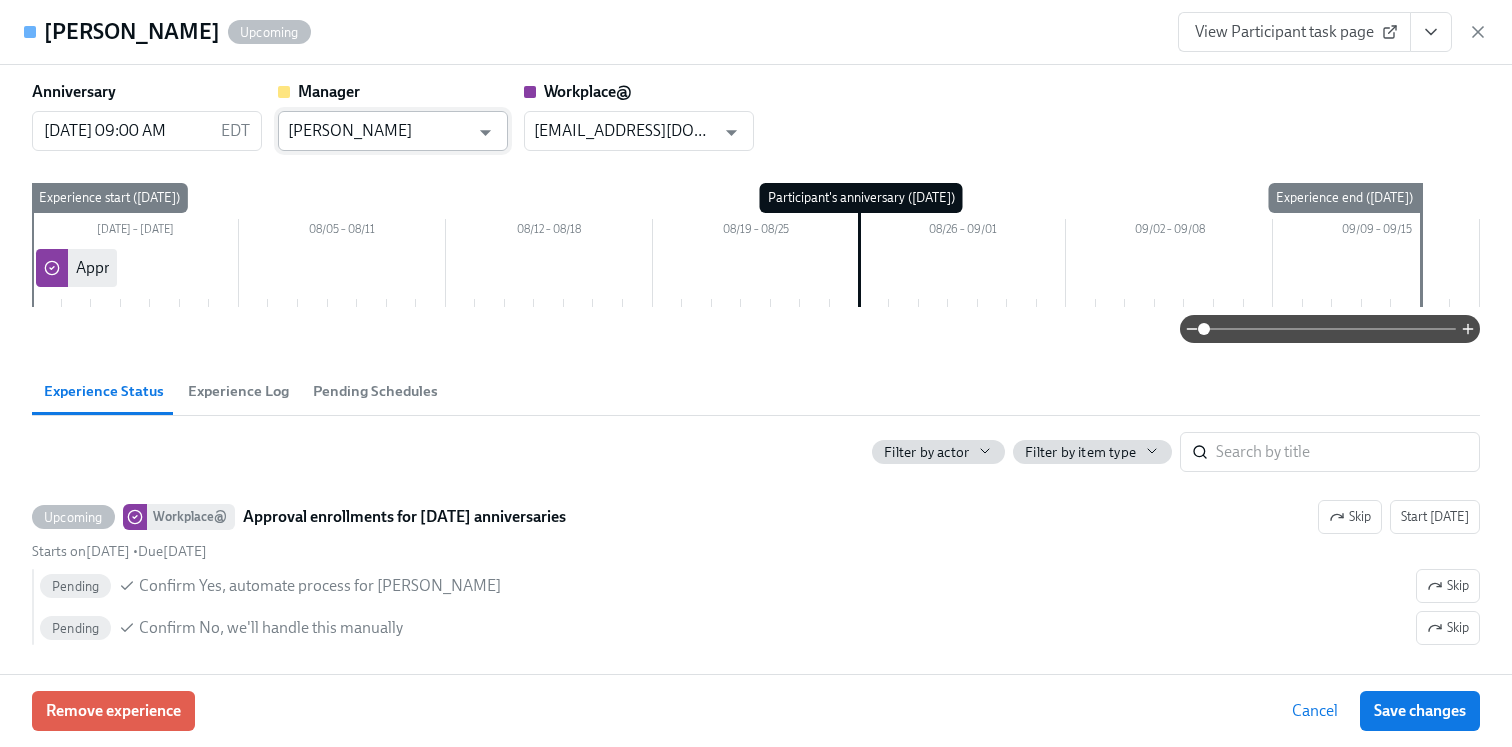 click on "[PERSON_NAME]" at bounding box center (378, 131) 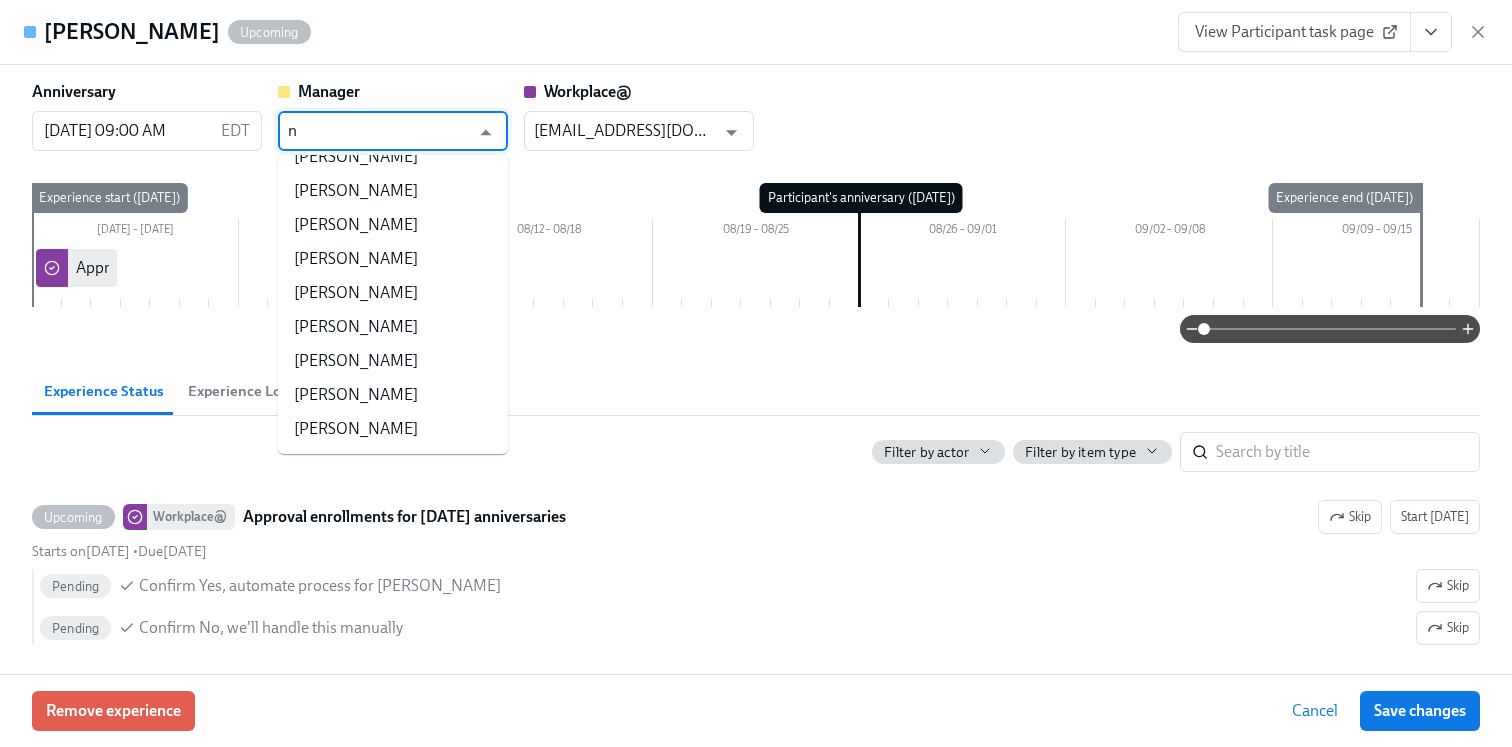 scroll, scrollTop: 0, scrollLeft: 0, axis: both 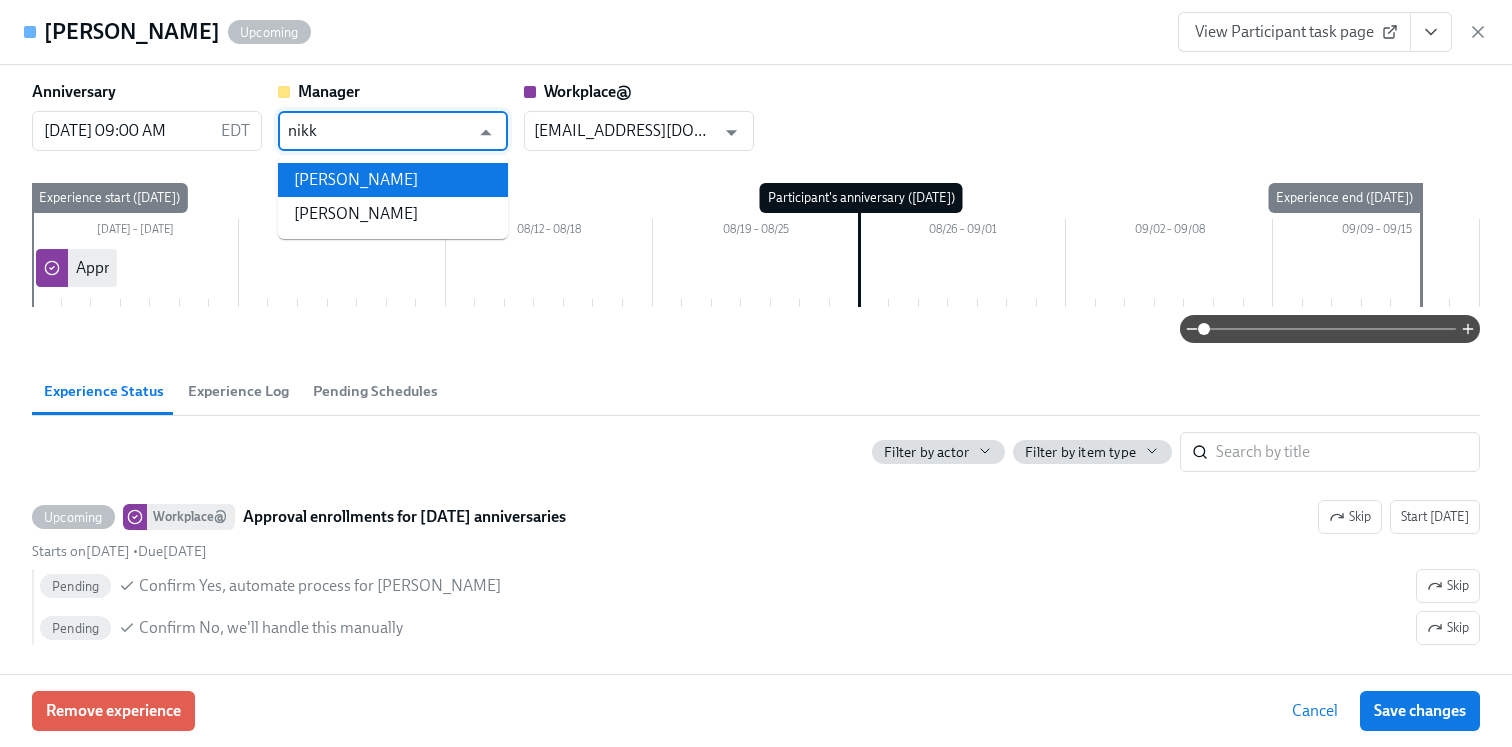 click on "[PERSON_NAME]" at bounding box center [393, 180] 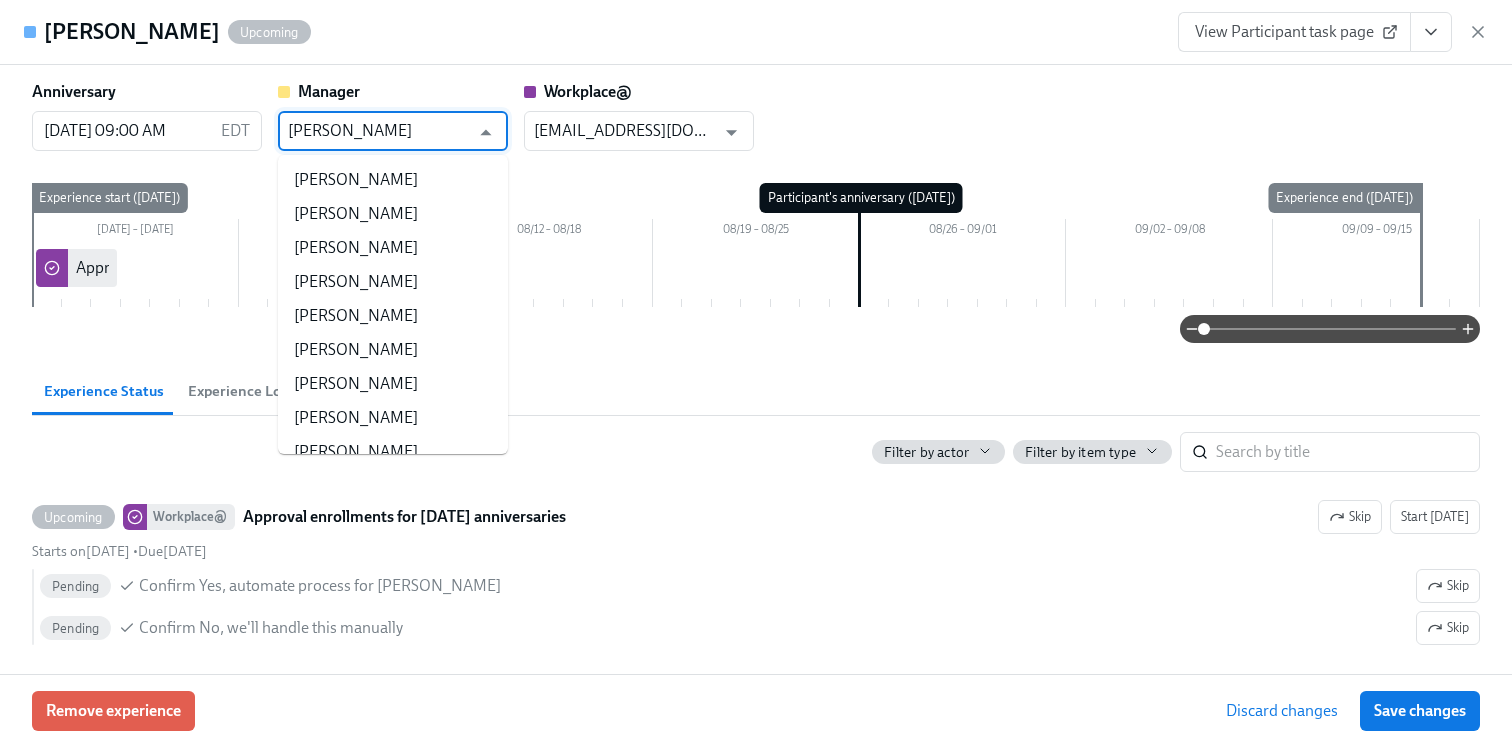 click on "[PERSON_NAME]" at bounding box center [378, 131] 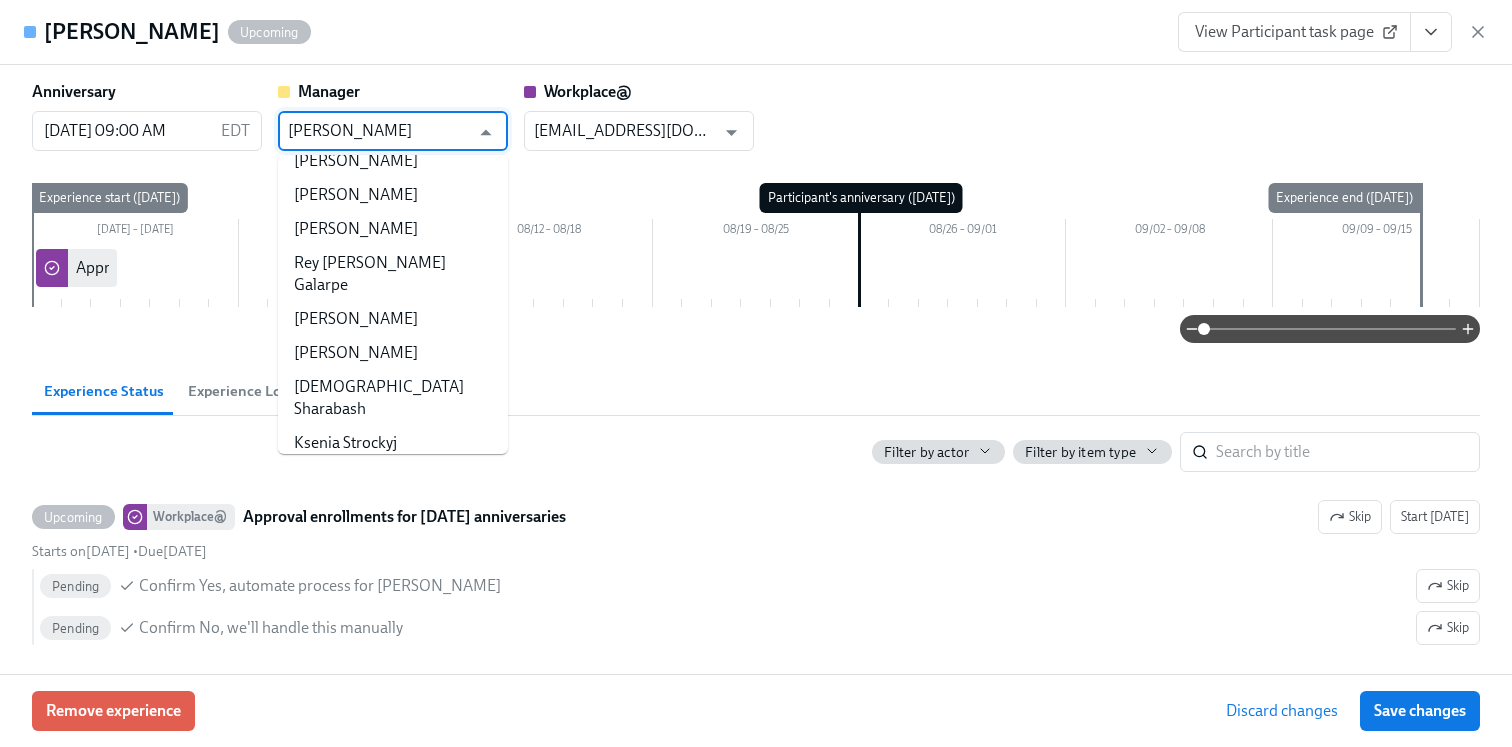 scroll, scrollTop: 5968, scrollLeft: 0, axis: vertical 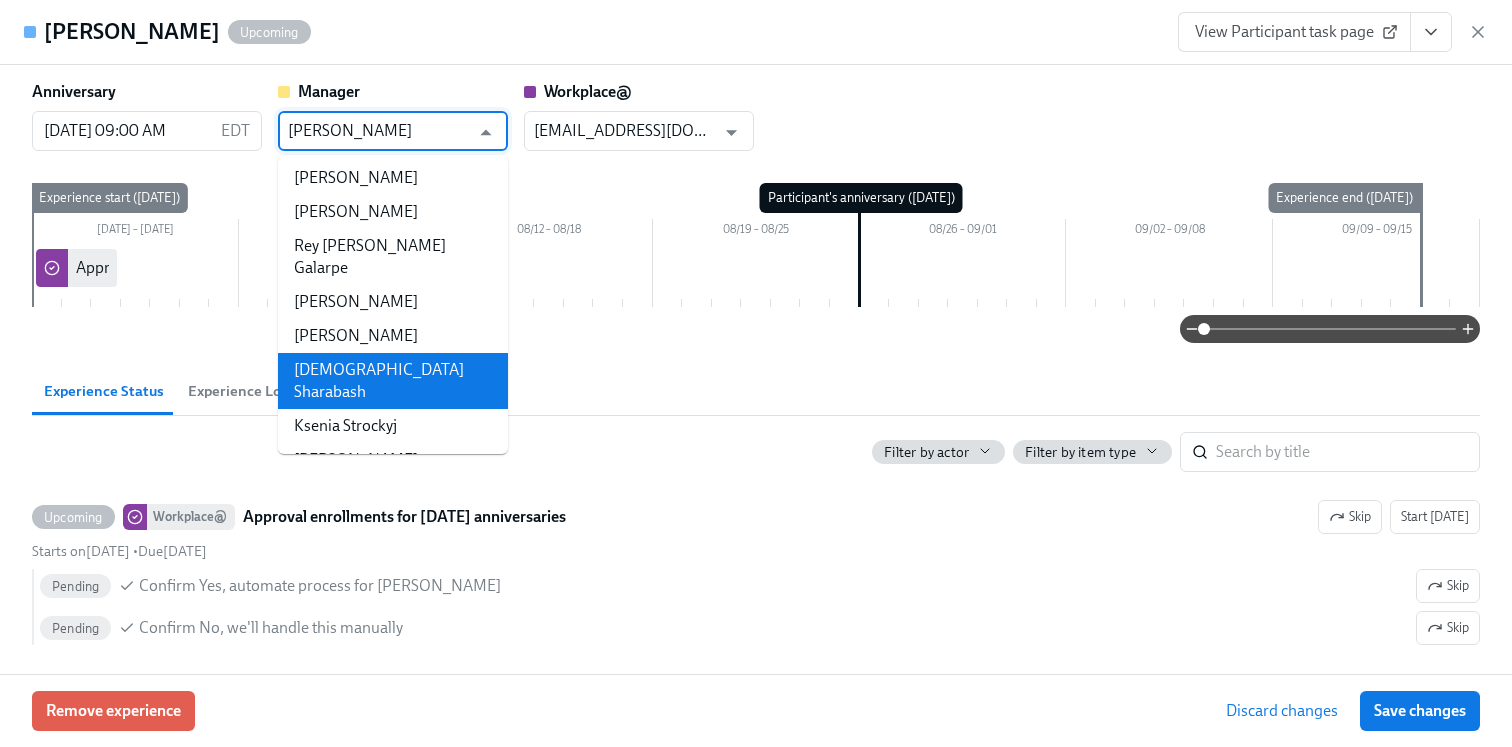 click on "[PERSON_NAME]" at bounding box center [378, 131] 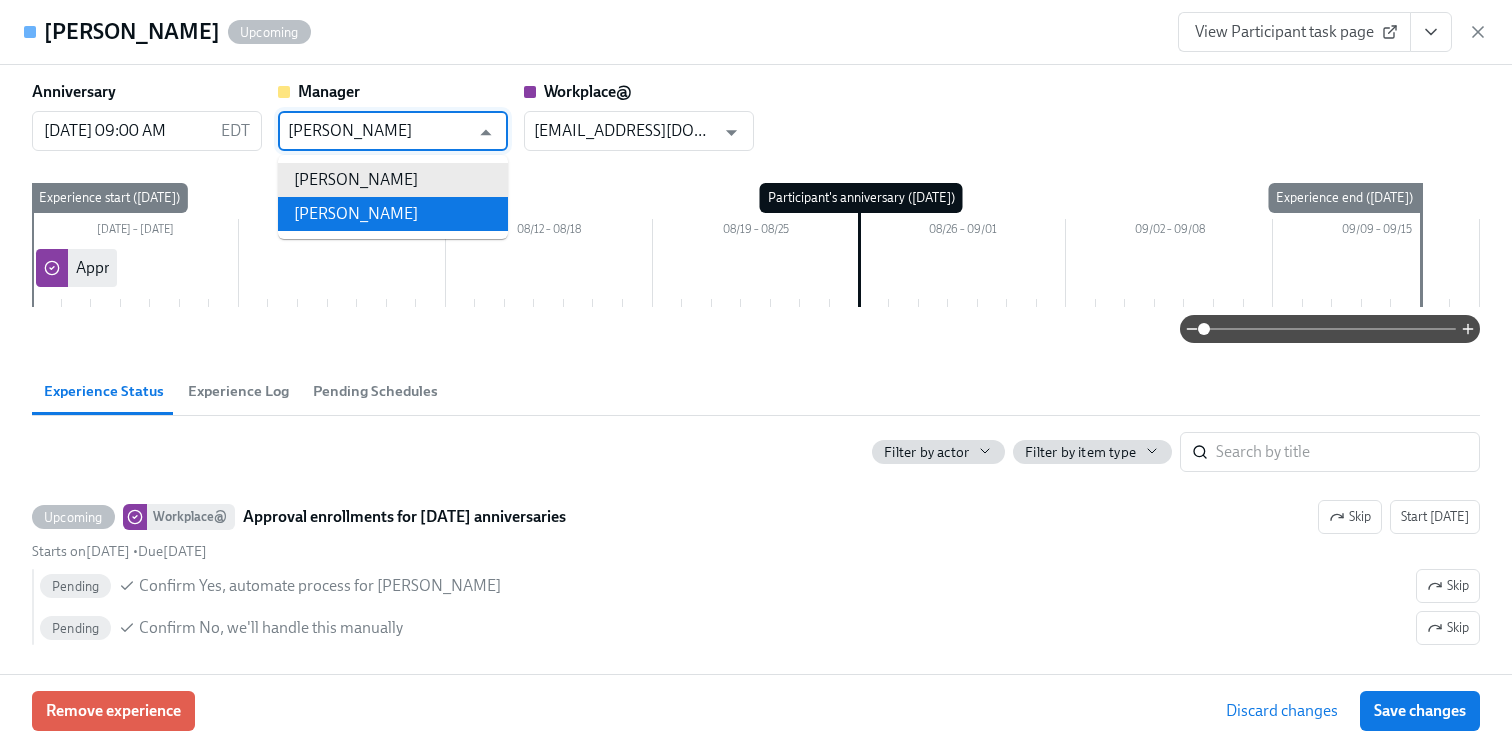 click on "[PERSON_NAME]" at bounding box center (393, 214) 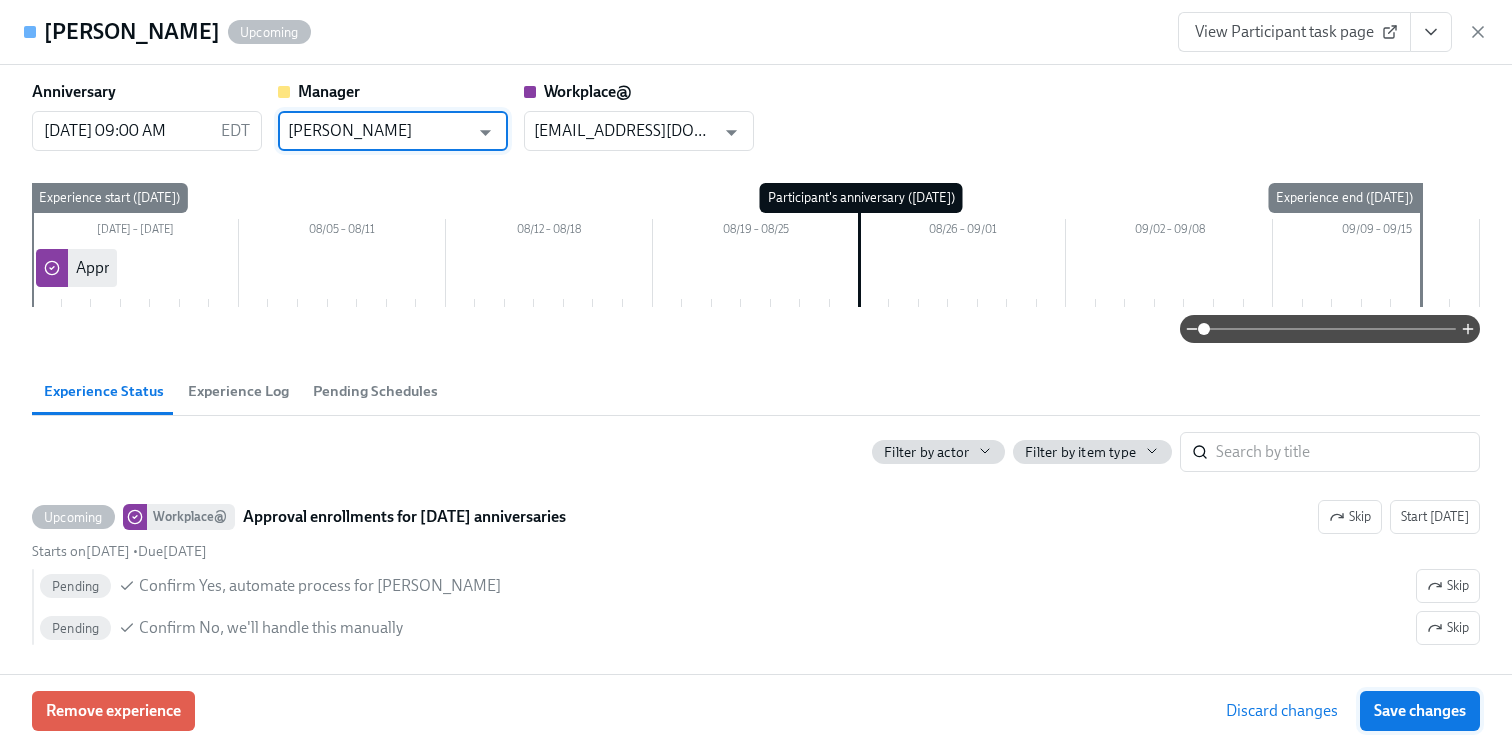 type on "[PERSON_NAME]" 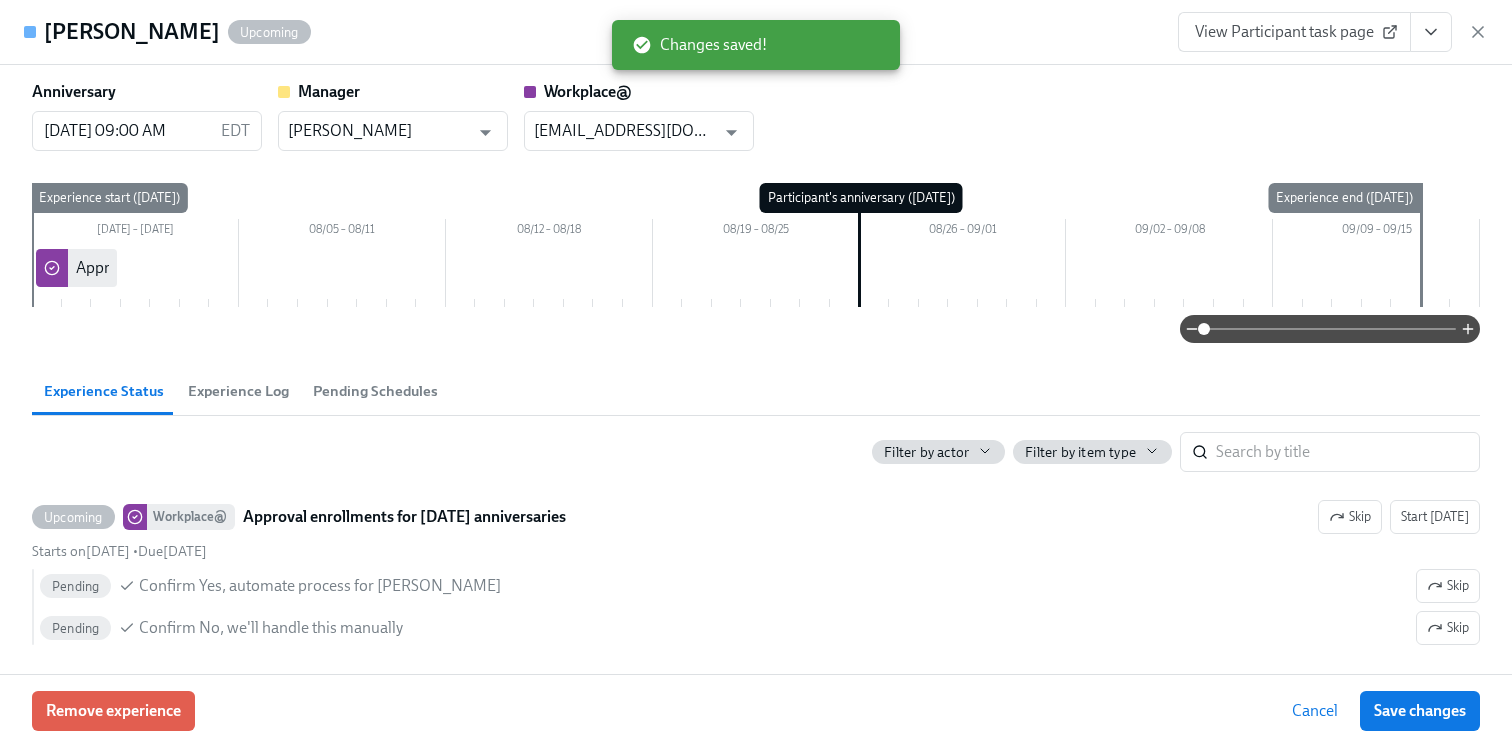 click on "View Participant task page" at bounding box center [1333, 32] 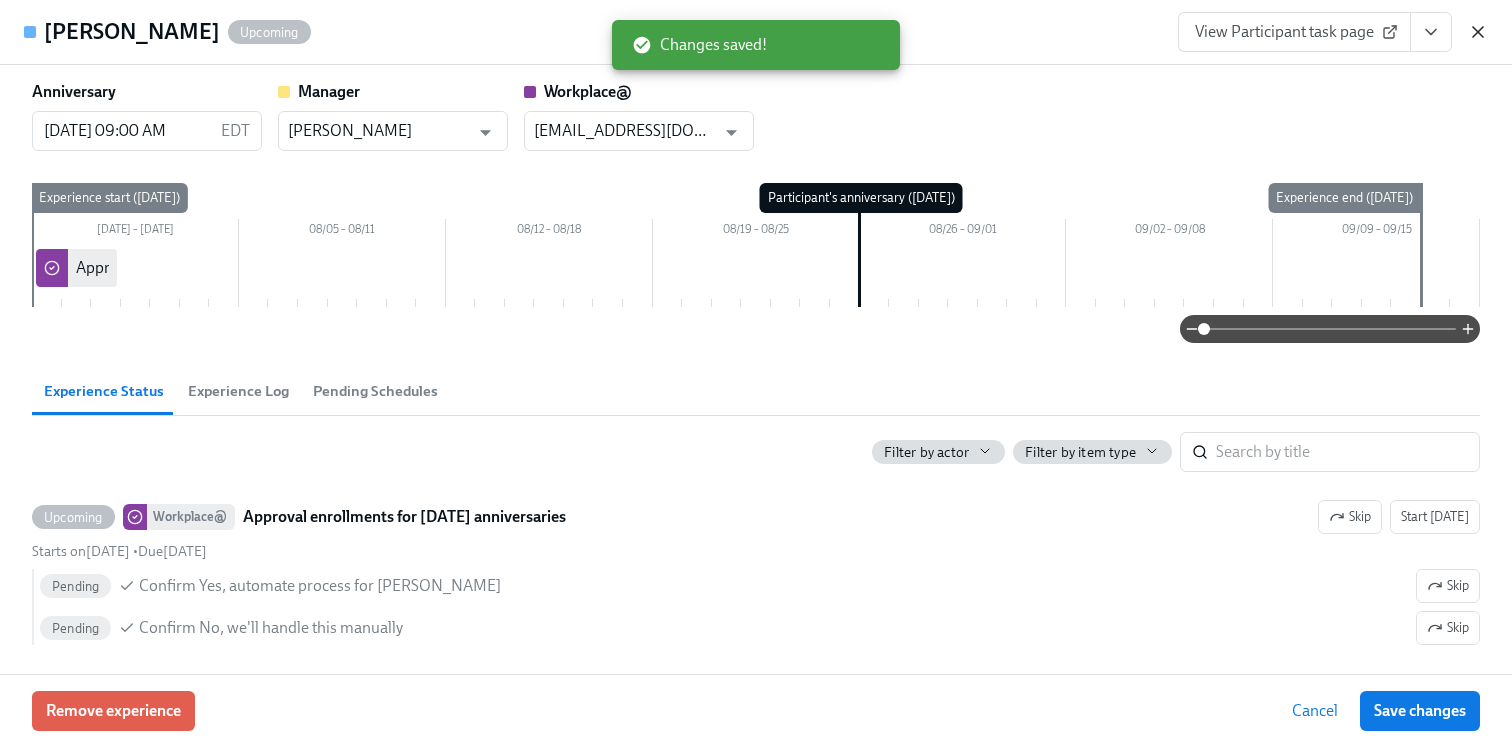 click 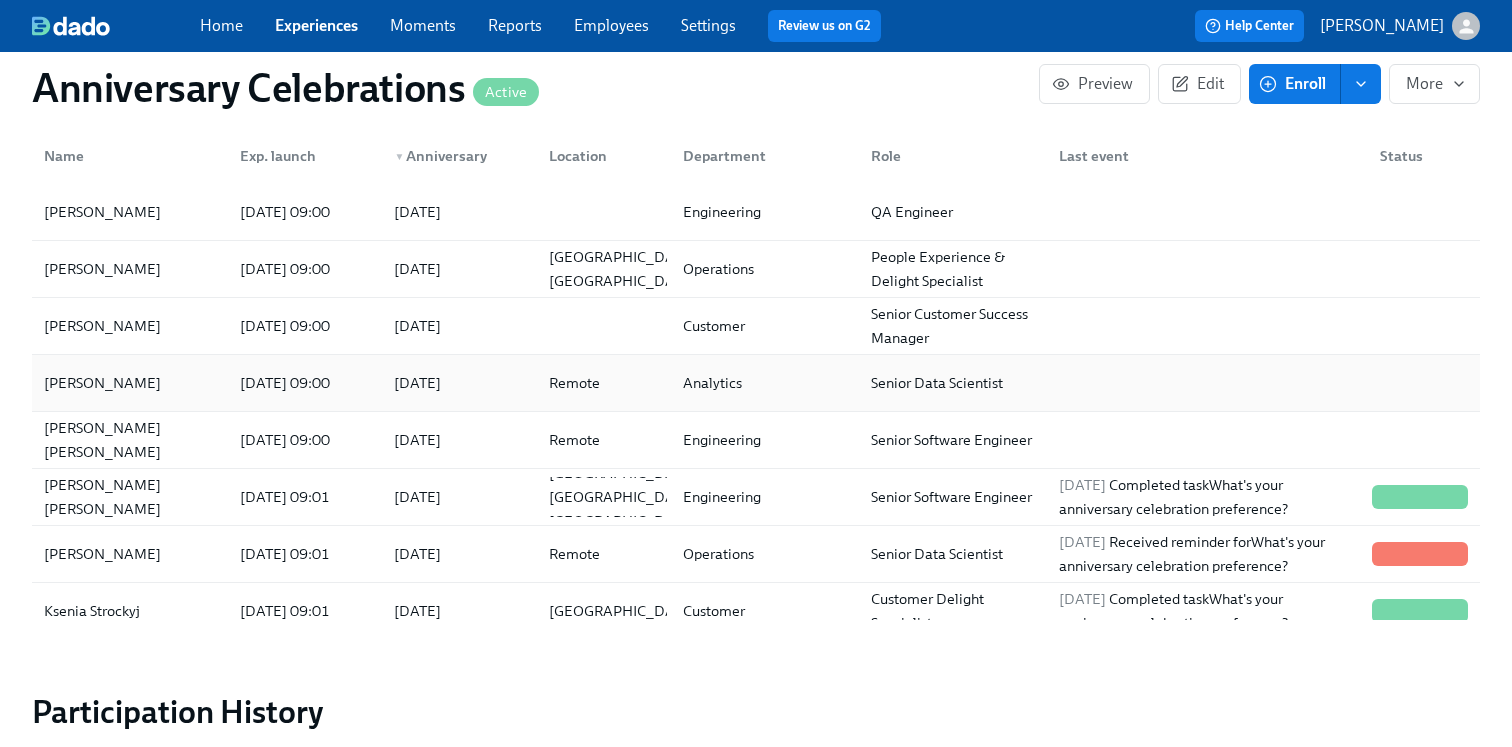 click on "Remote" at bounding box center [574, 383] 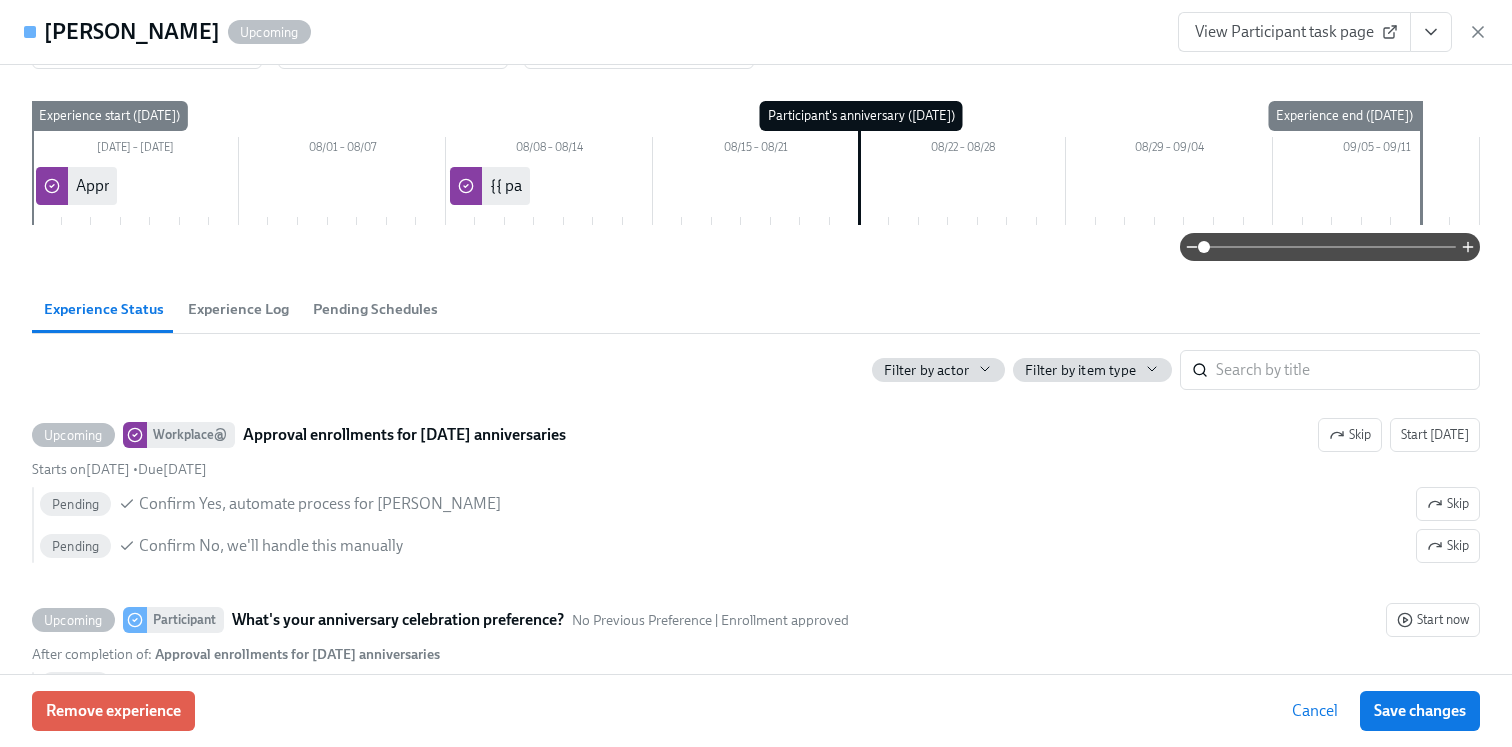 scroll, scrollTop: 102, scrollLeft: 0, axis: vertical 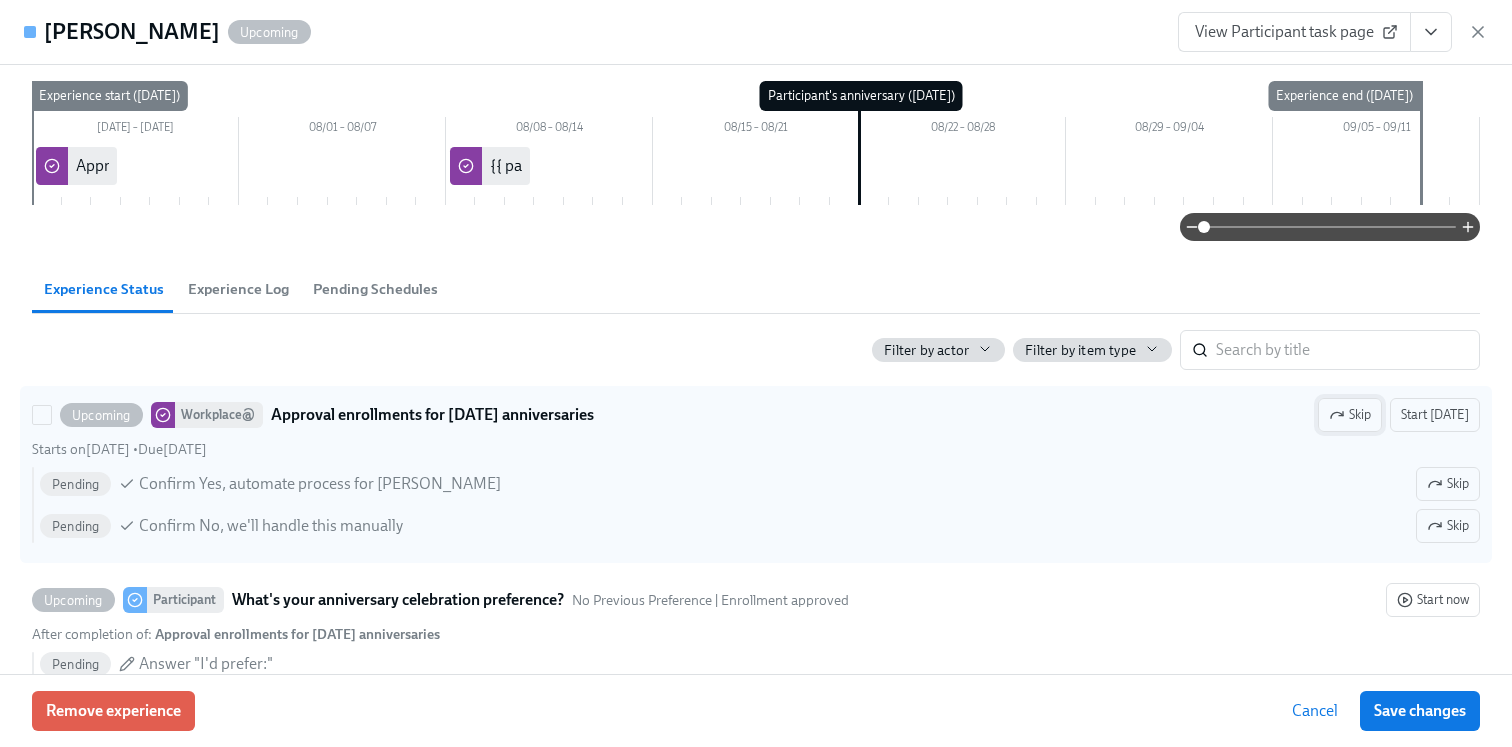click on "Skip" at bounding box center [1350, 415] 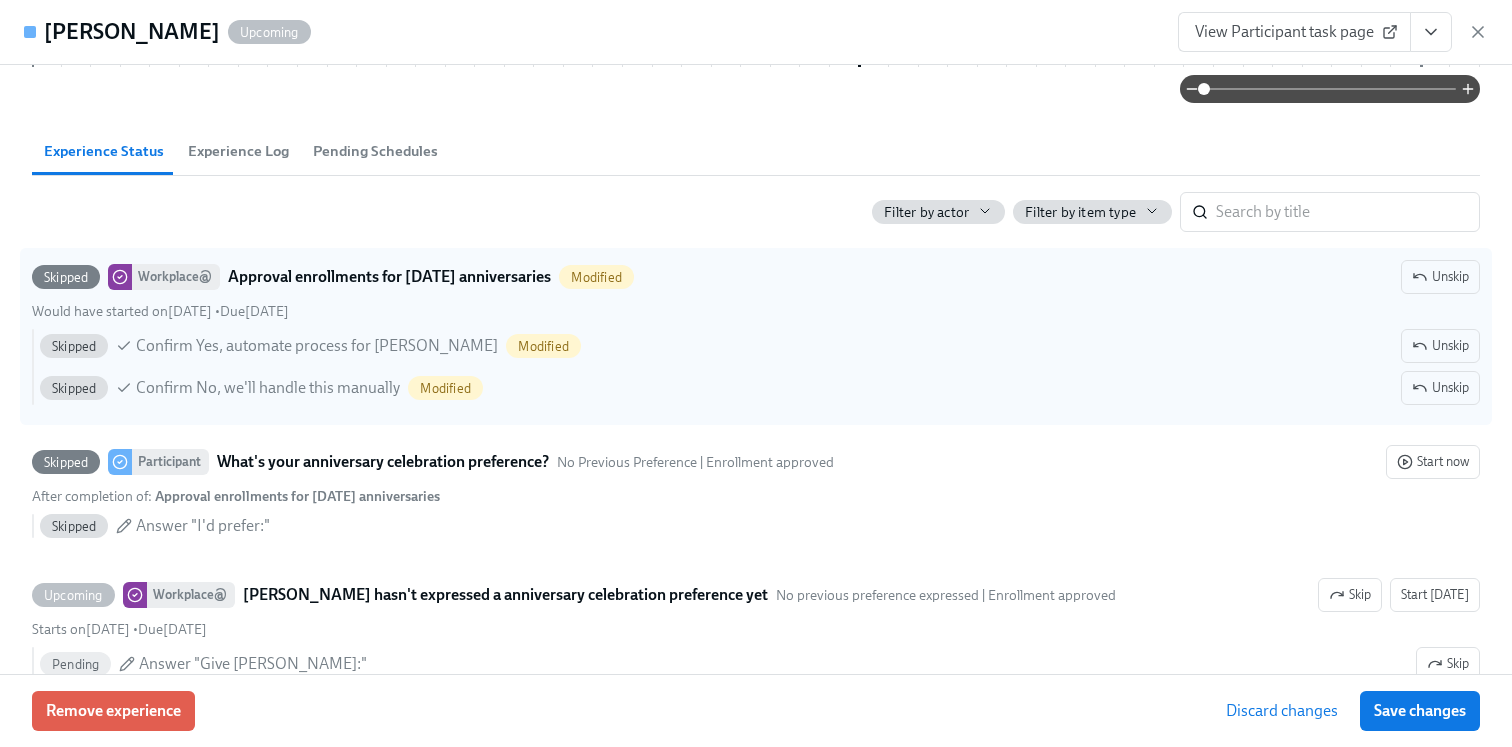 scroll, scrollTop: 287, scrollLeft: 0, axis: vertical 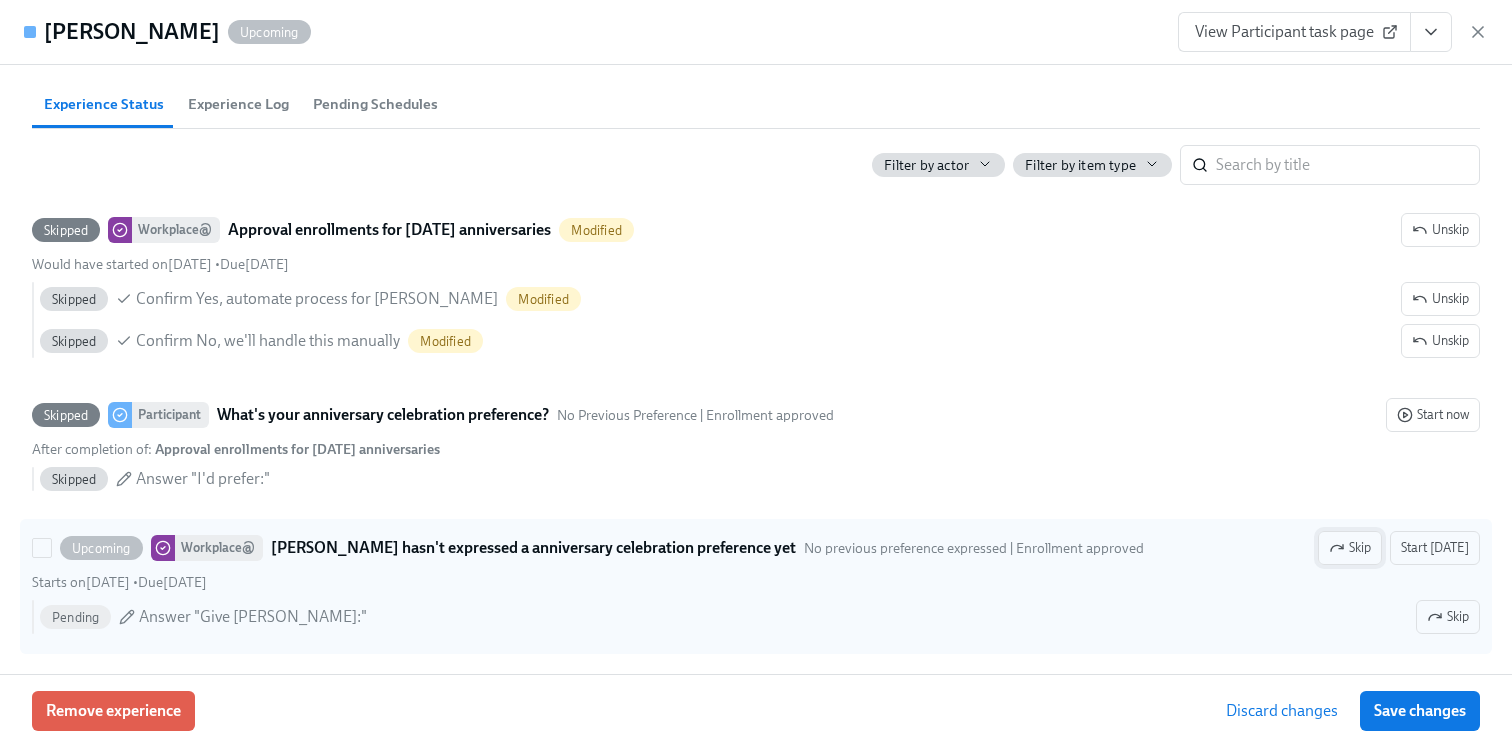 click on "Skip" at bounding box center [1350, 548] 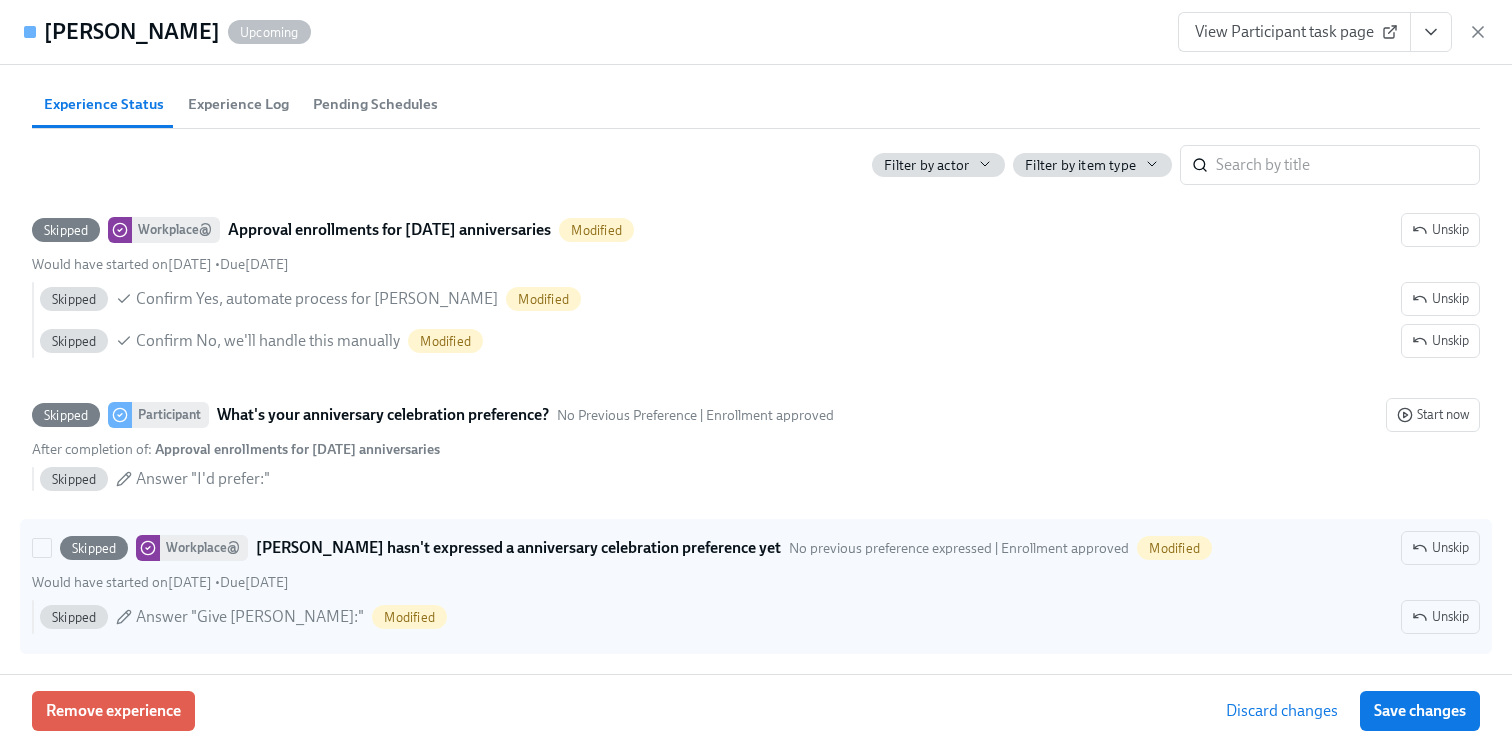 scroll, scrollTop: 291, scrollLeft: 0, axis: vertical 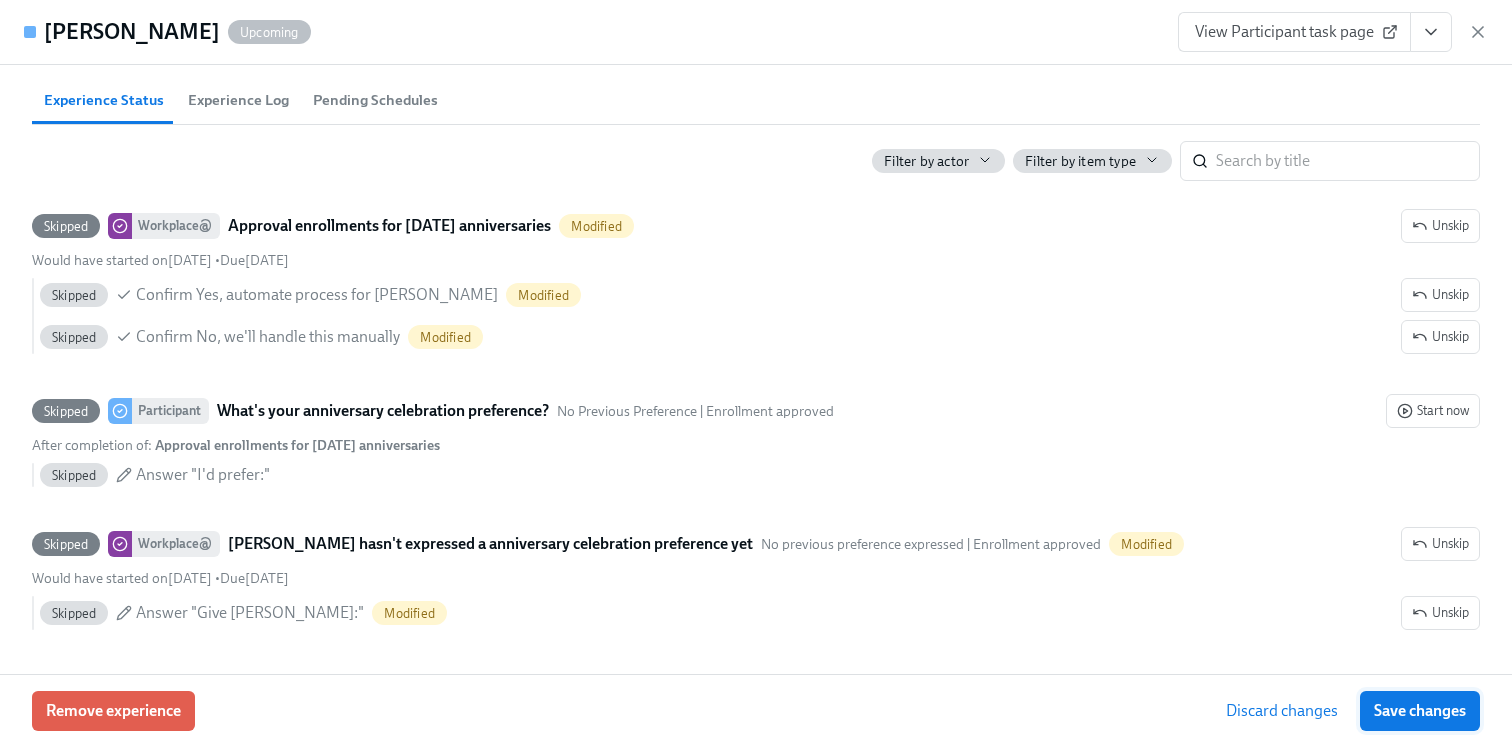 click on "Save changes" at bounding box center [1420, 711] 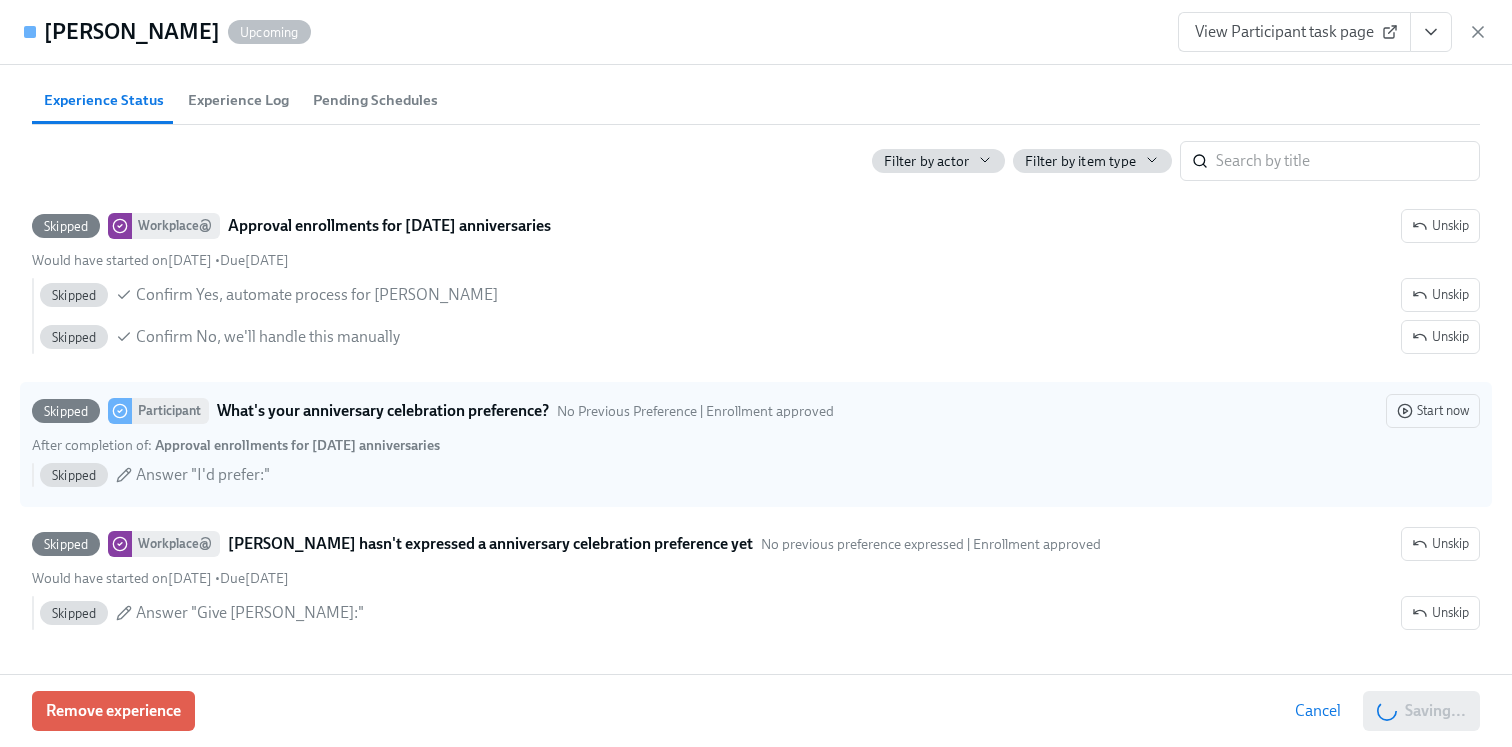 scroll, scrollTop: 0, scrollLeft: 6752, axis: horizontal 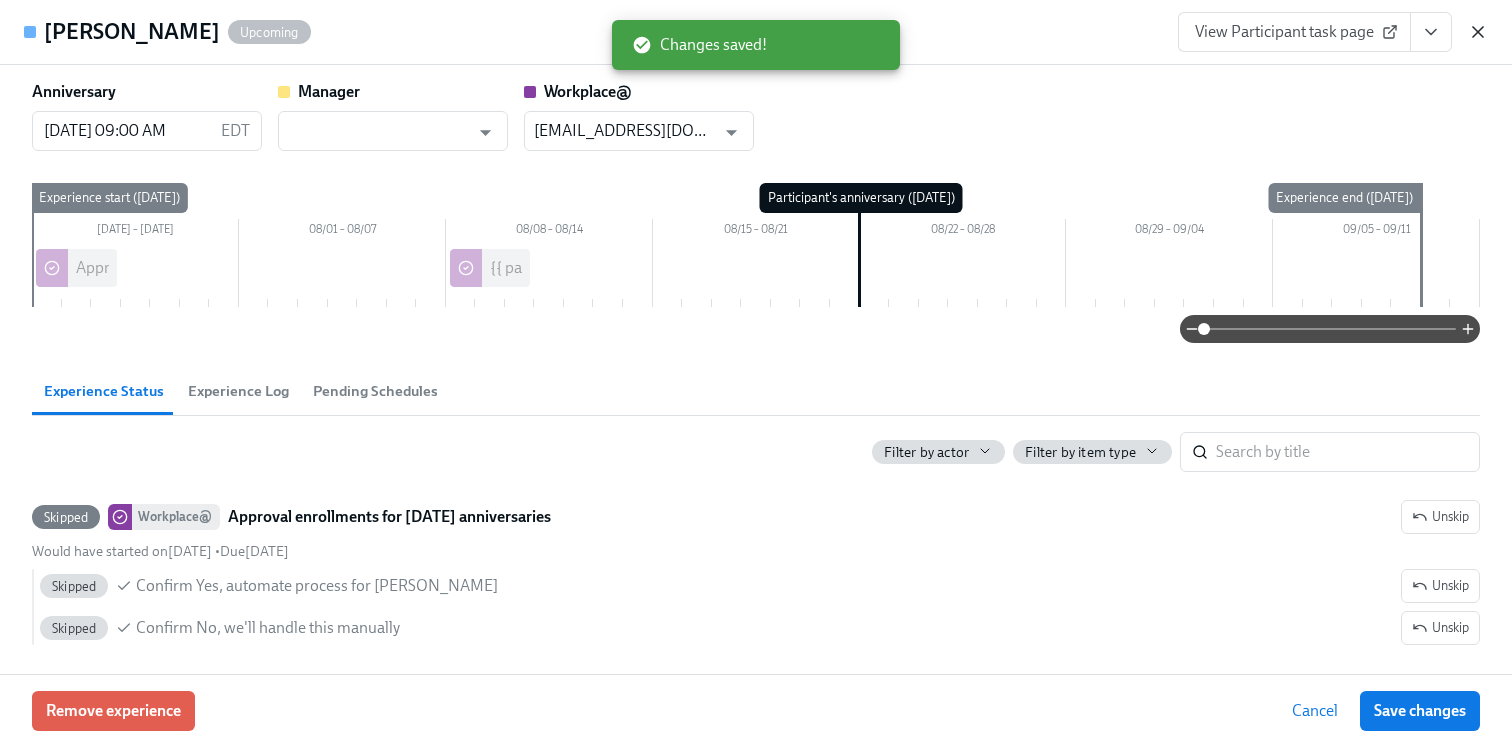 click 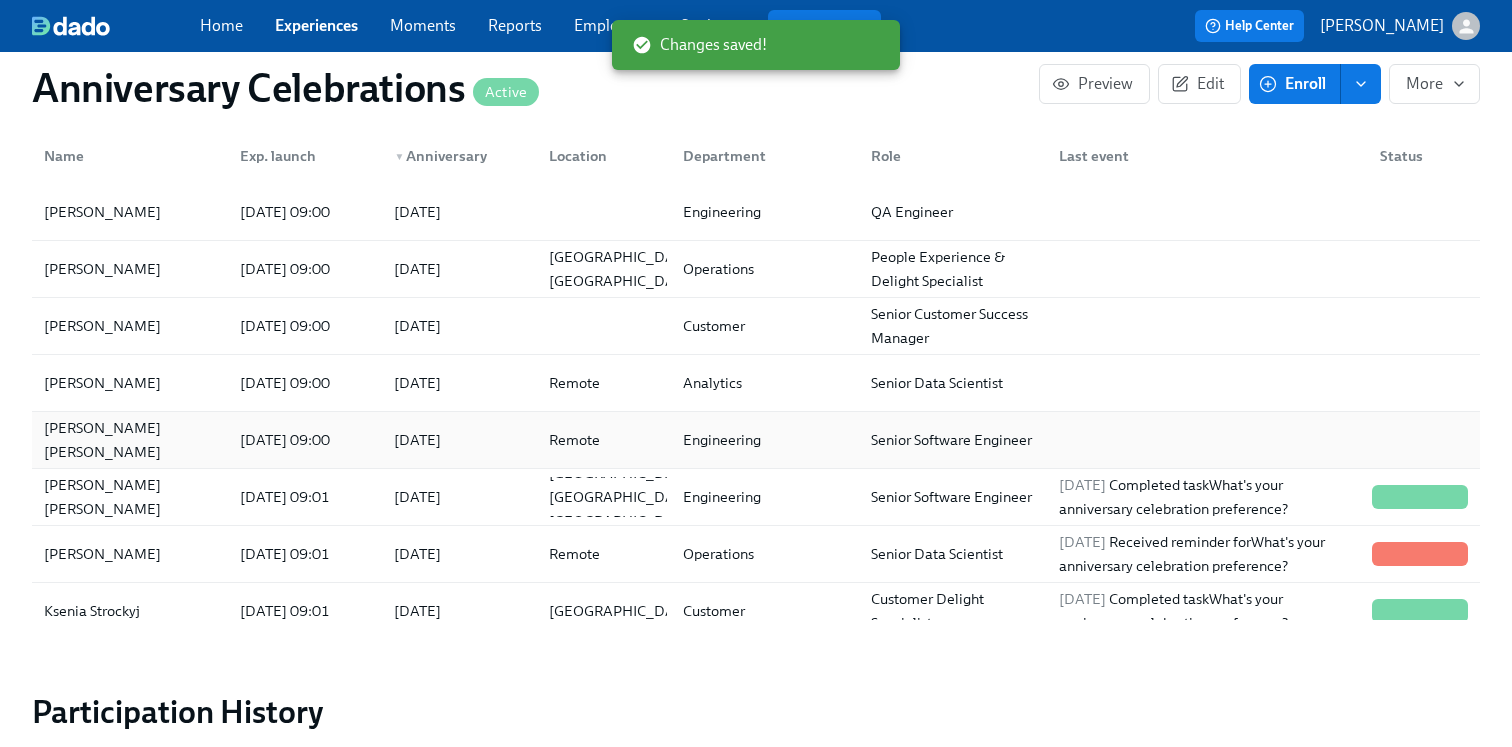 click on "[DATE]" at bounding box center (417, 440) 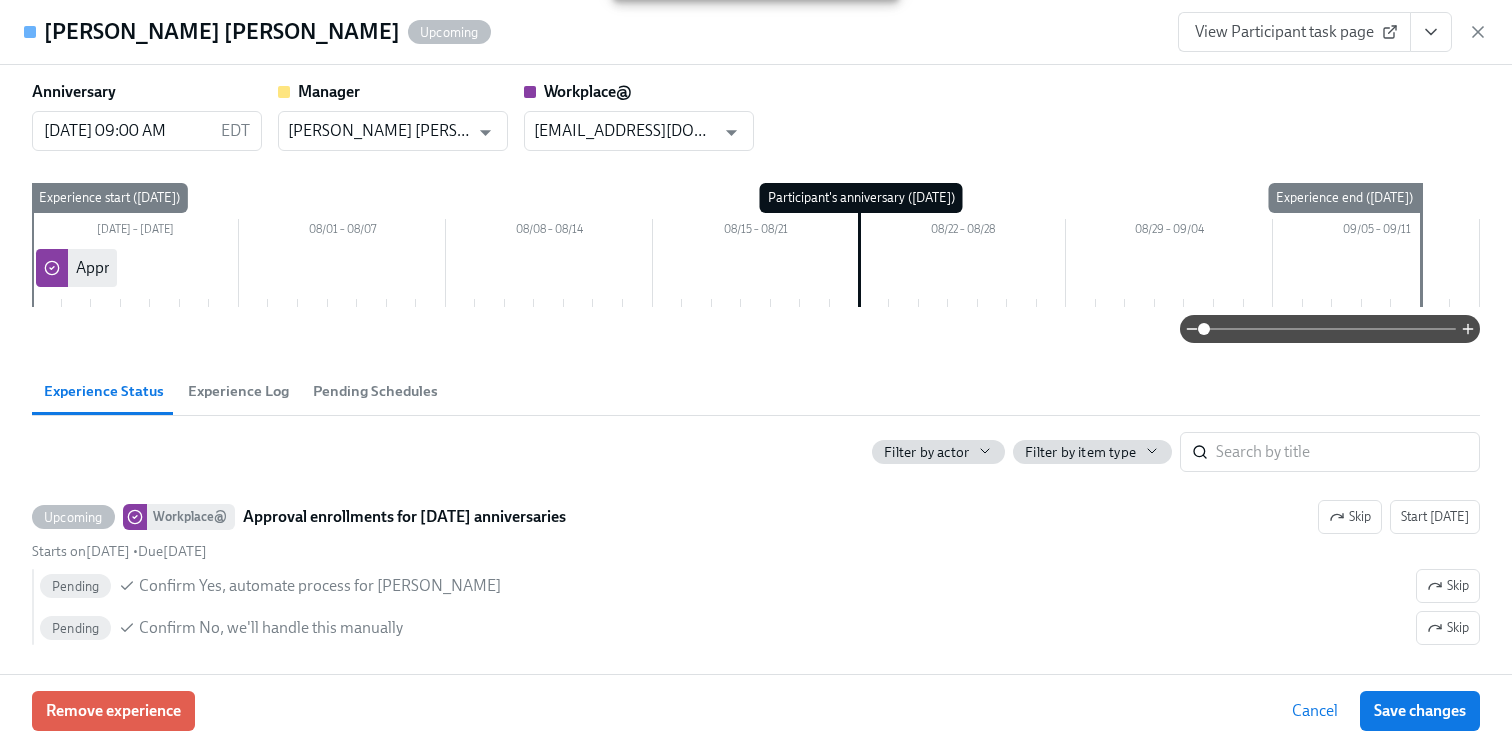click on "View Participant task page" at bounding box center (1333, 32) 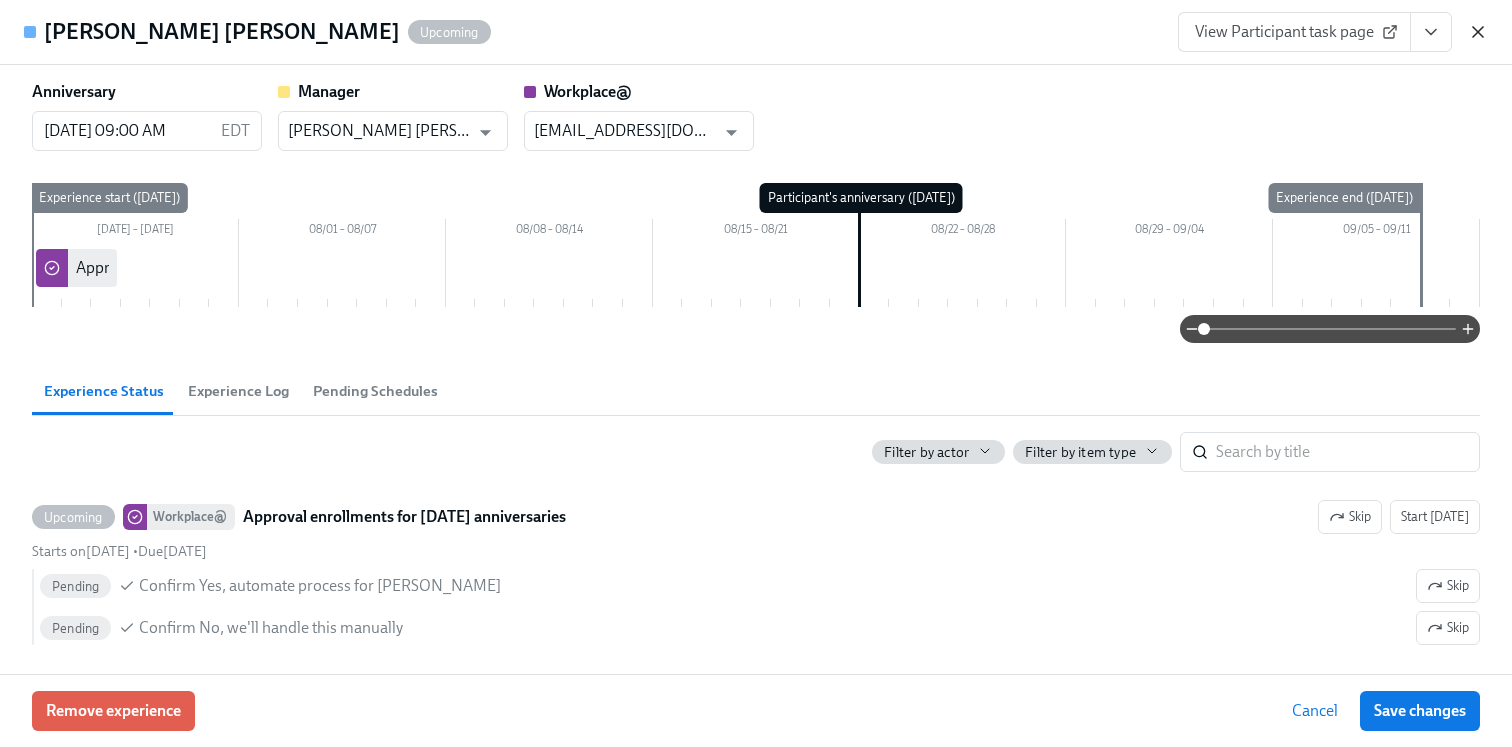 click 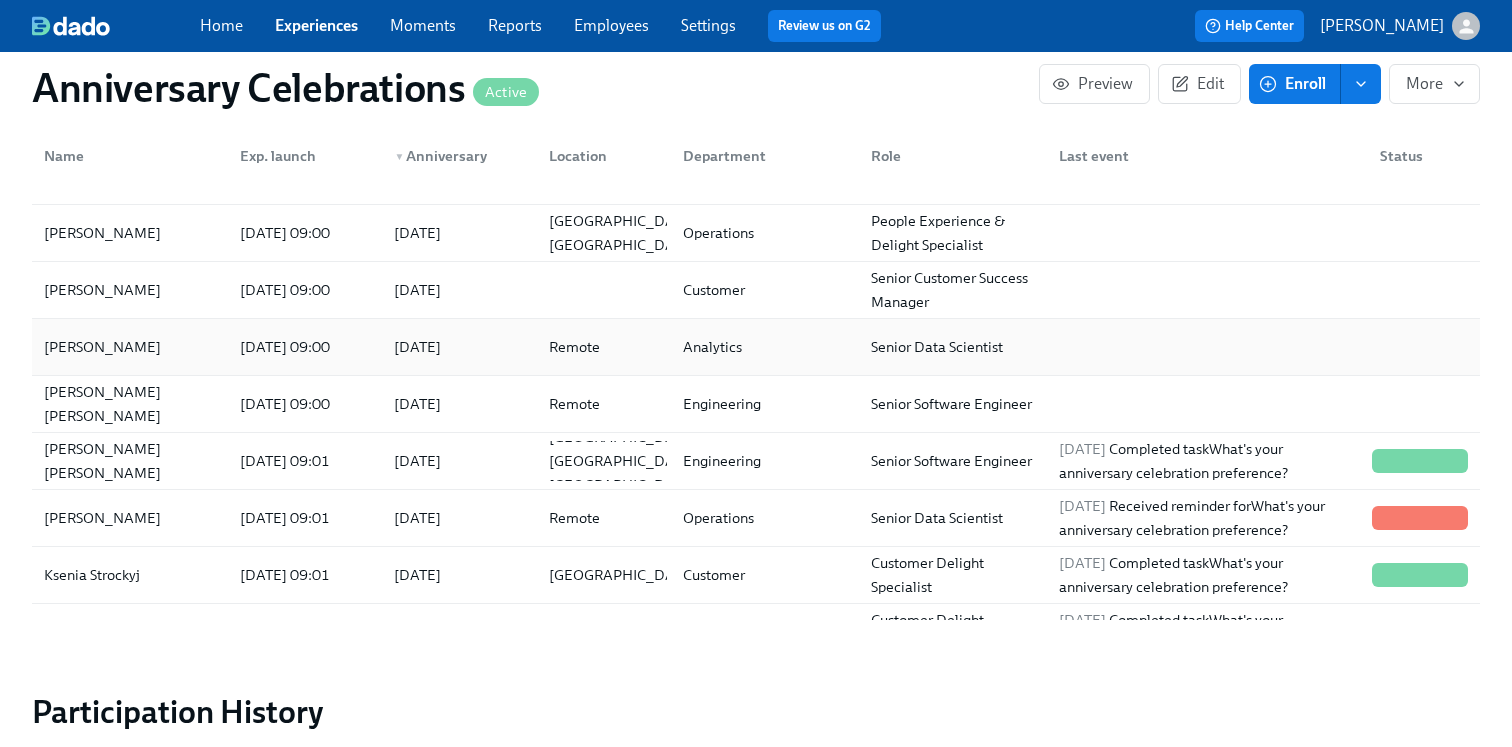 scroll, scrollTop: 40, scrollLeft: 0, axis: vertical 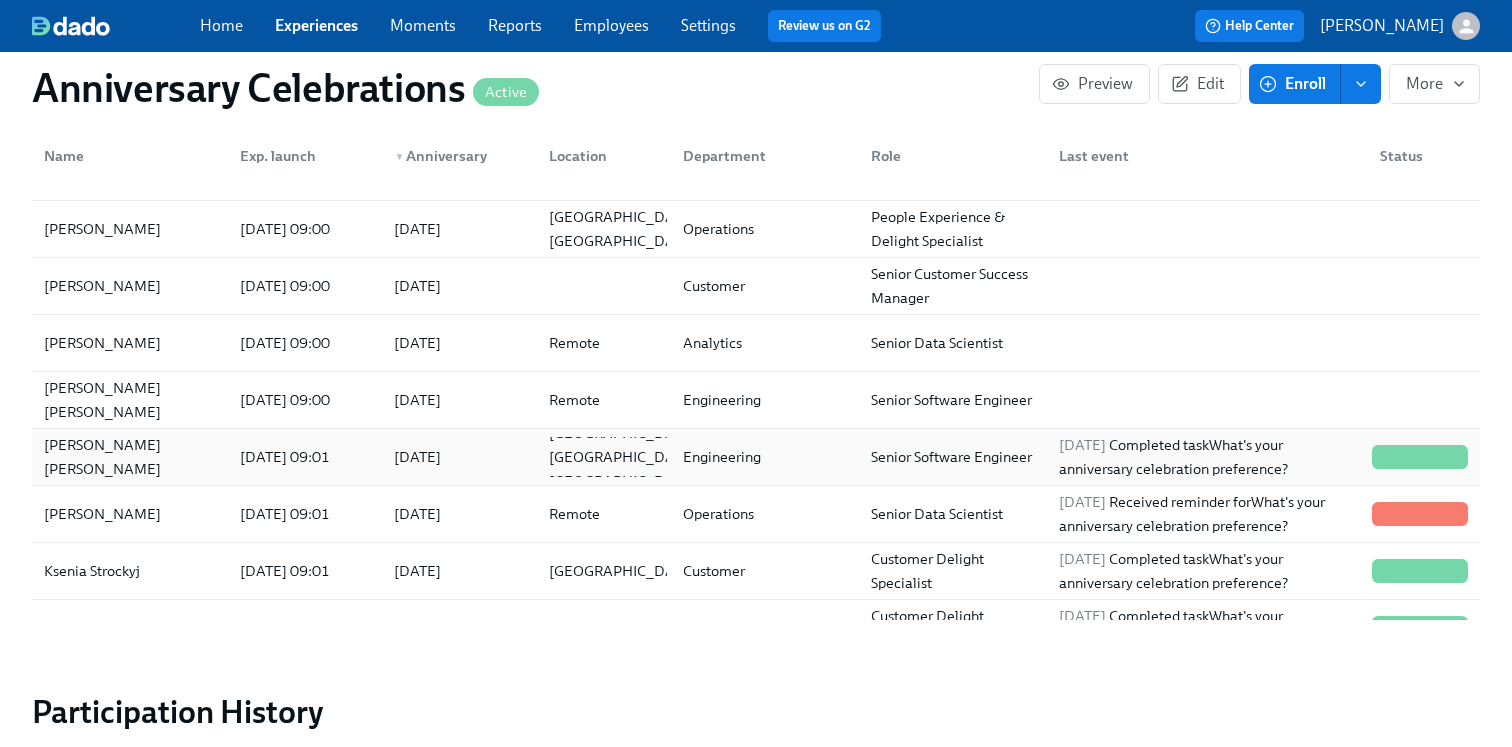 click on "[DATE]" at bounding box center (455, 457) 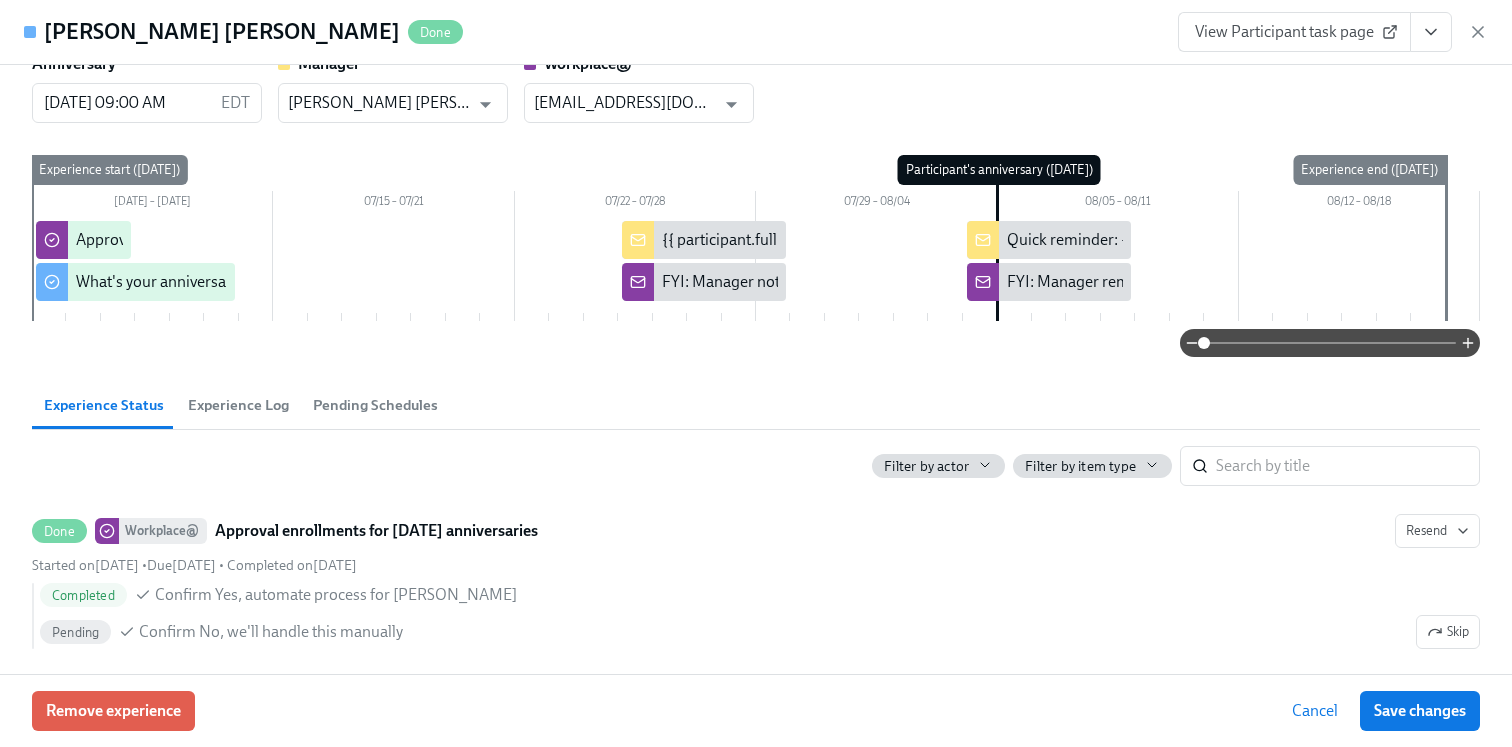 scroll, scrollTop: 36, scrollLeft: 0, axis: vertical 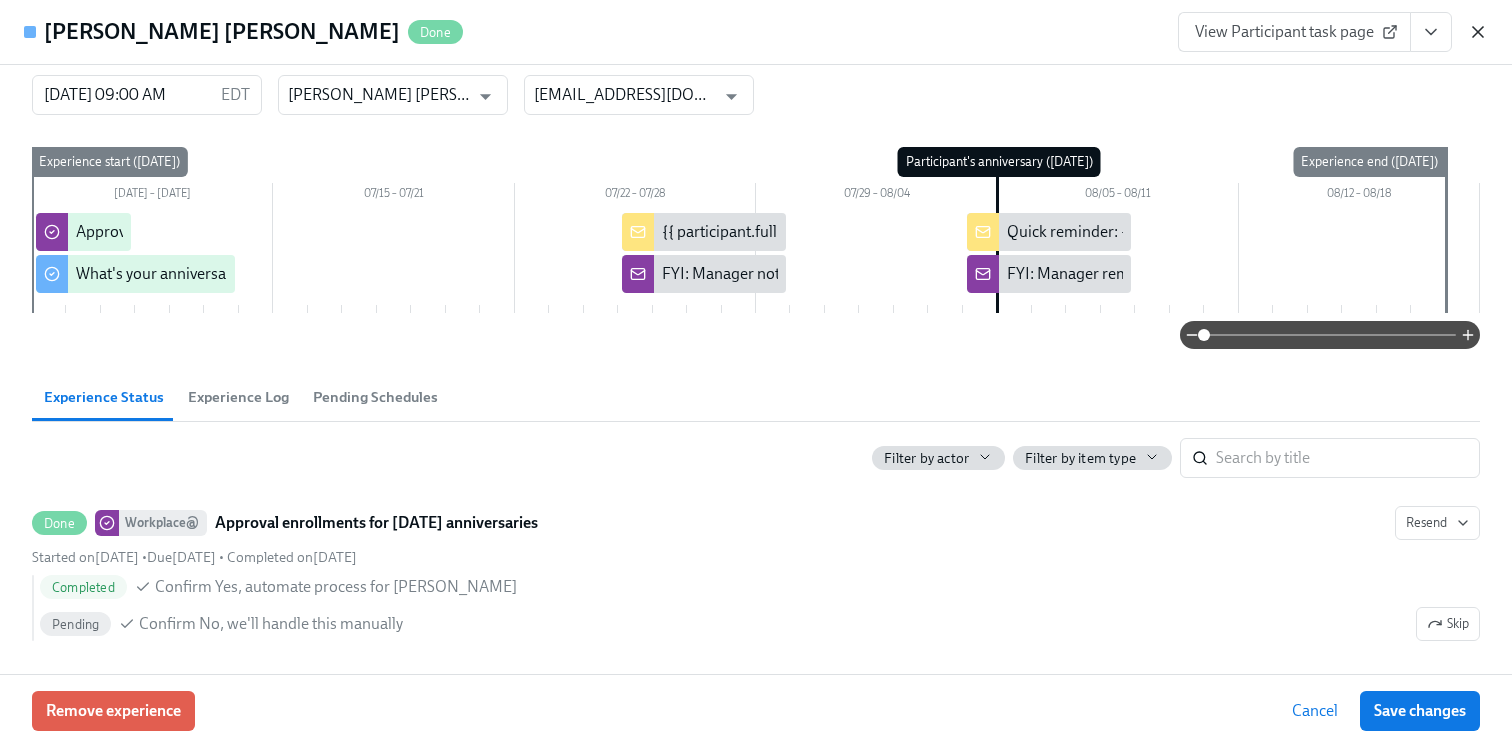 click 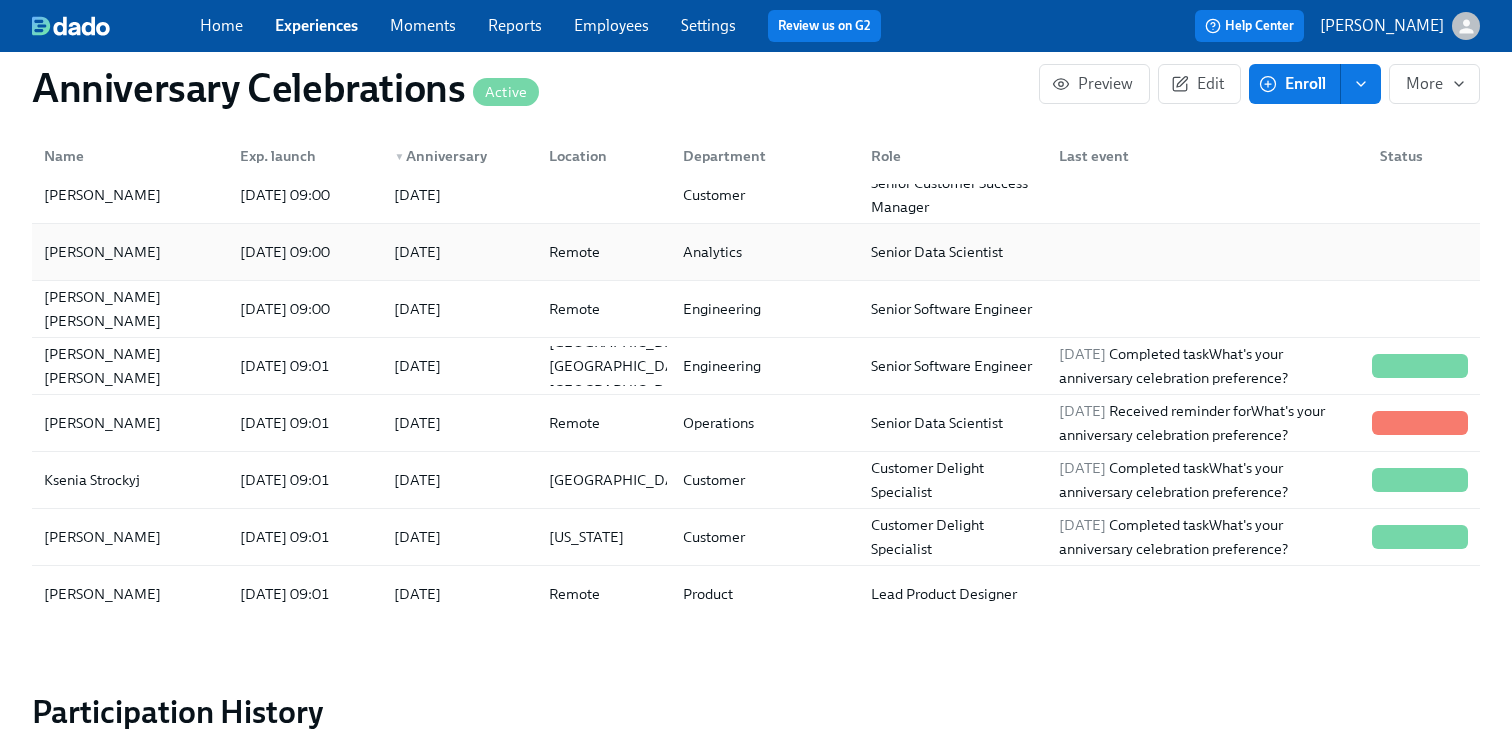 scroll, scrollTop: 142, scrollLeft: 0, axis: vertical 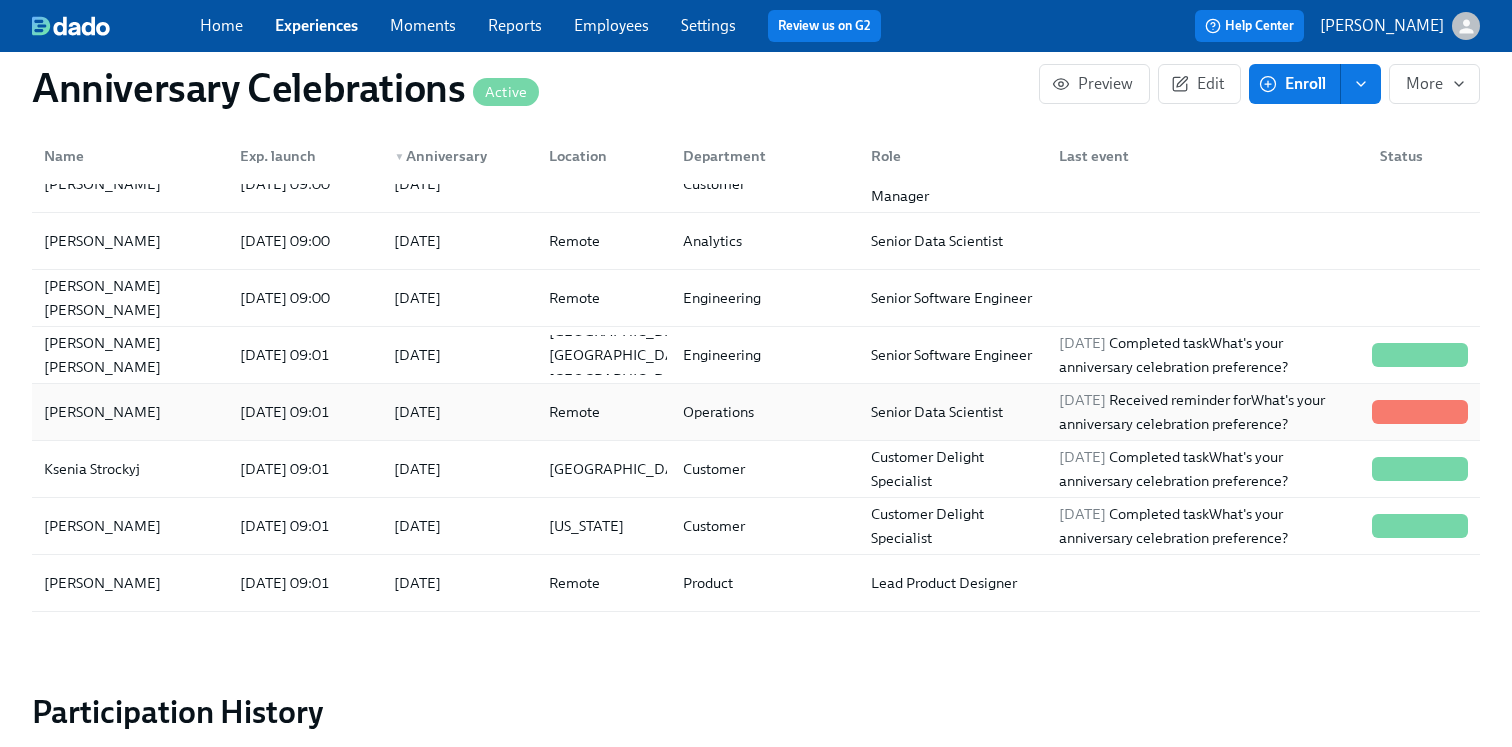click on "[DATE]" at bounding box center (455, 412) 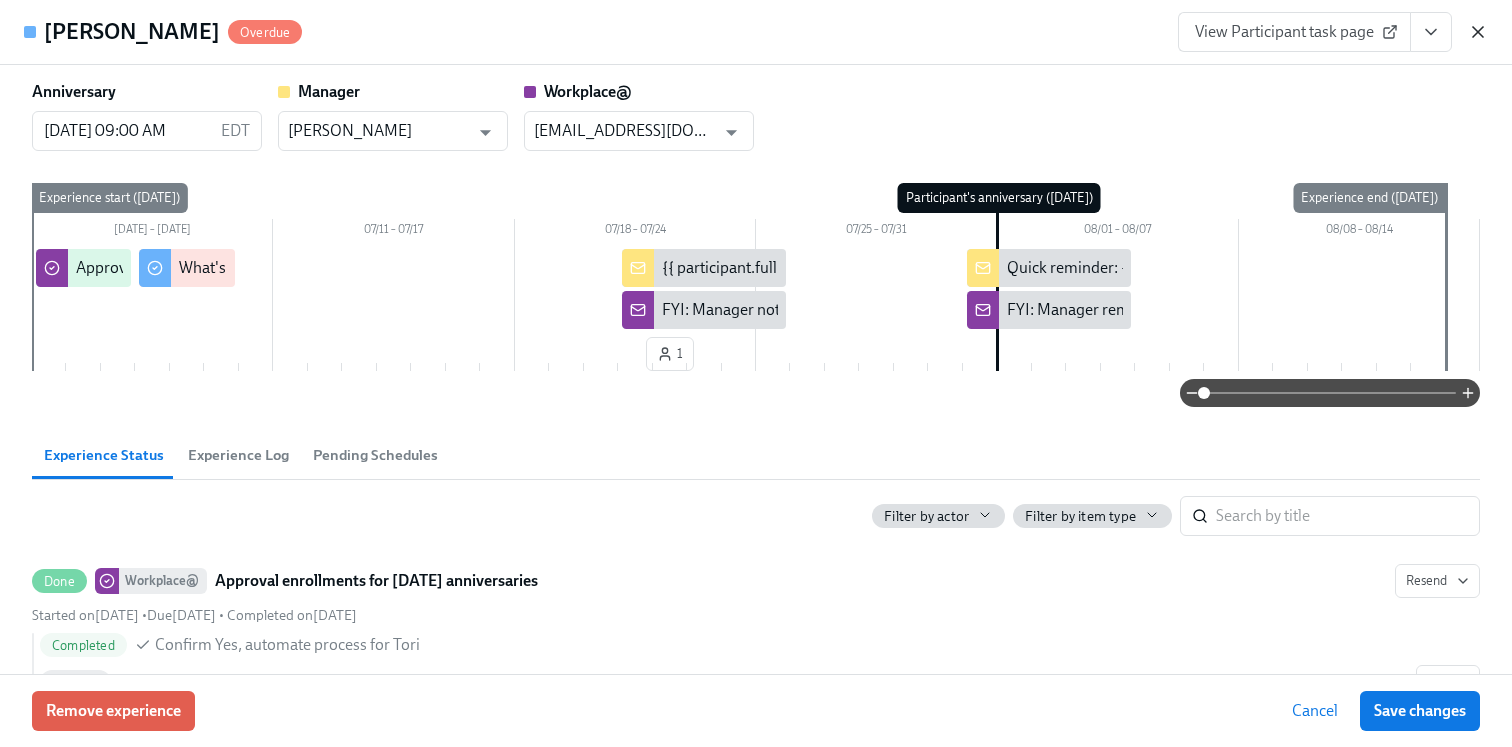 click 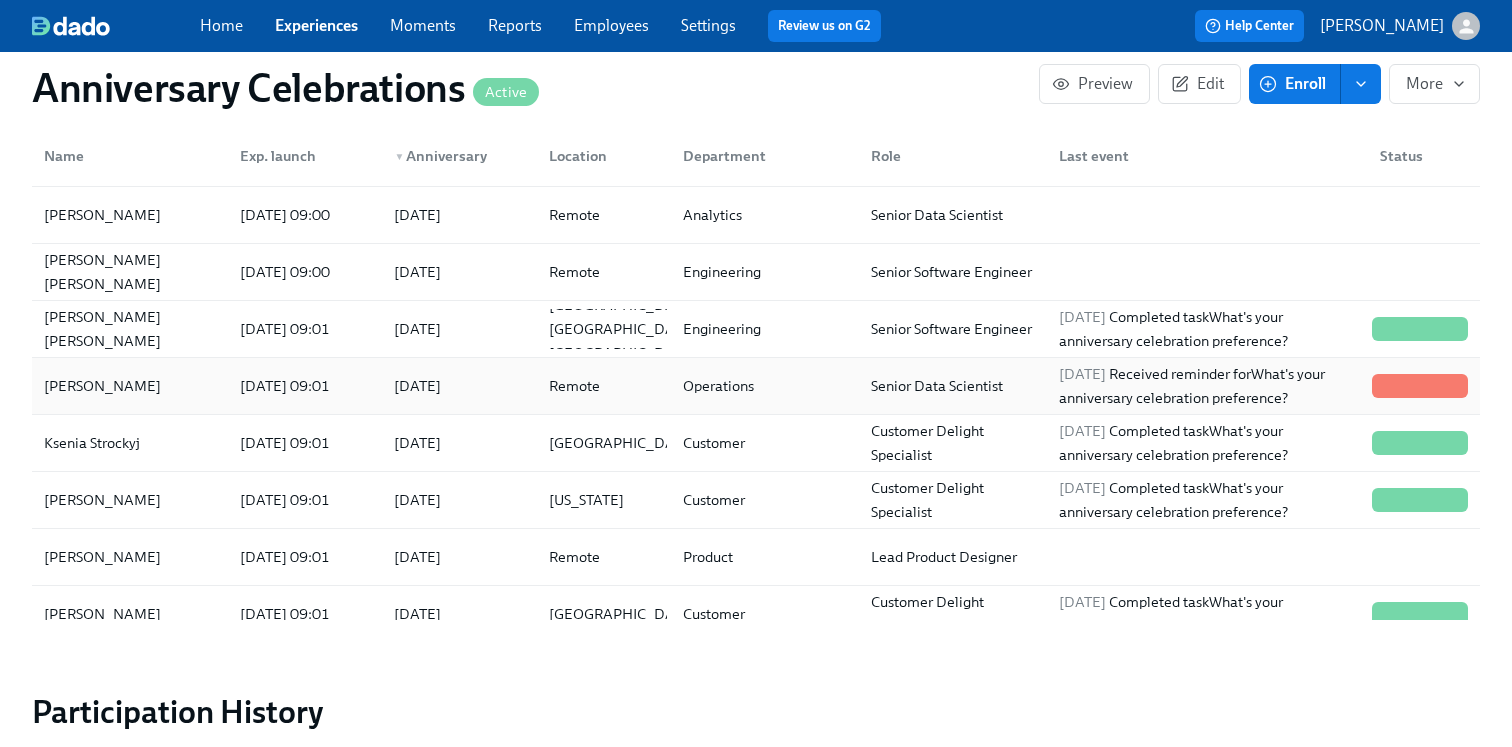 scroll, scrollTop: 183, scrollLeft: 0, axis: vertical 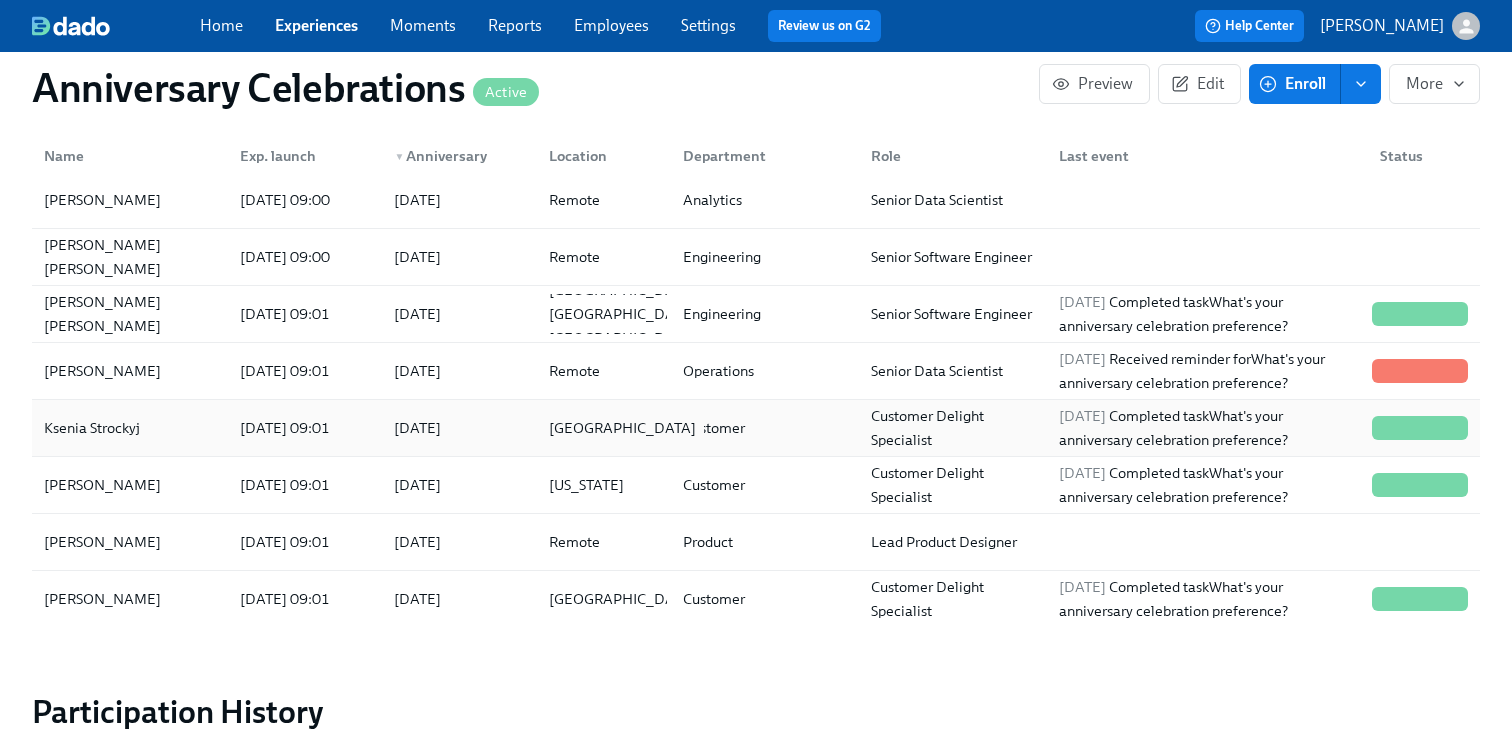 click on "[GEOGRAPHIC_DATA]" at bounding box center (600, 428) 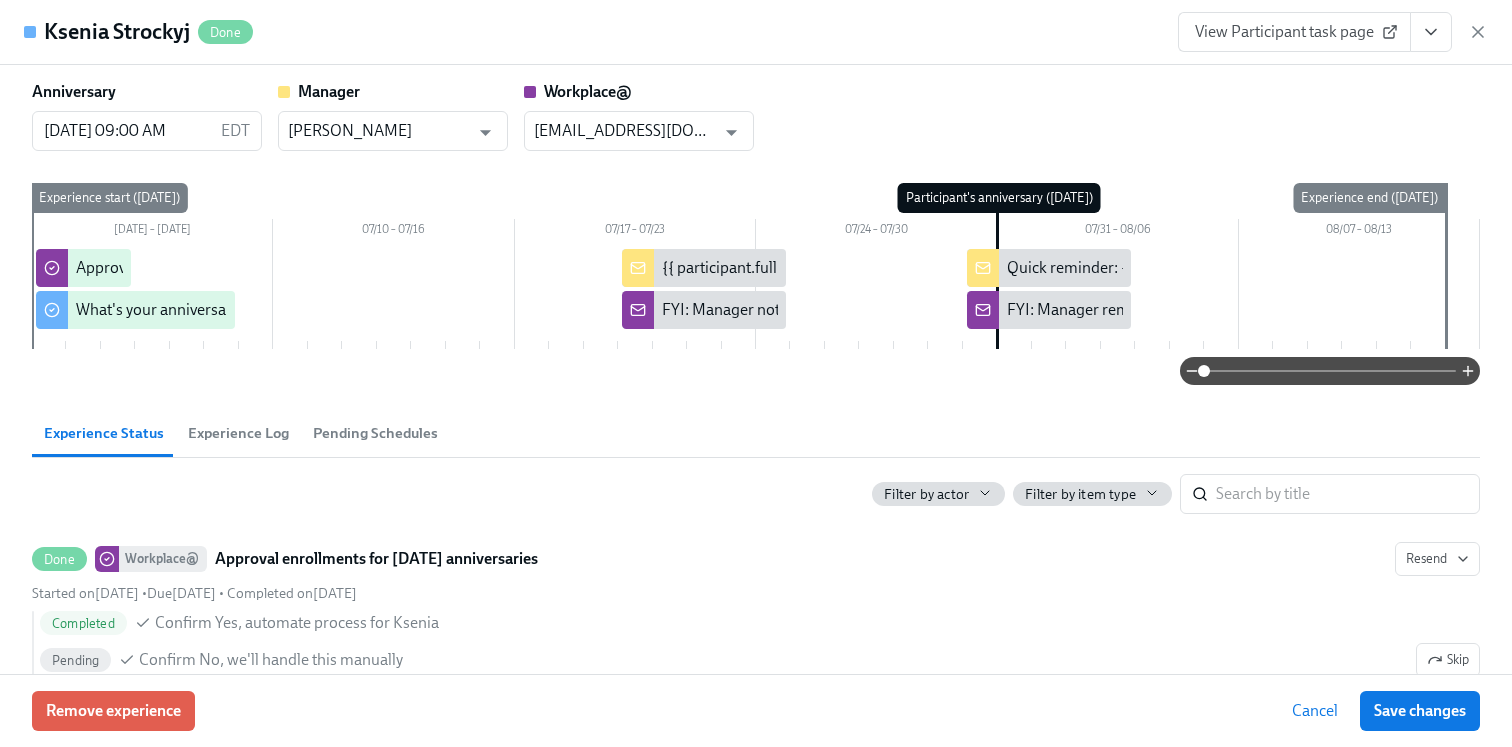 click 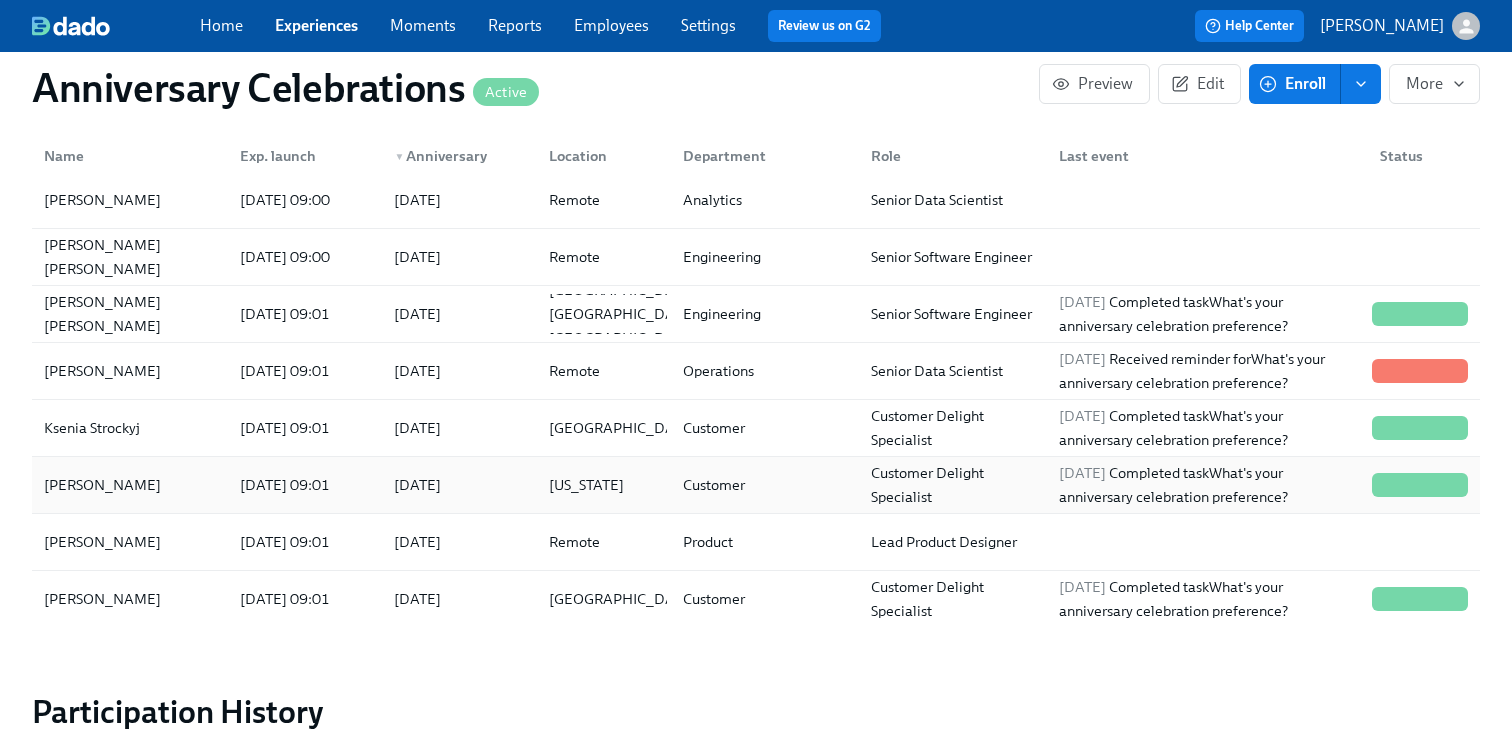 click on "[DATE]" at bounding box center [417, 485] 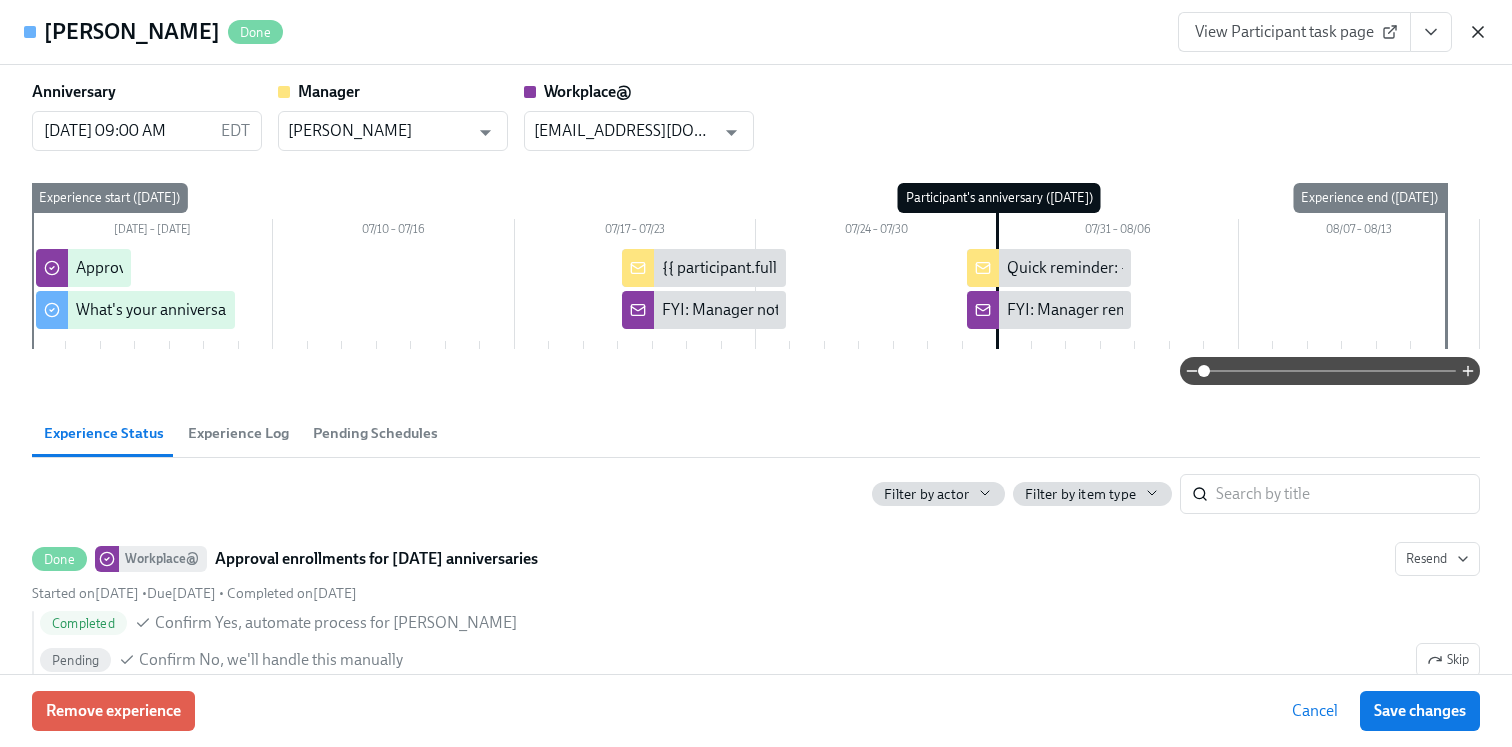 click 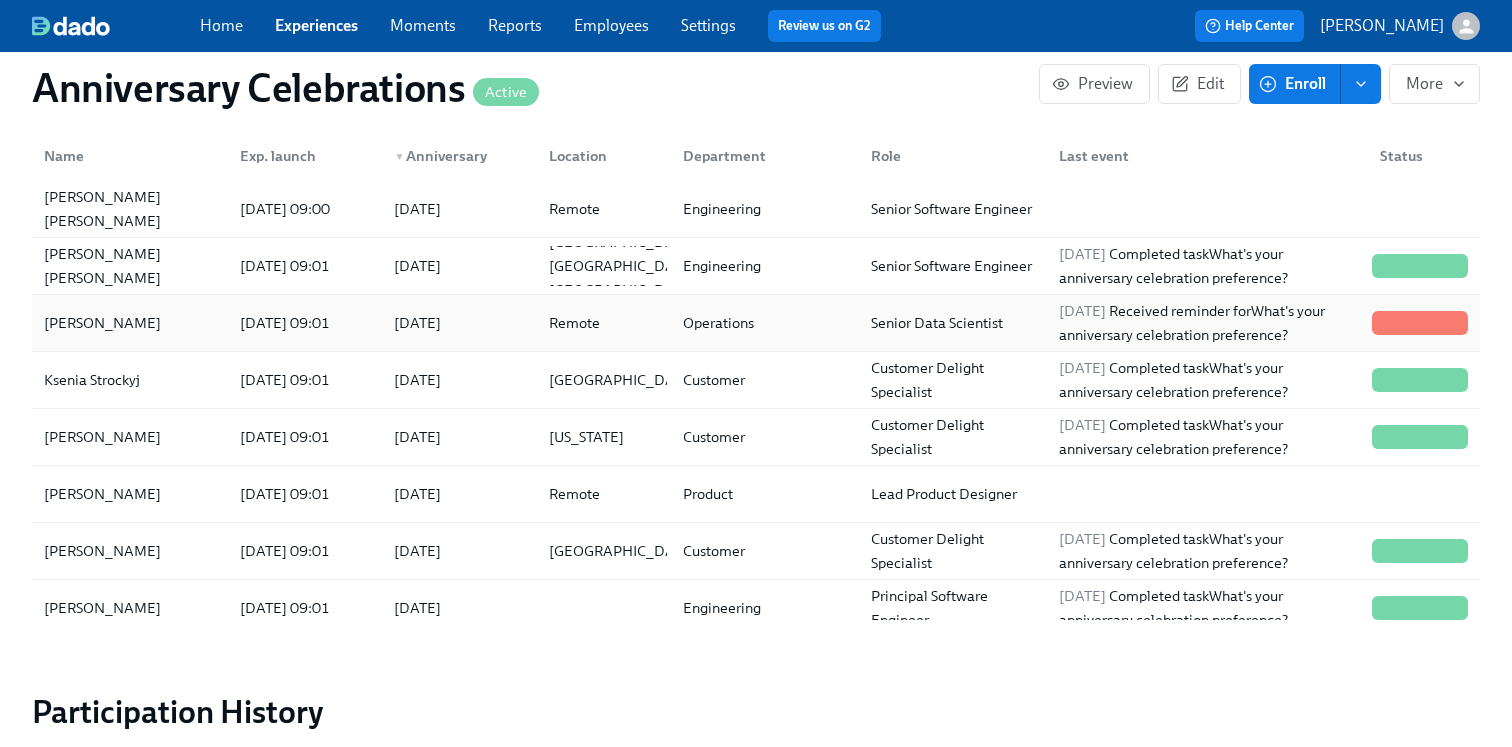 scroll, scrollTop: 255, scrollLeft: 0, axis: vertical 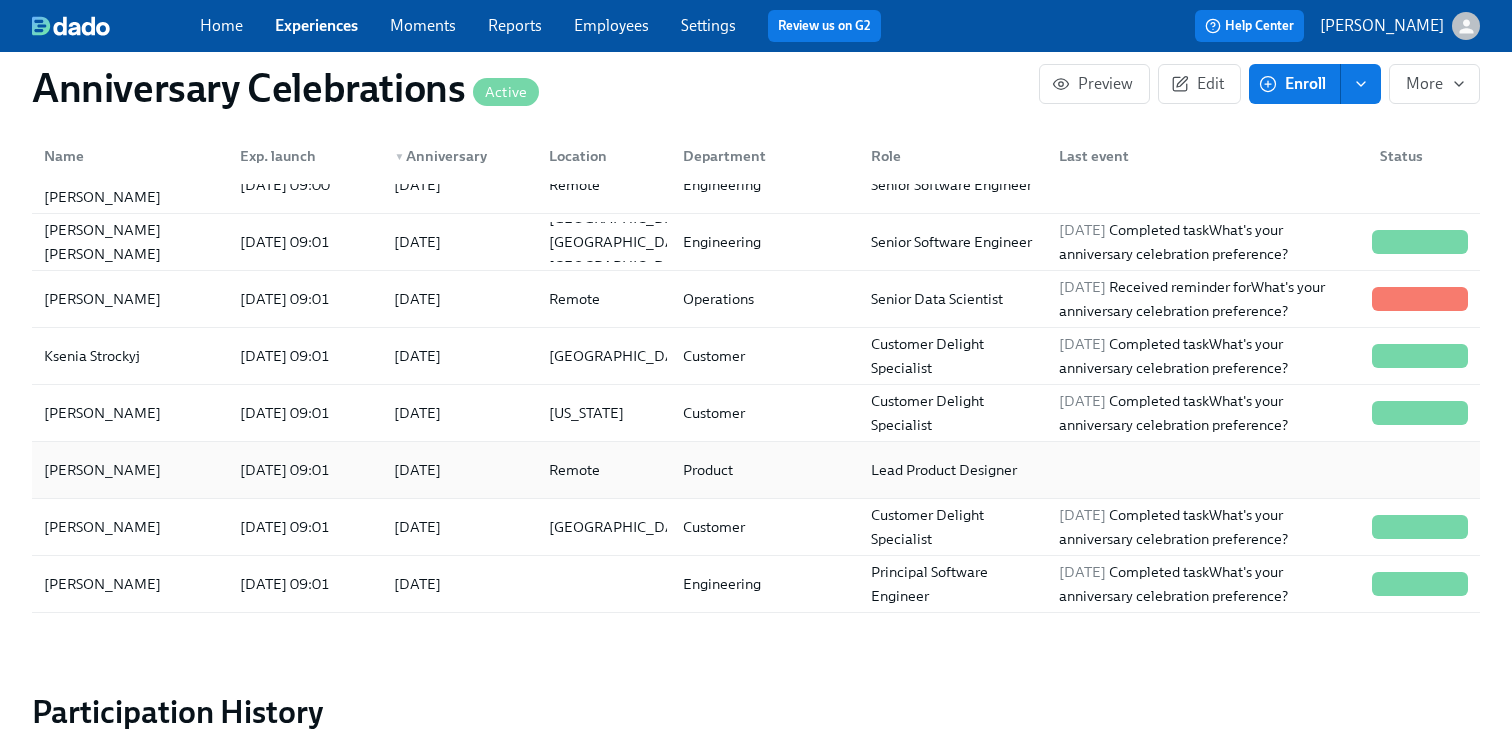 click on "[DATE]" at bounding box center (417, 470) 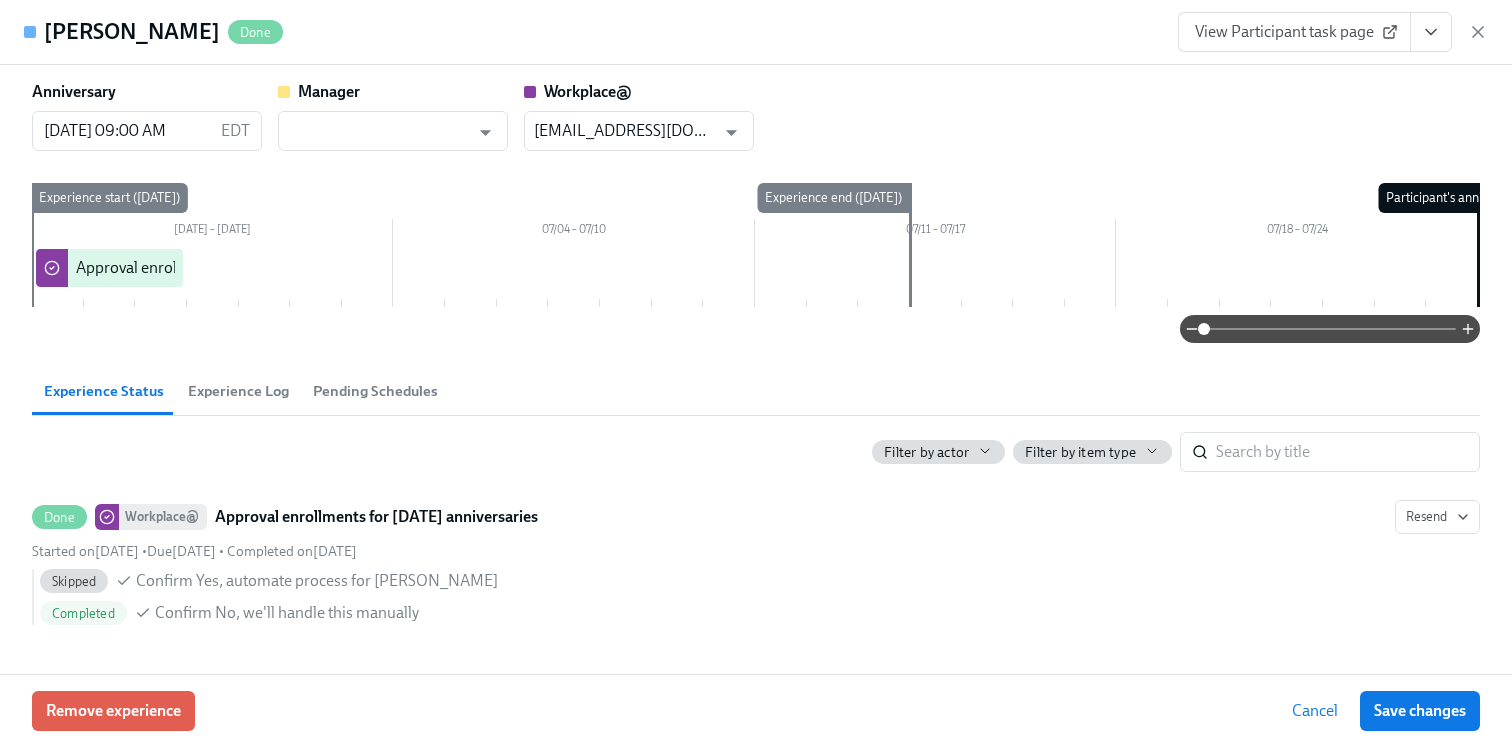 scroll, scrollTop: 3, scrollLeft: 0, axis: vertical 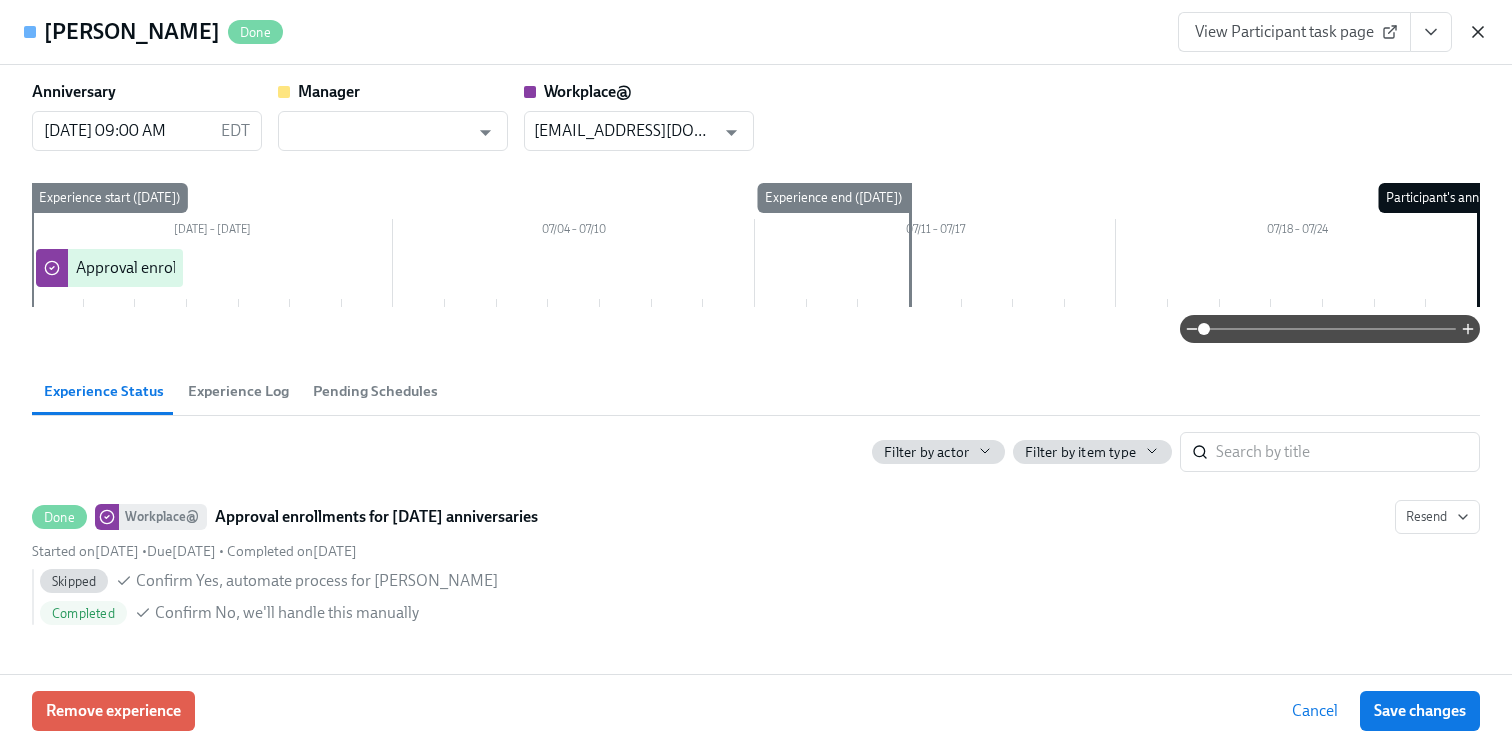 click 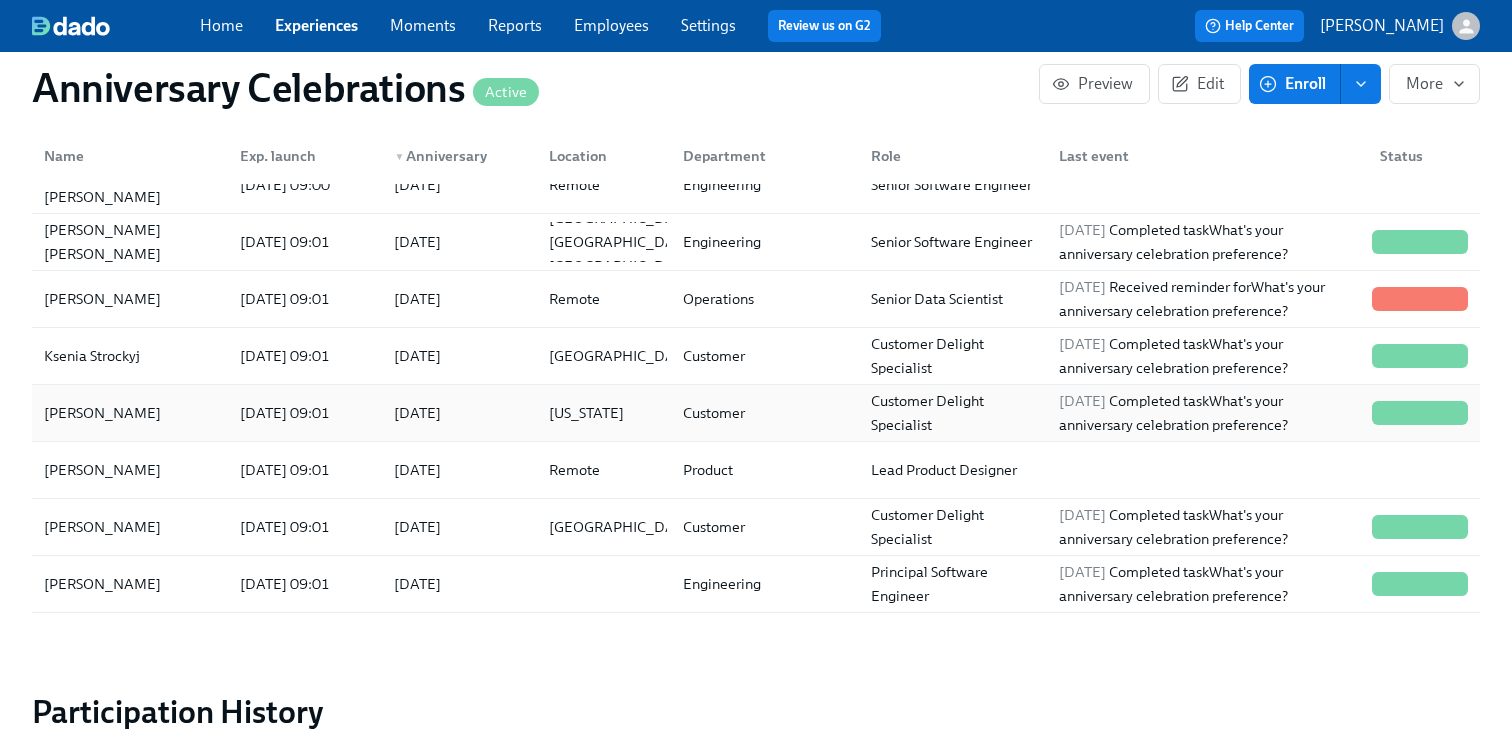 scroll, scrollTop: 301, scrollLeft: 0, axis: vertical 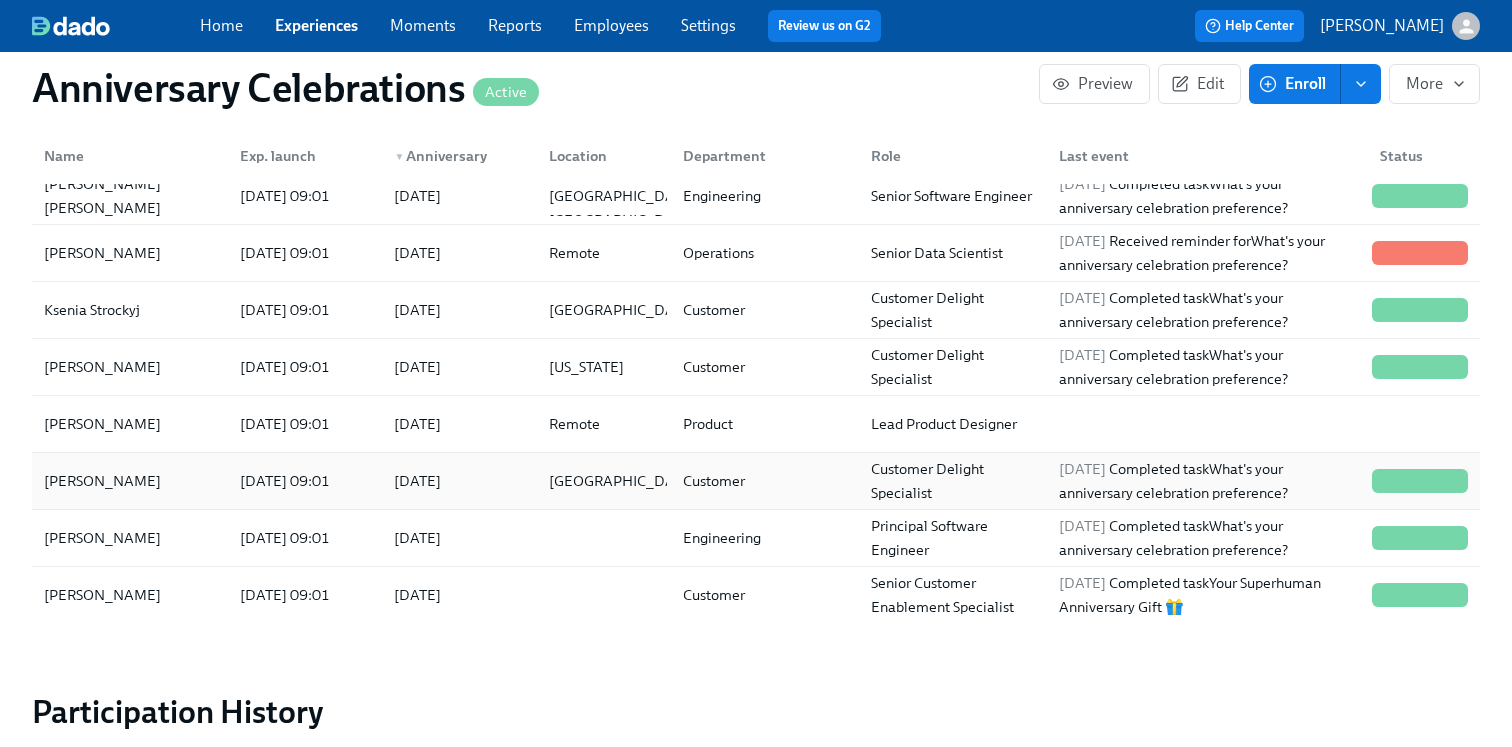 click on "[DATE]" at bounding box center [455, 481] 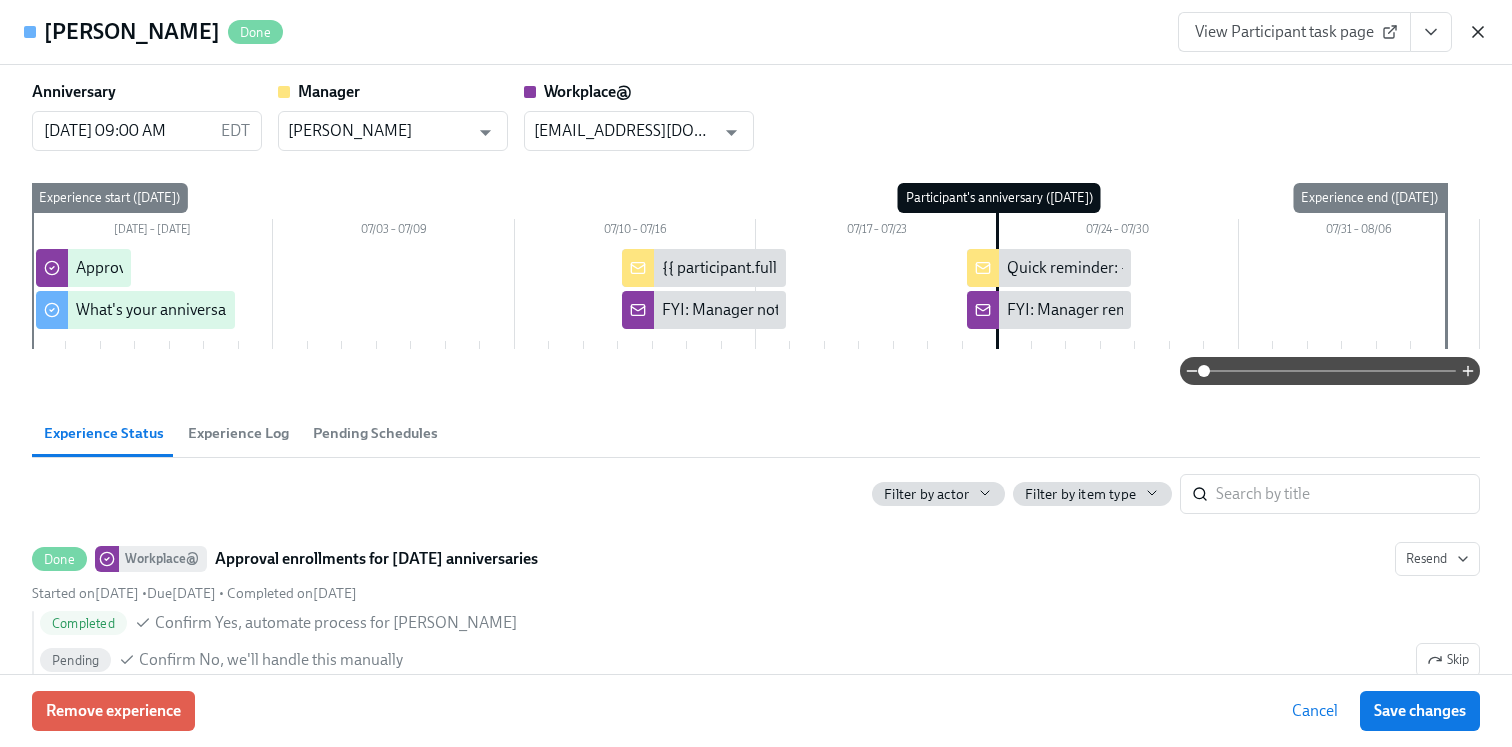 click 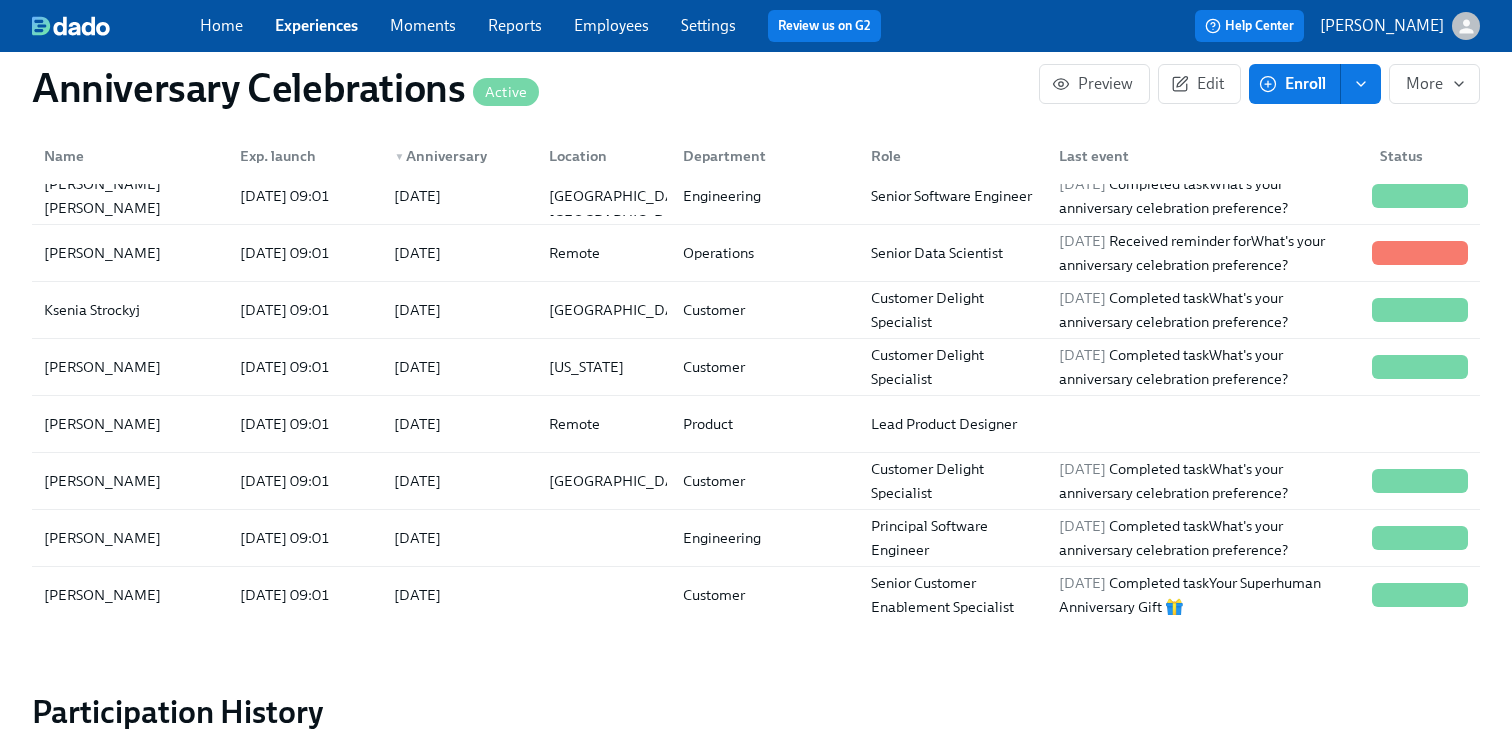 scroll, scrollTop: 0, scrollLeft: 0, axis: both 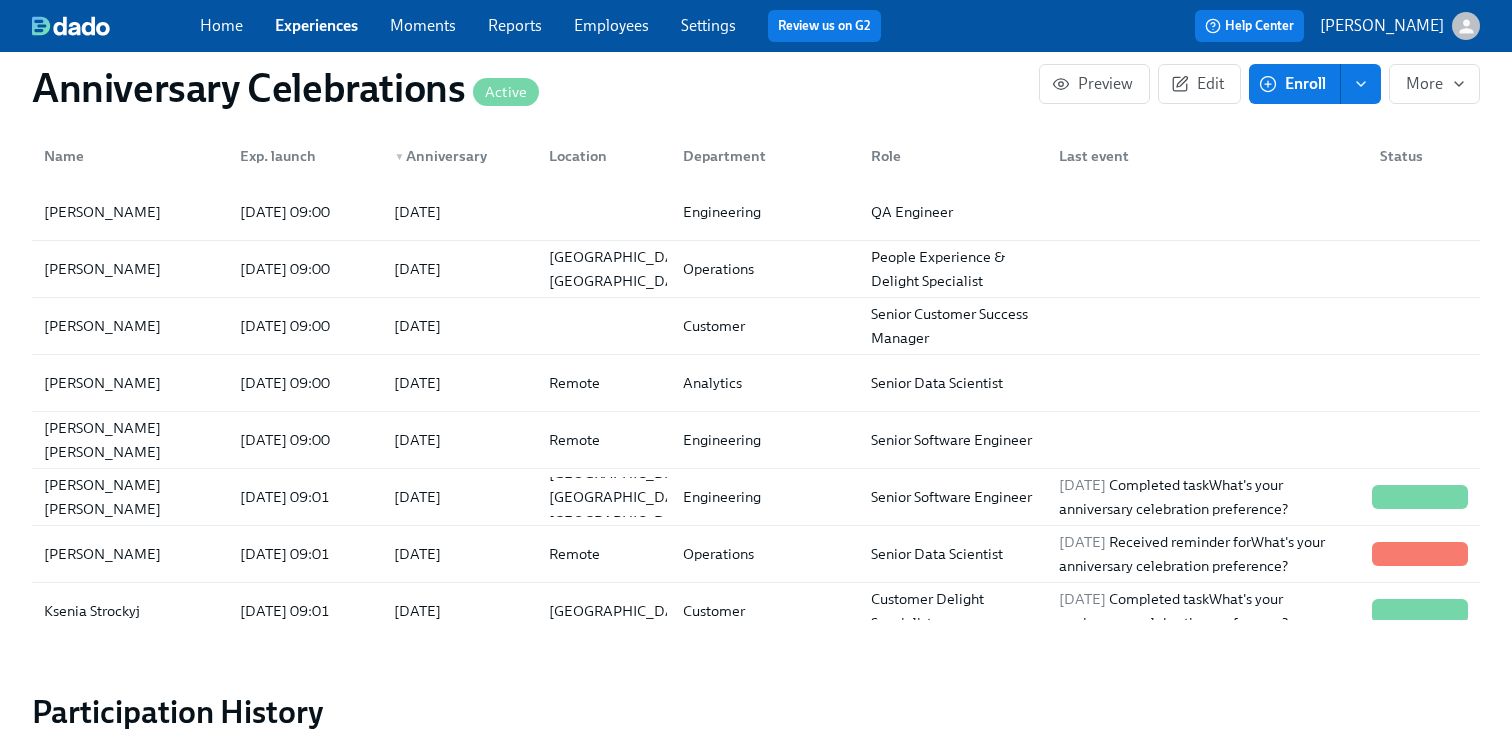 click on "Experiences" at bounding box center (316, 25) 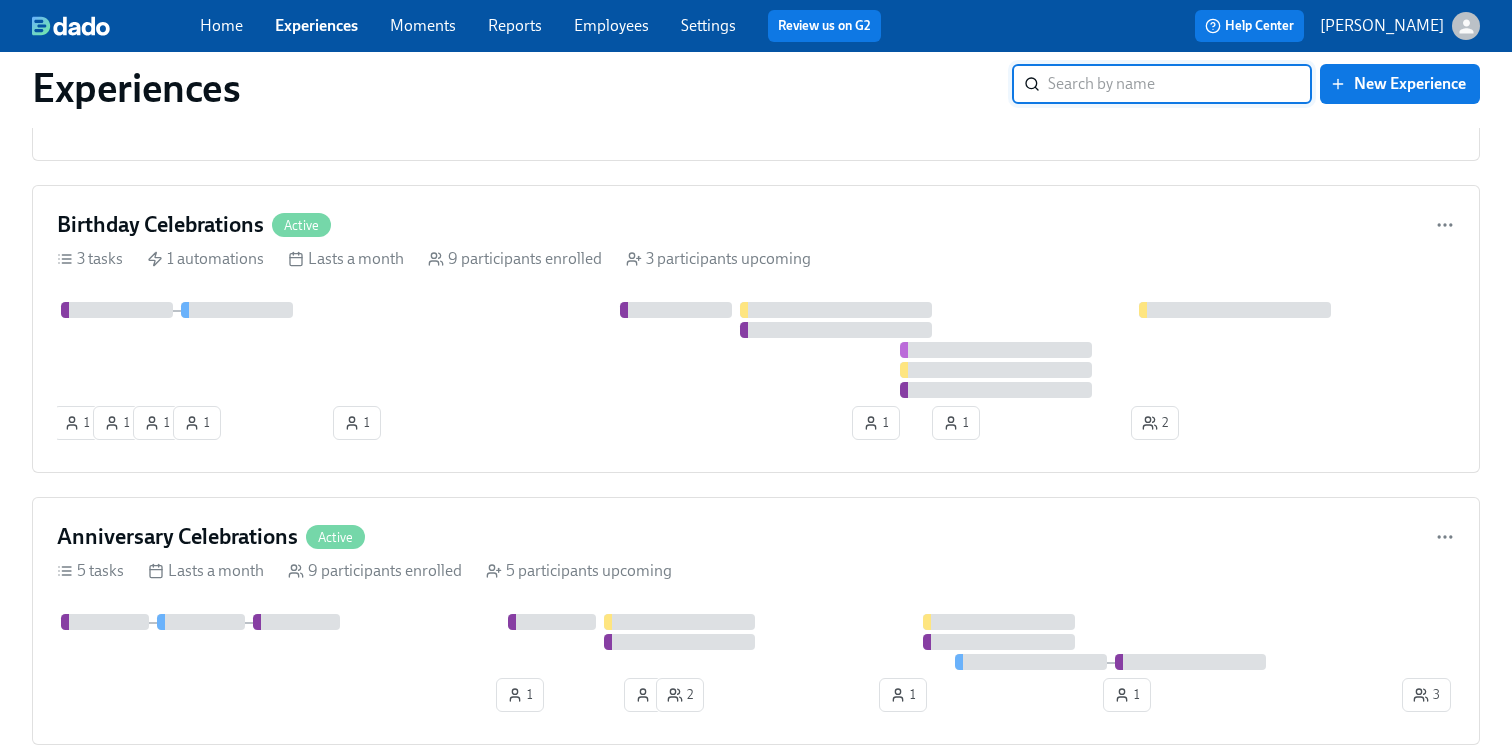 scroll, scrollTop: 3250, scrollLeft: 0, axis: vertical 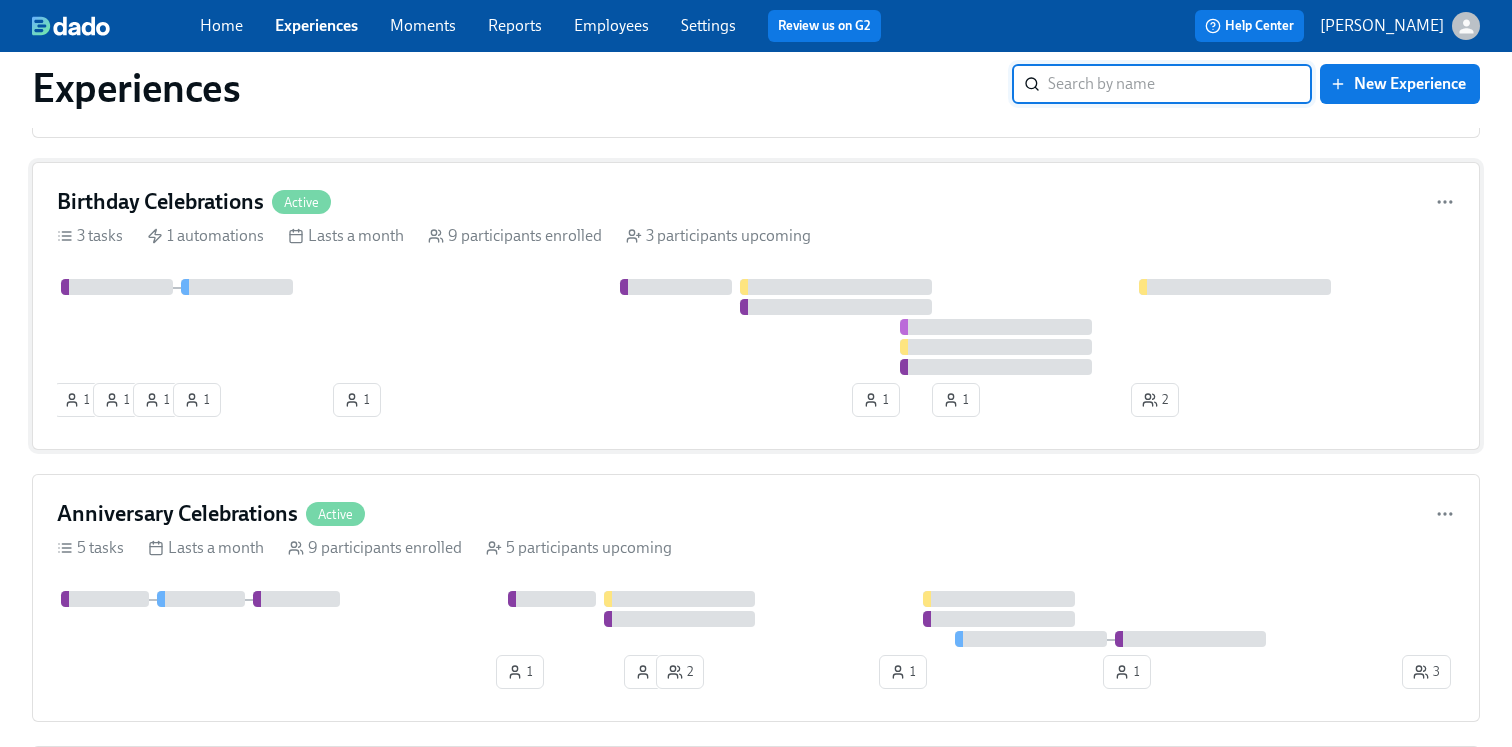 click at bounding box center (756, 327) 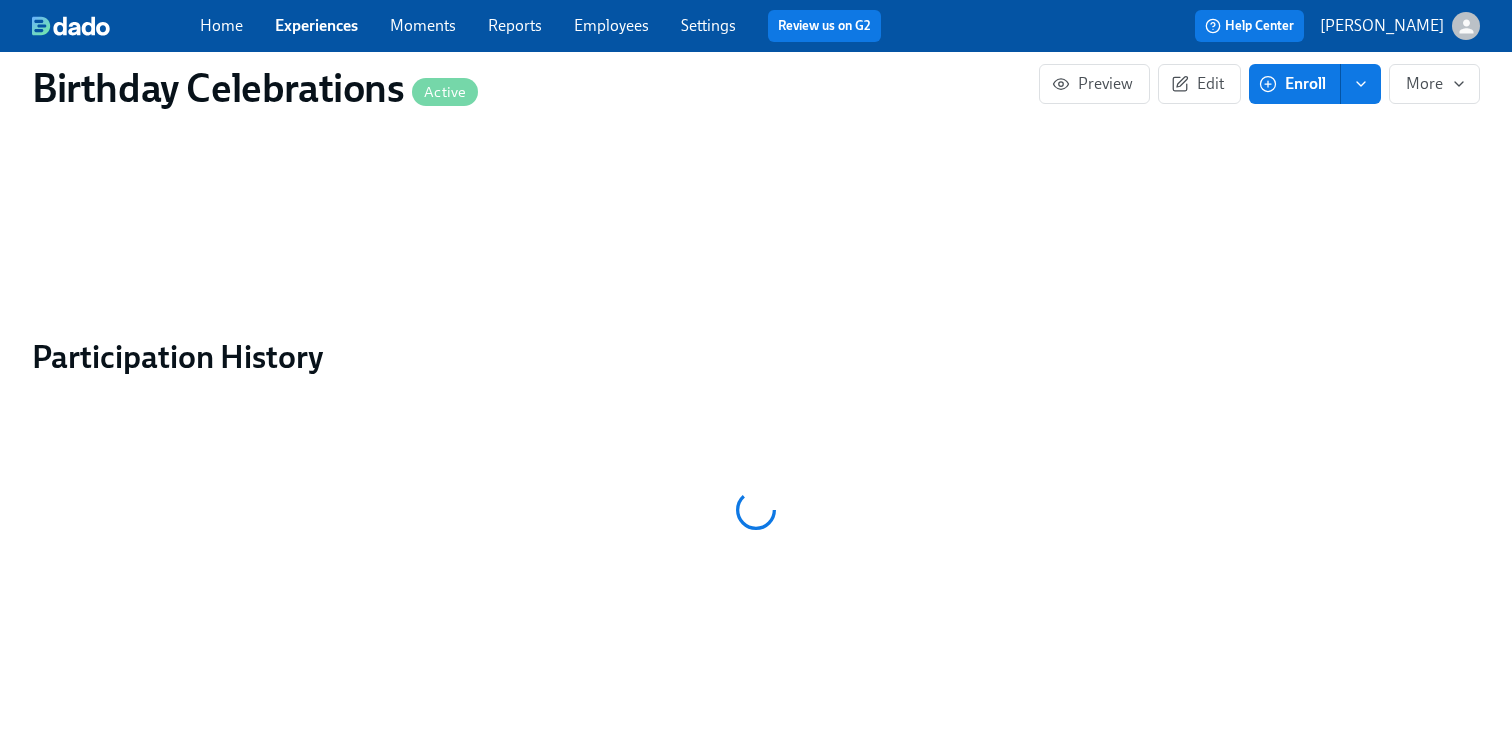 scroll, scrollTop: 0, scrollLeft: 0, axis: both 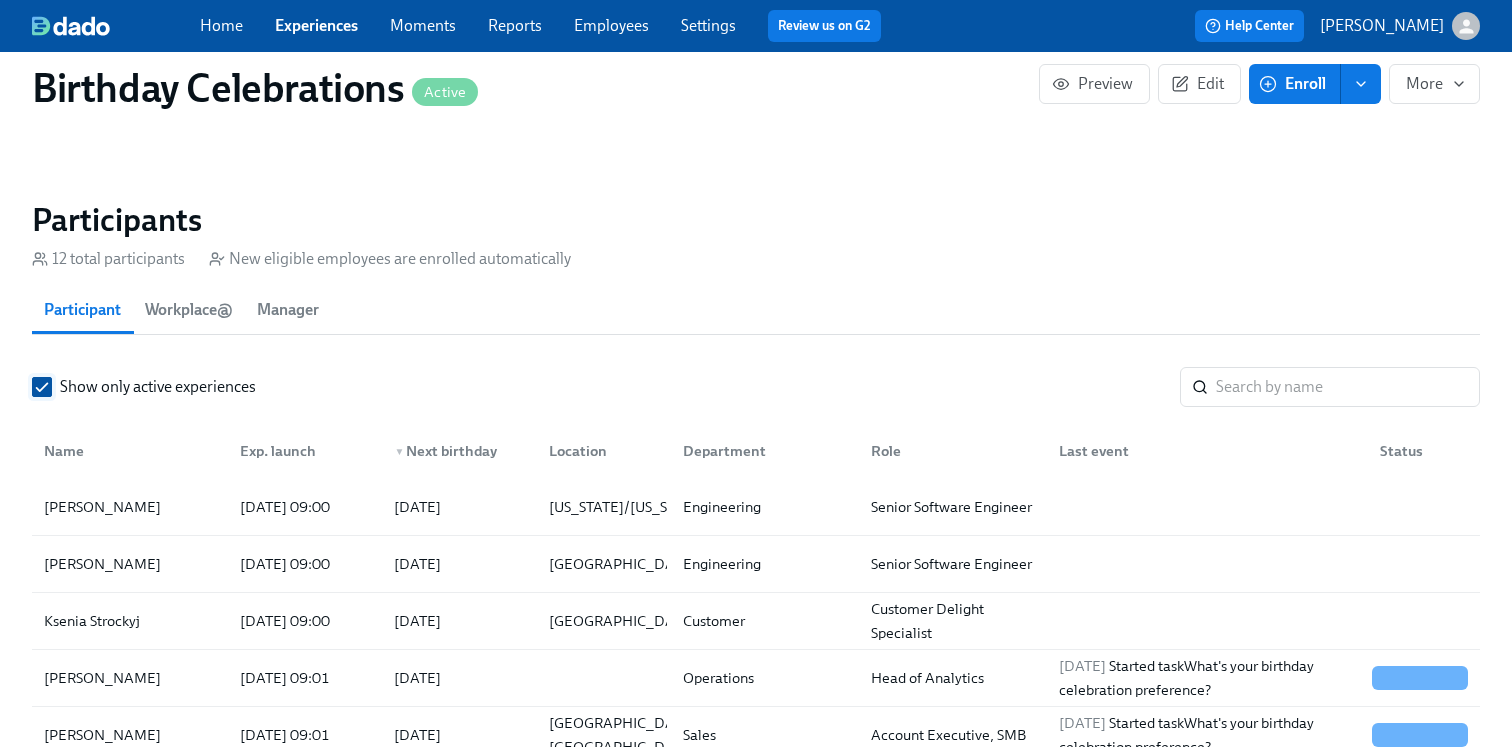 click on "Show only active experiences" at bounding box center (42, 387) 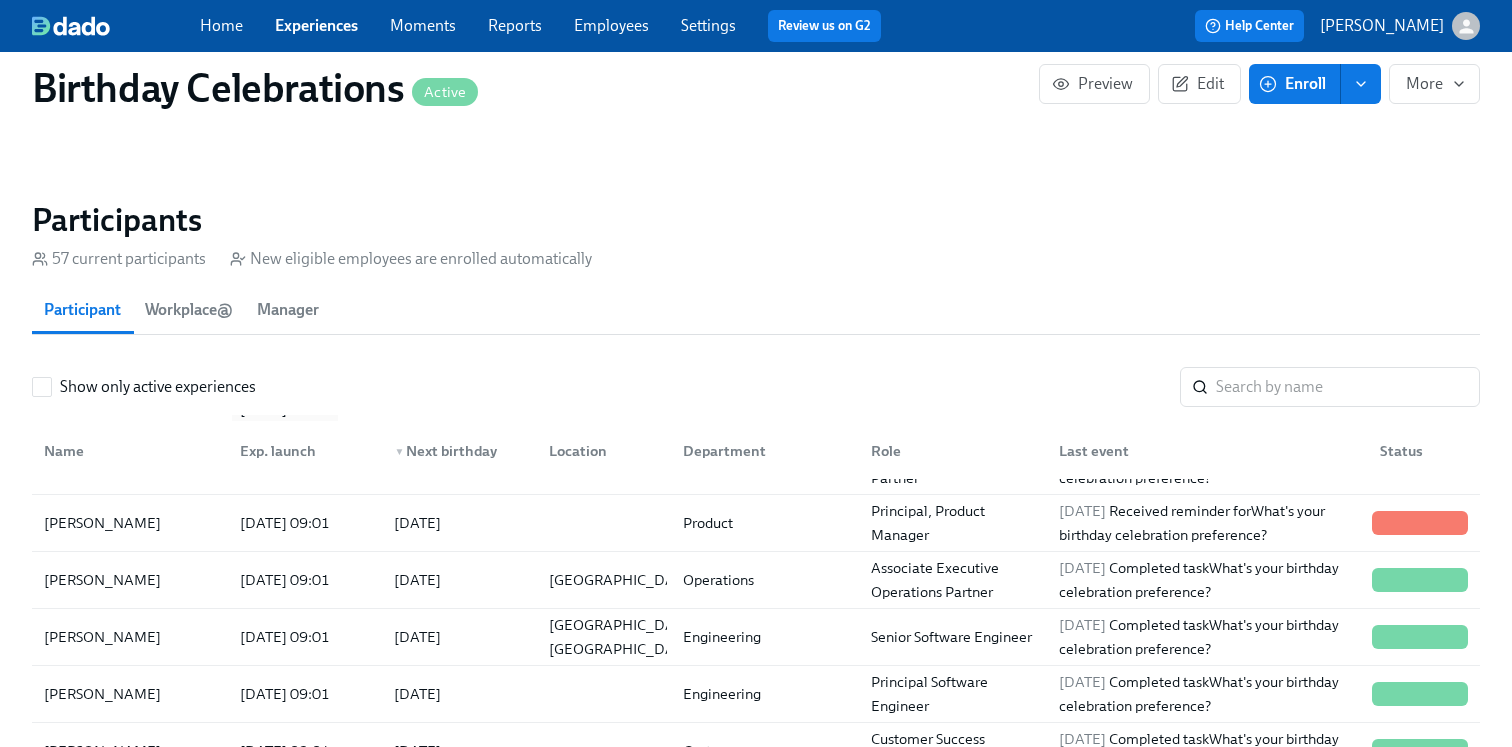 scroll, scrollTop: 395, scrollLeft: 0, axis: vertical 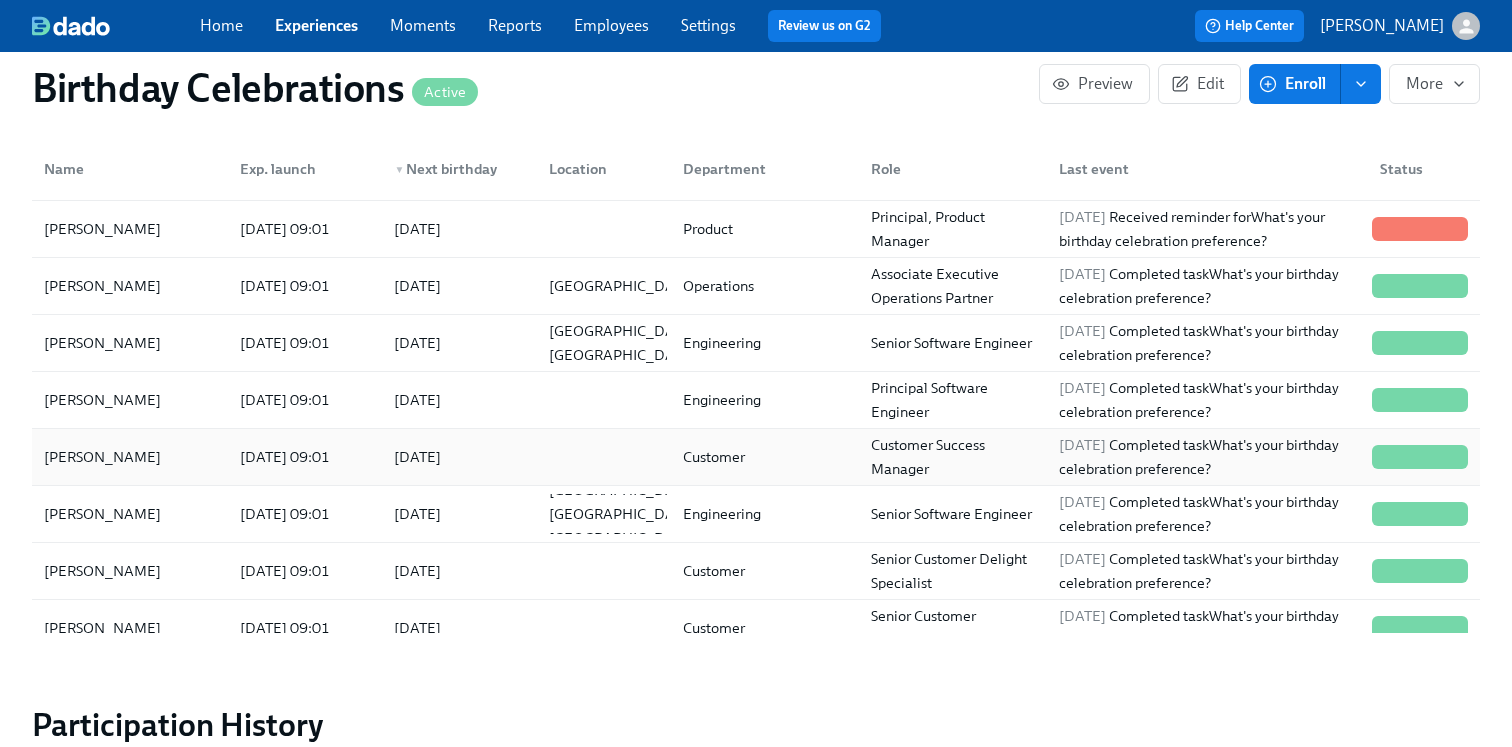 click on "[DATE] 09:01" at bounding box center (285, 457) 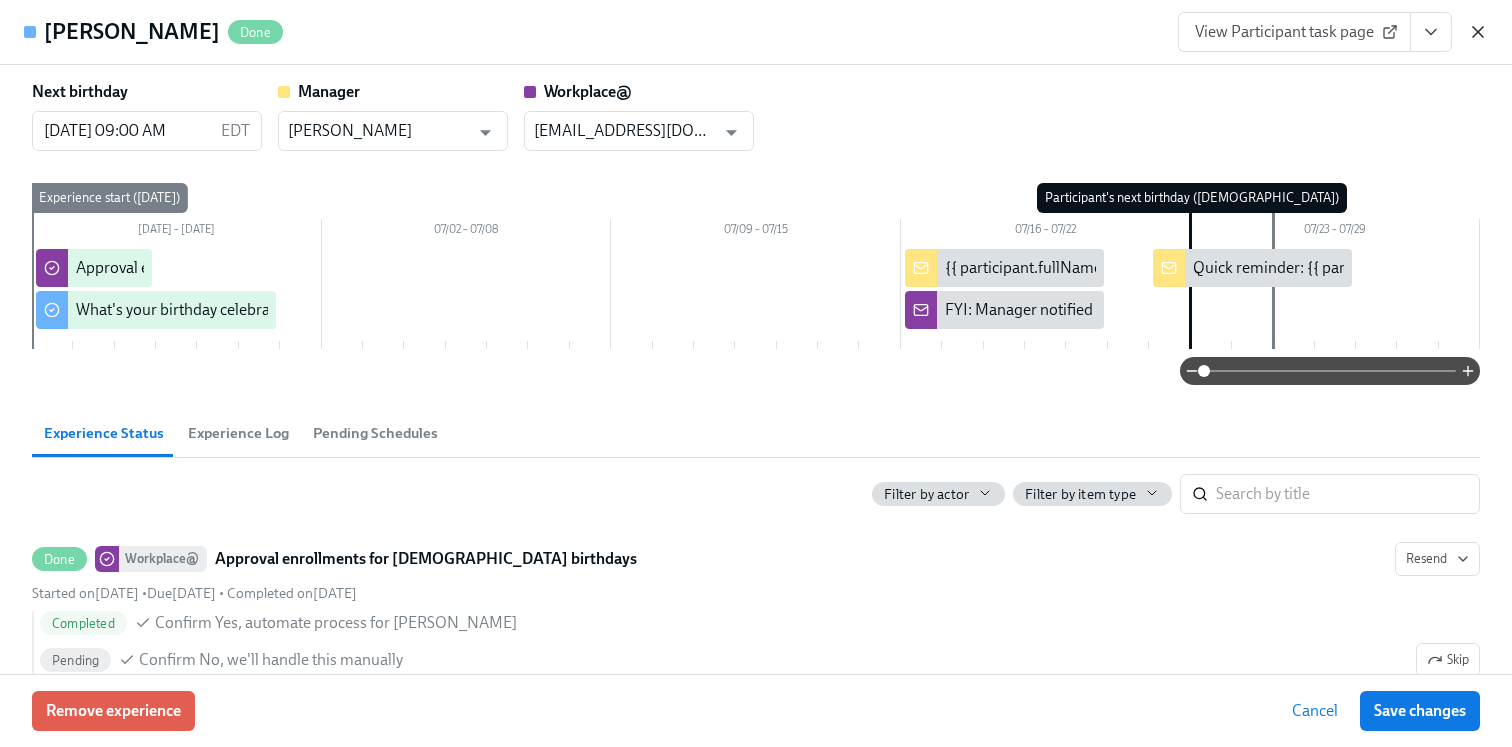 click 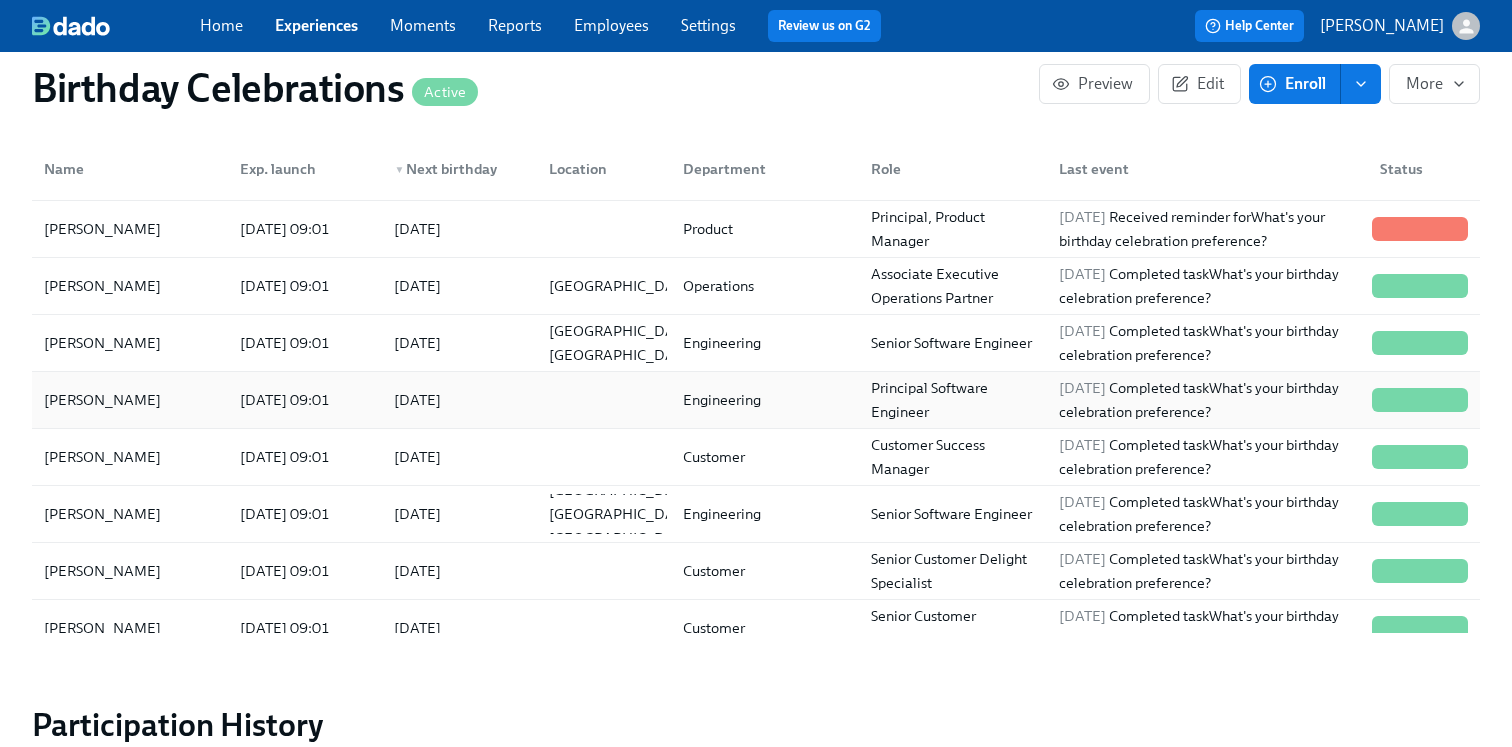 click on "[DATE] 09:01" at bounding box center [285, 400] 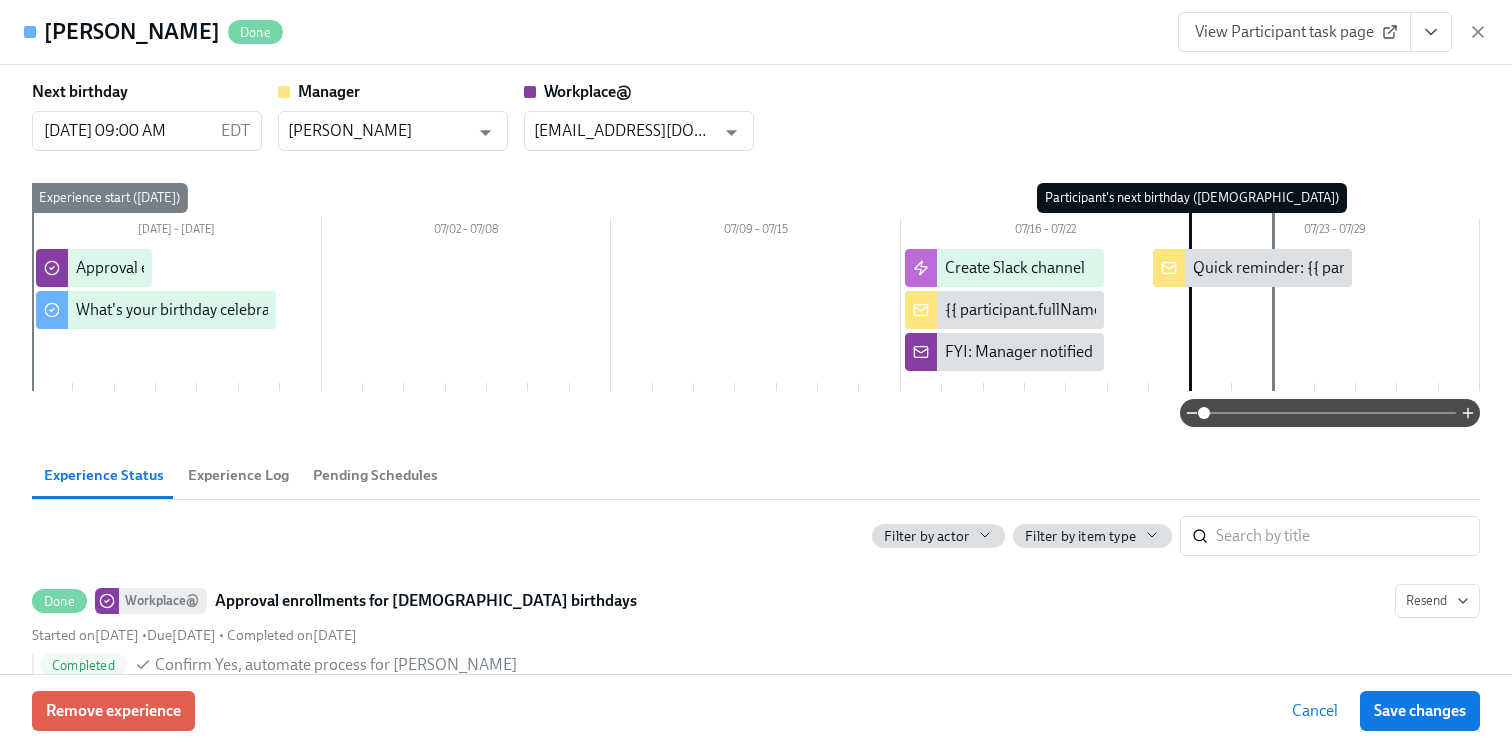 click on "View Participant task page" at bounding box center (1333, 32) 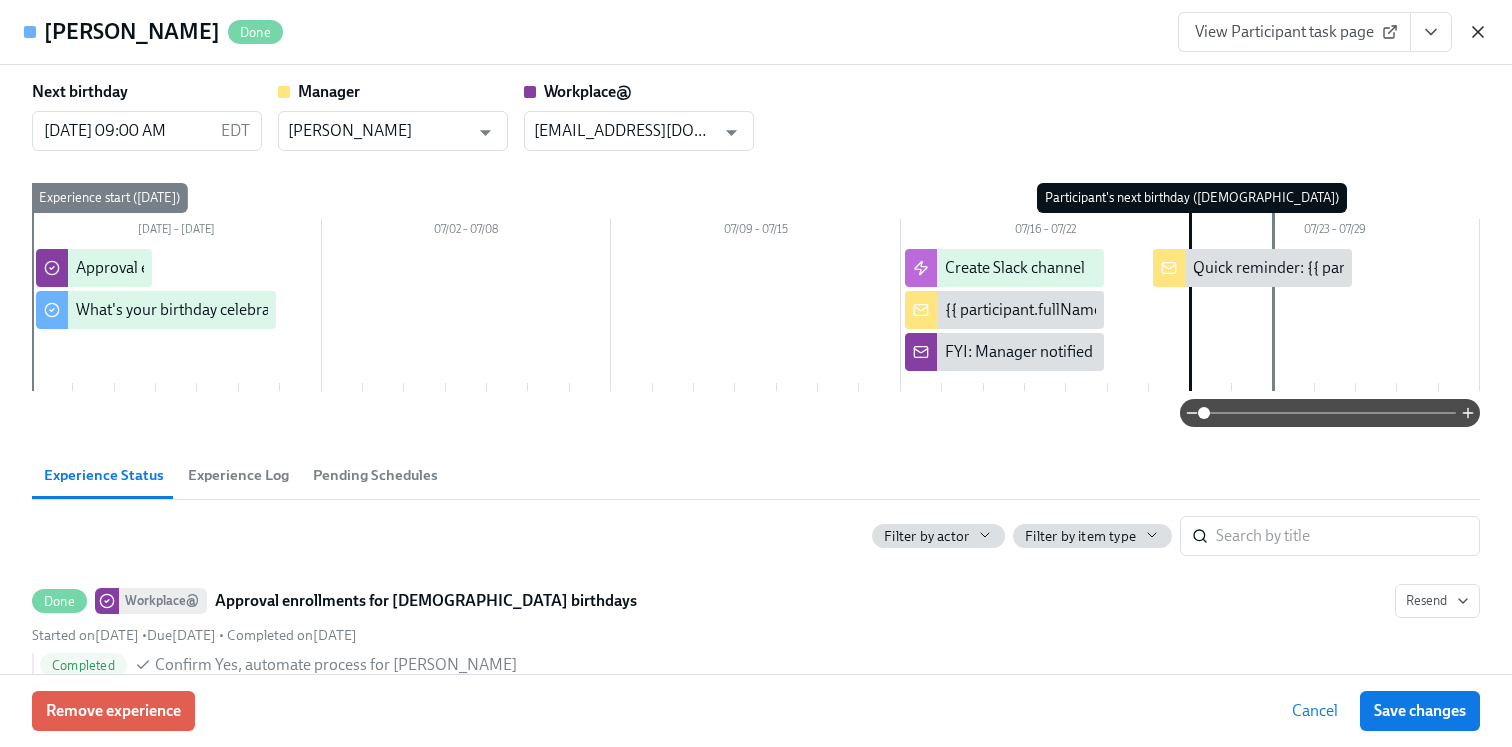 click 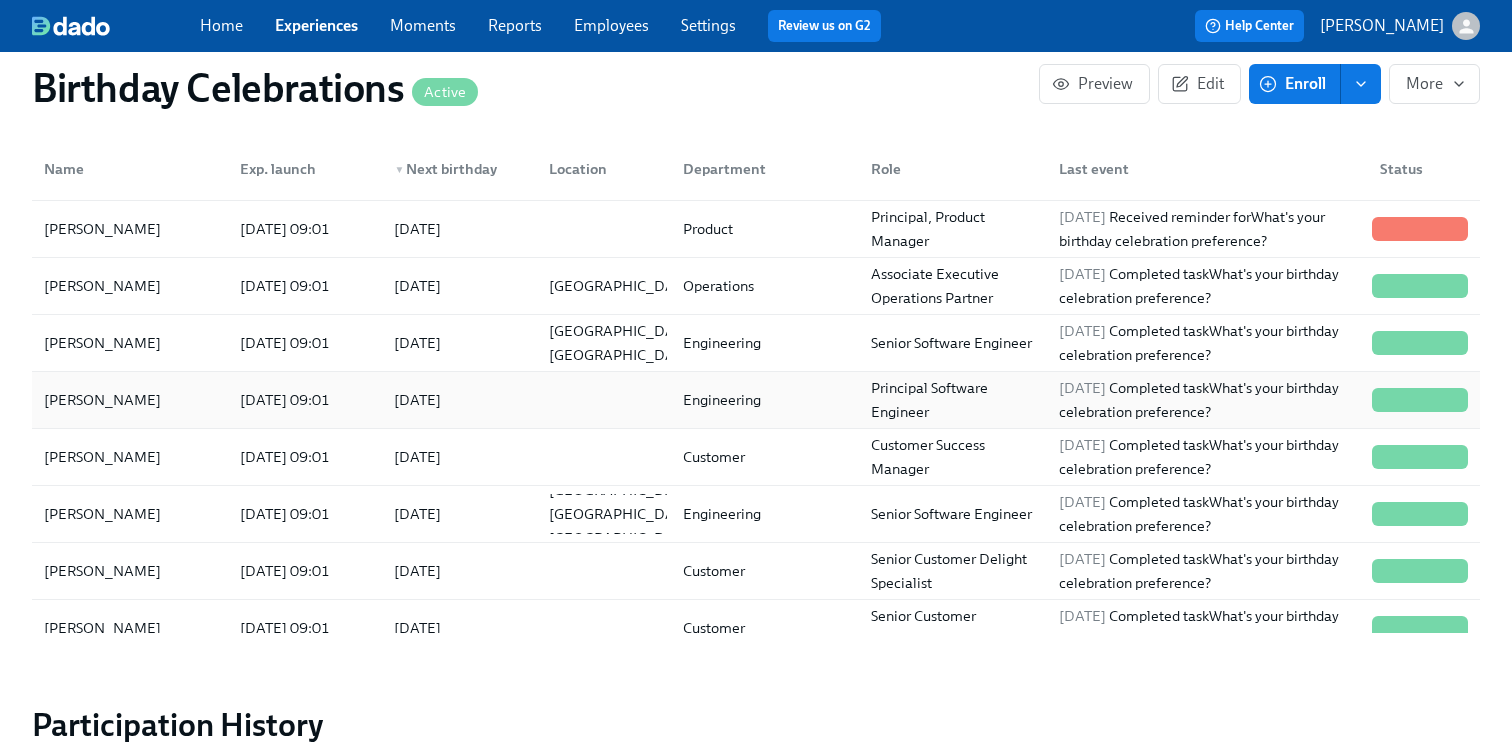scroll, scrollTop: 369, scrollLeft: 0, axis: vertical 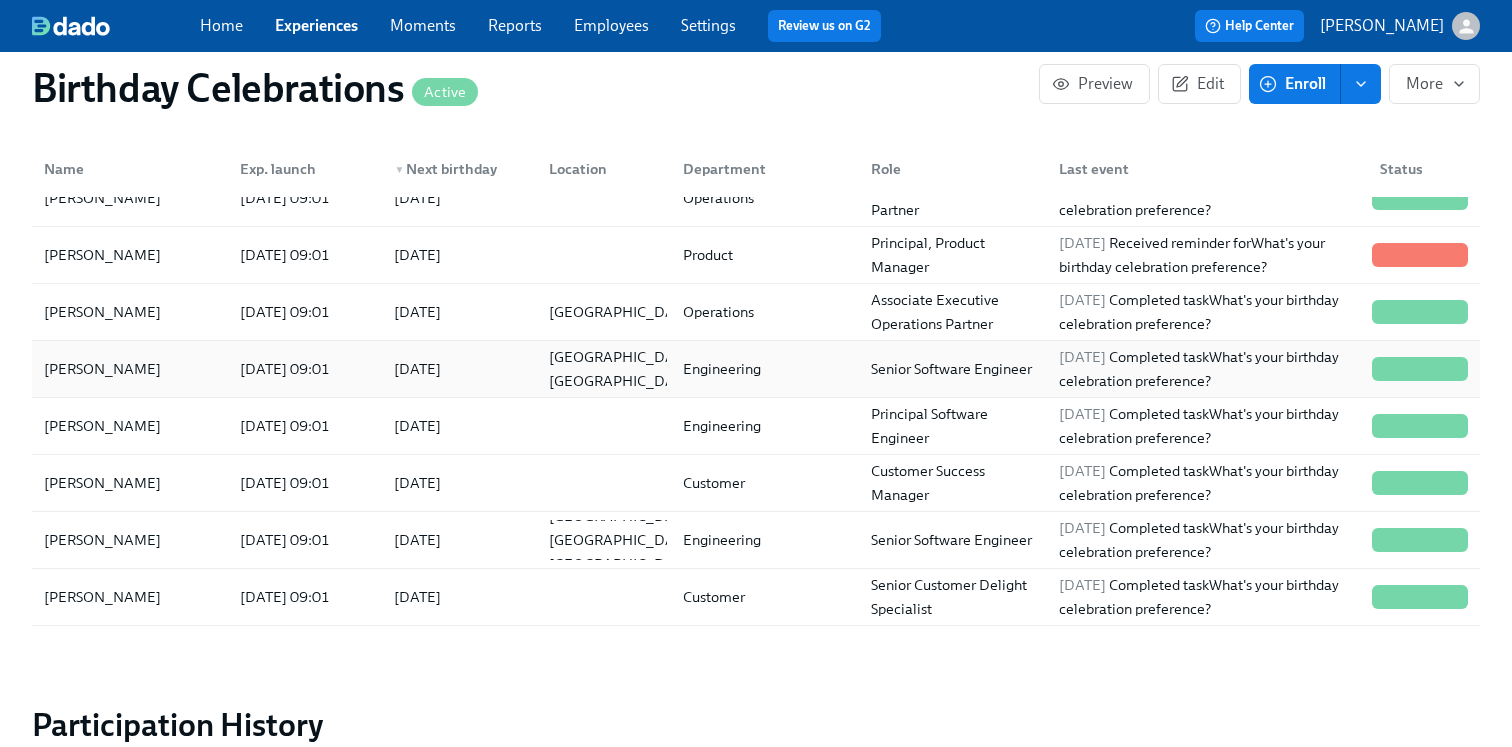 click on "[DATE]" at bounding box center (417, 369) 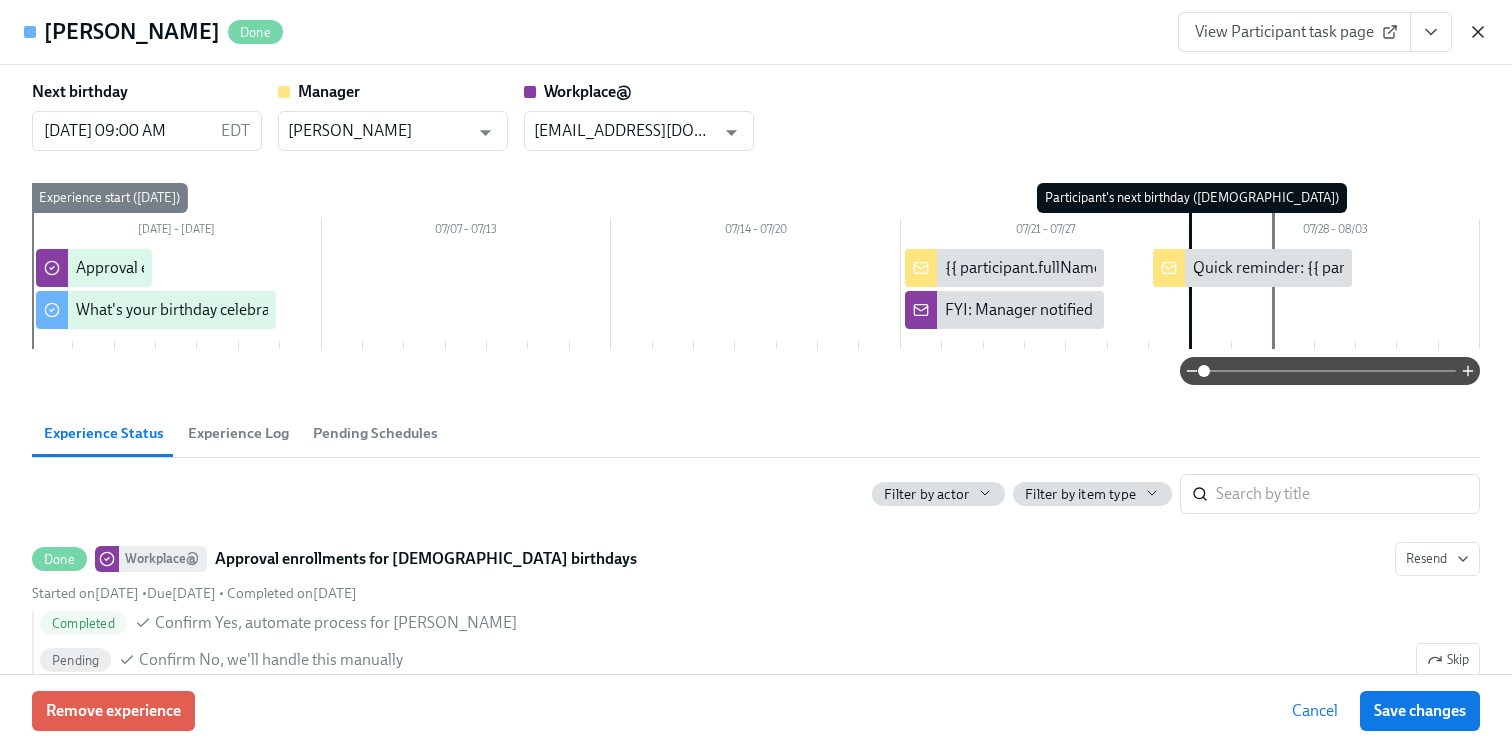click 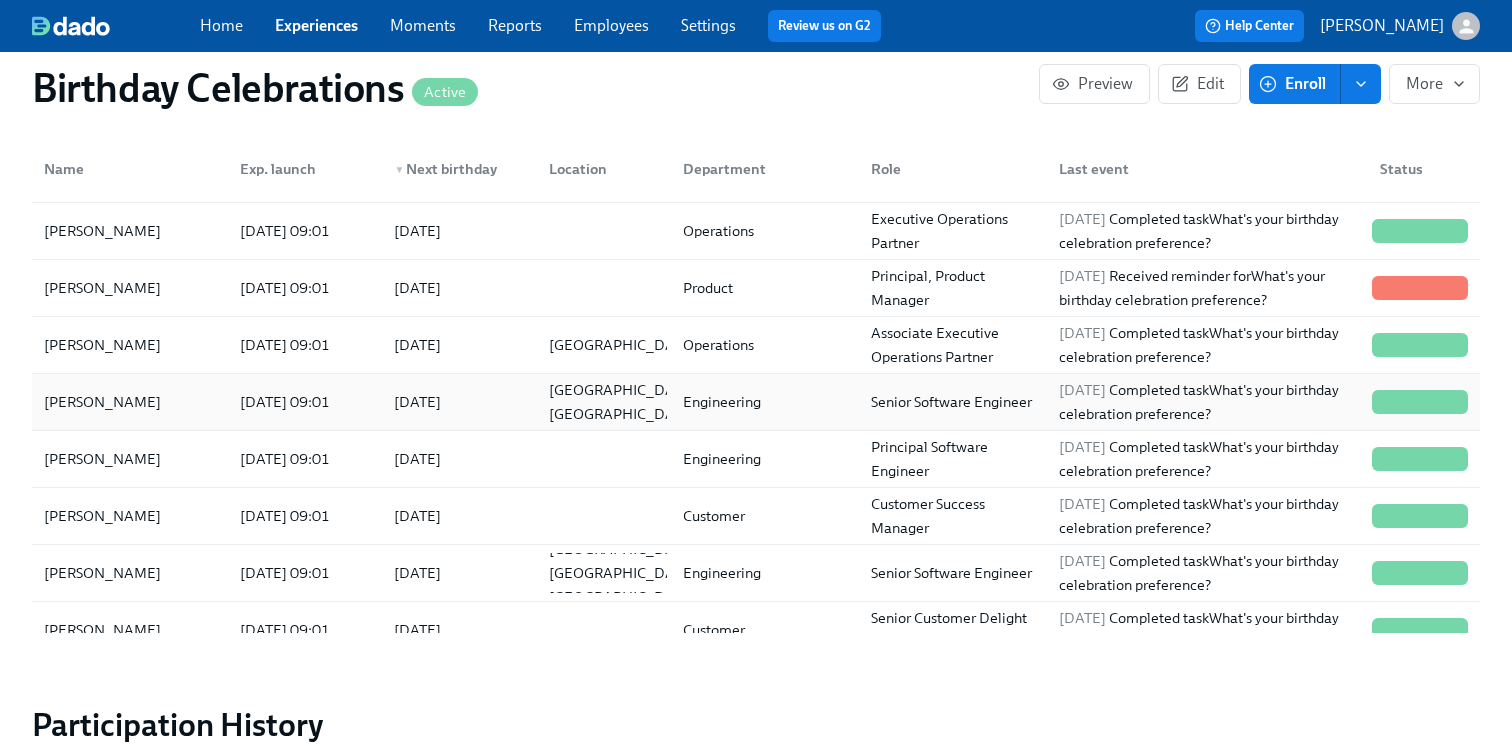 scroll, scrollTop: 326, scrollLeft: 0, axis: vertical 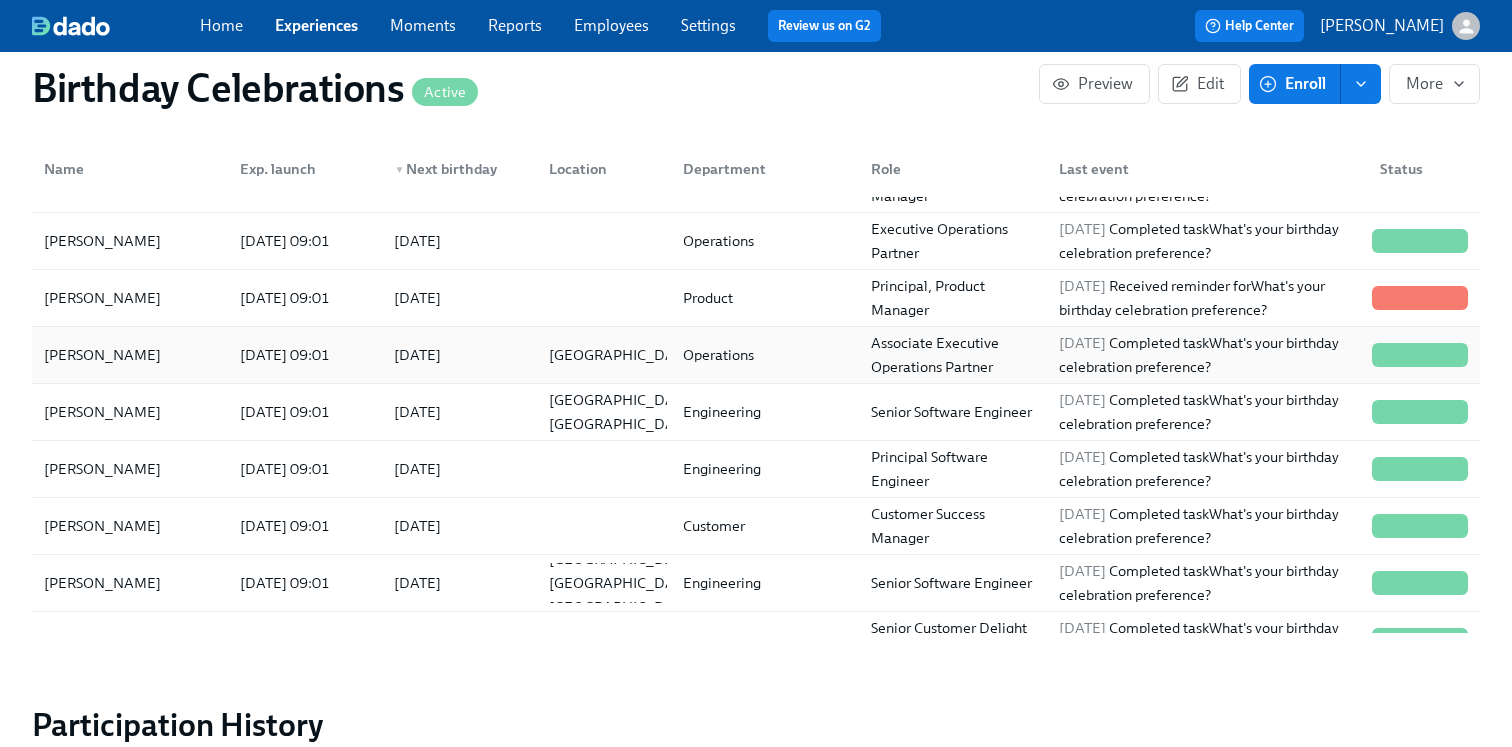 click on "[DATE]" at bounding box center (455, 355) 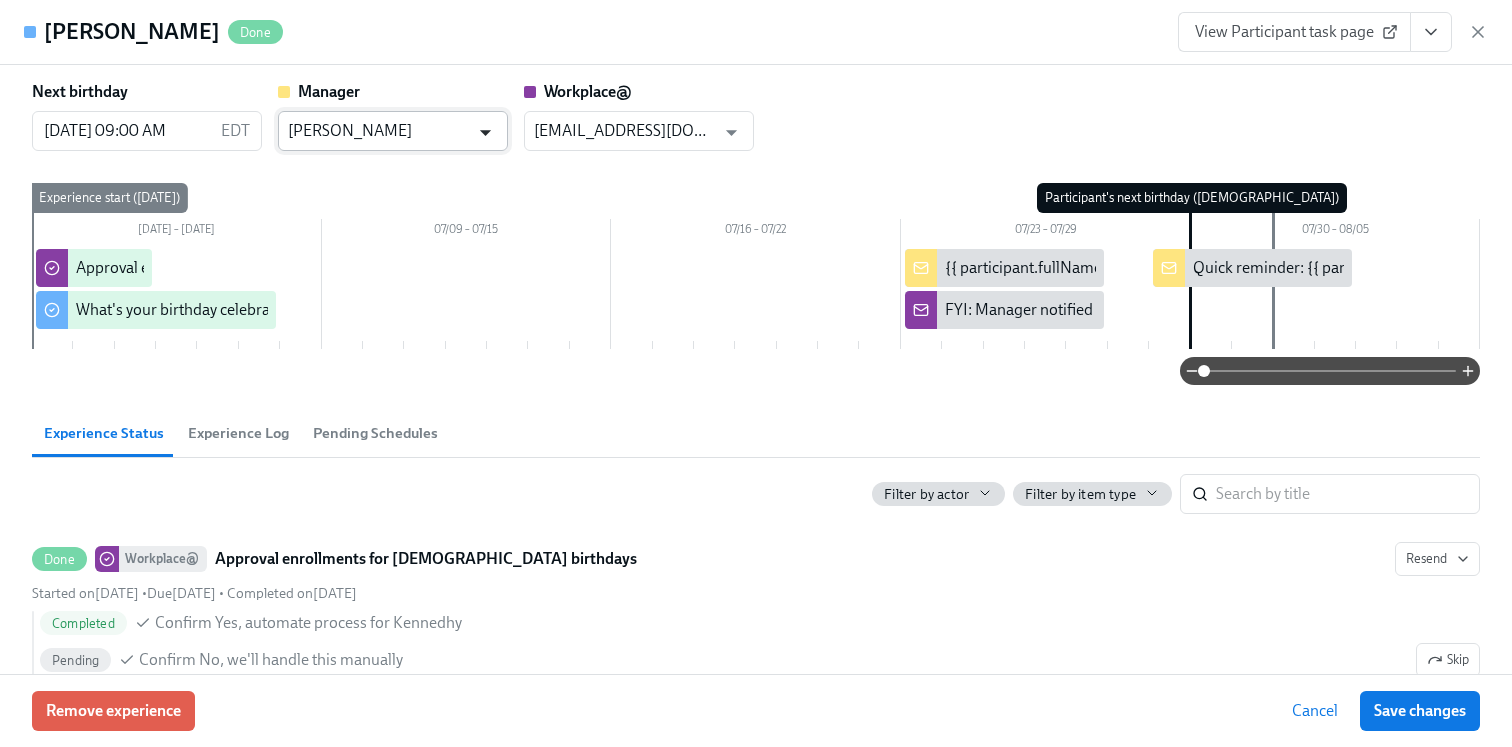 click at bounding box center [485, 132] 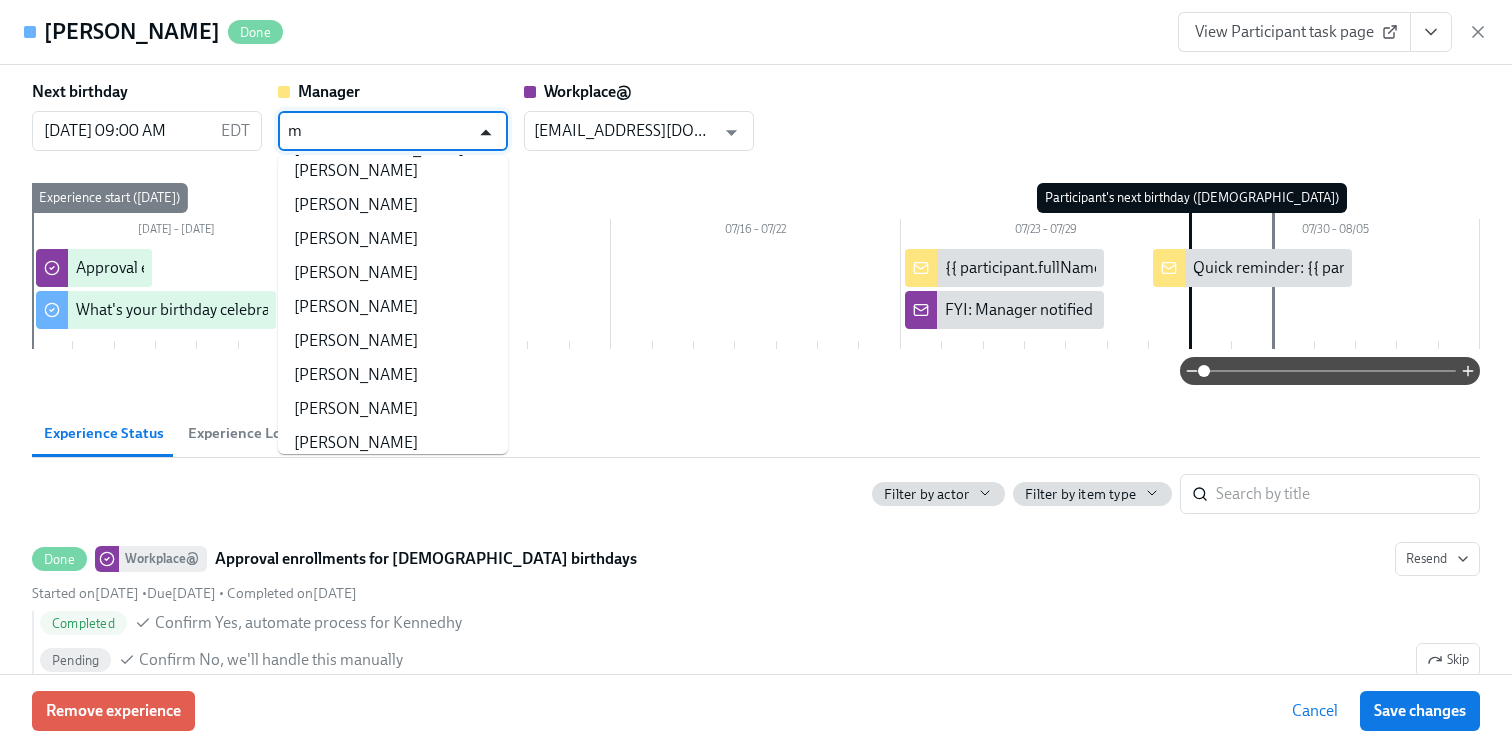 scroll, scrollTop: 0, scrollLeft: 0, axis: both 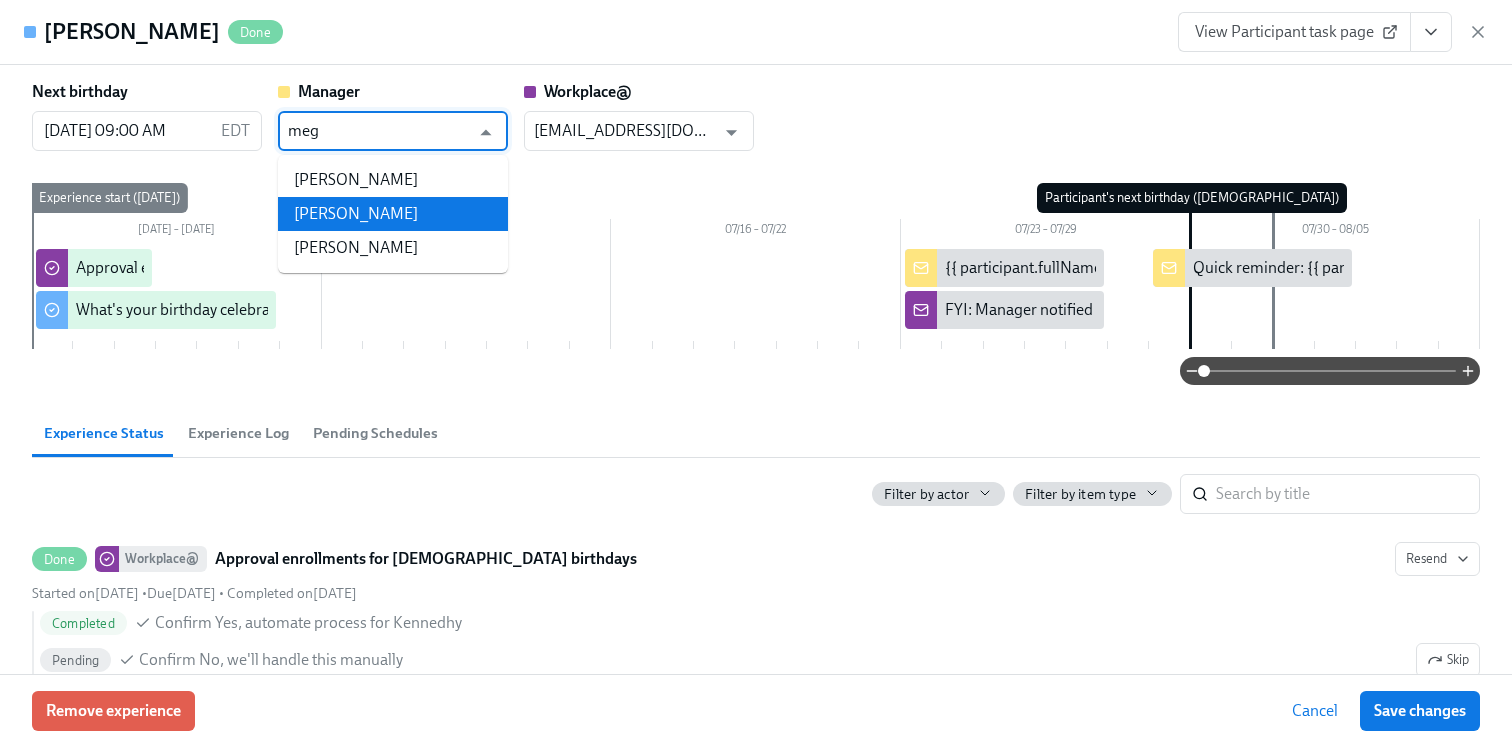click on "[PERSON_NAME]" at bounding box center (393, 214) 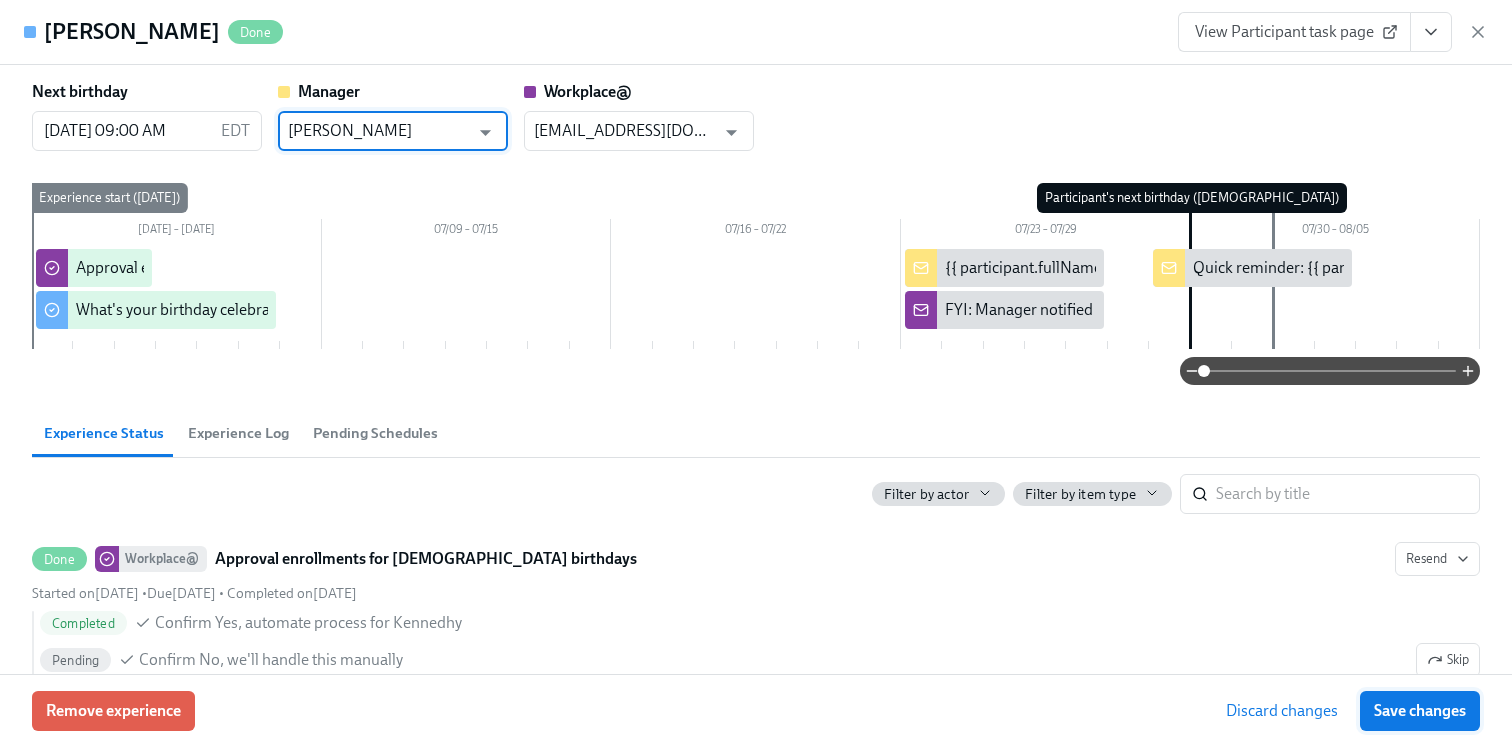 type on "[PERSON_NAME]" 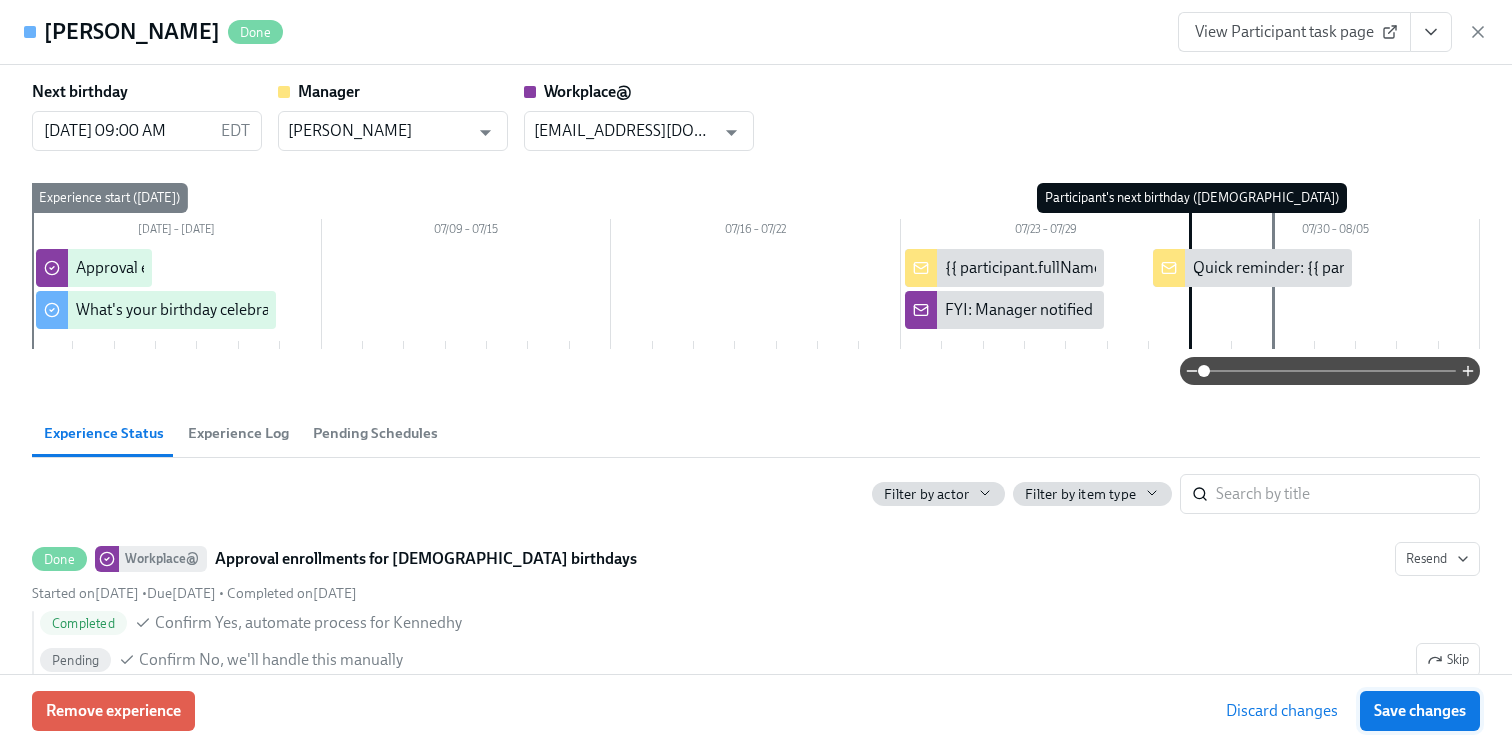 click on "Save changes" at bounding box center (1420, 711) 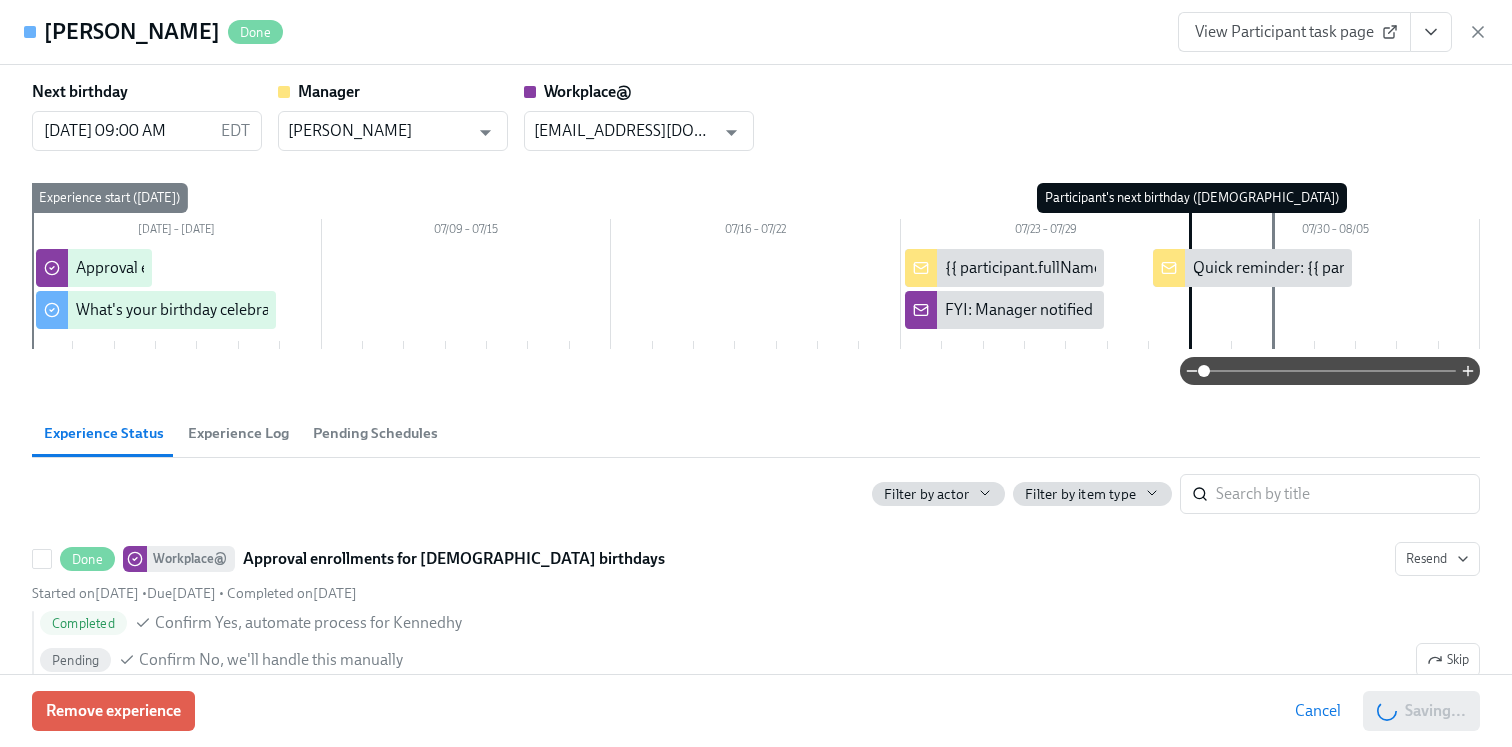 scroll, scrollTop: 0, scrollLeft: 5040, axis: horizontal 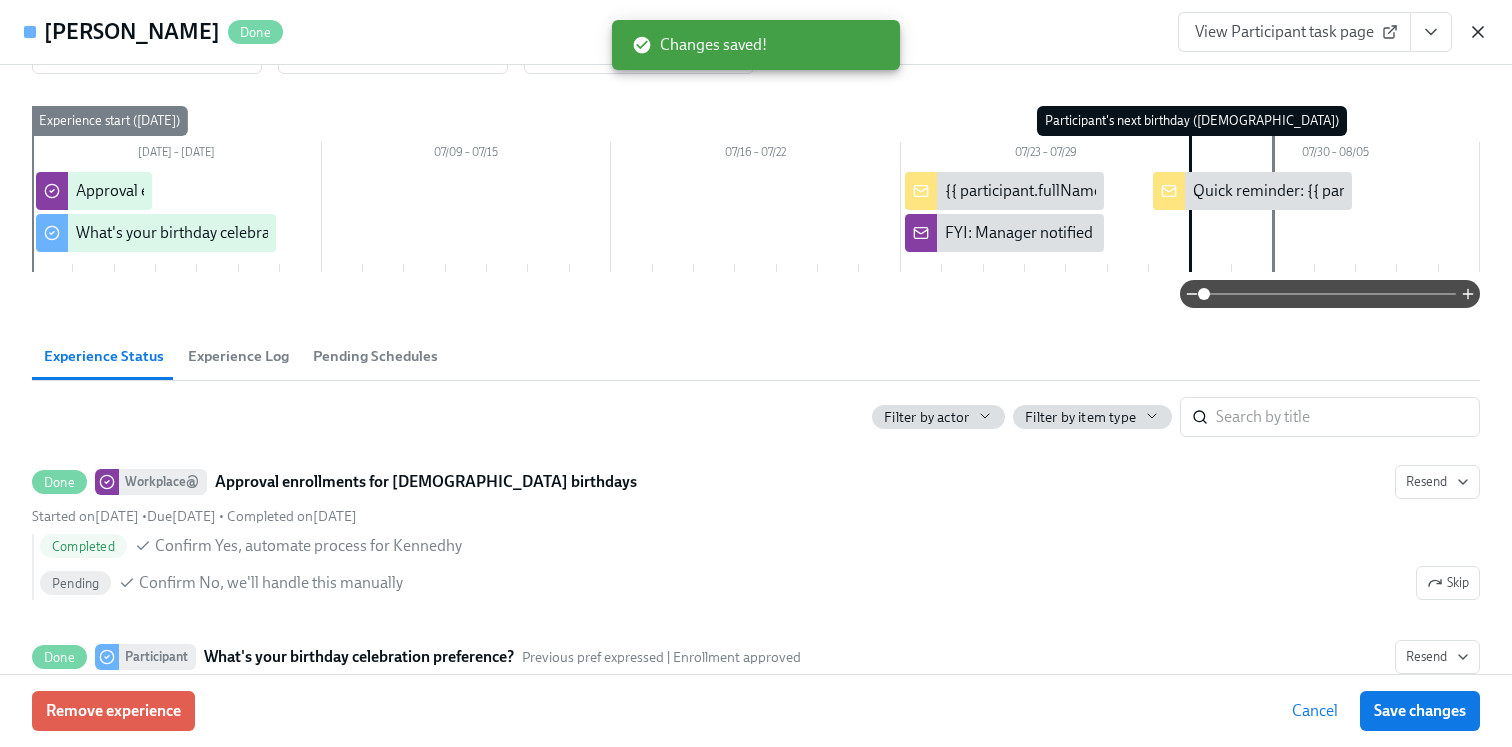 click 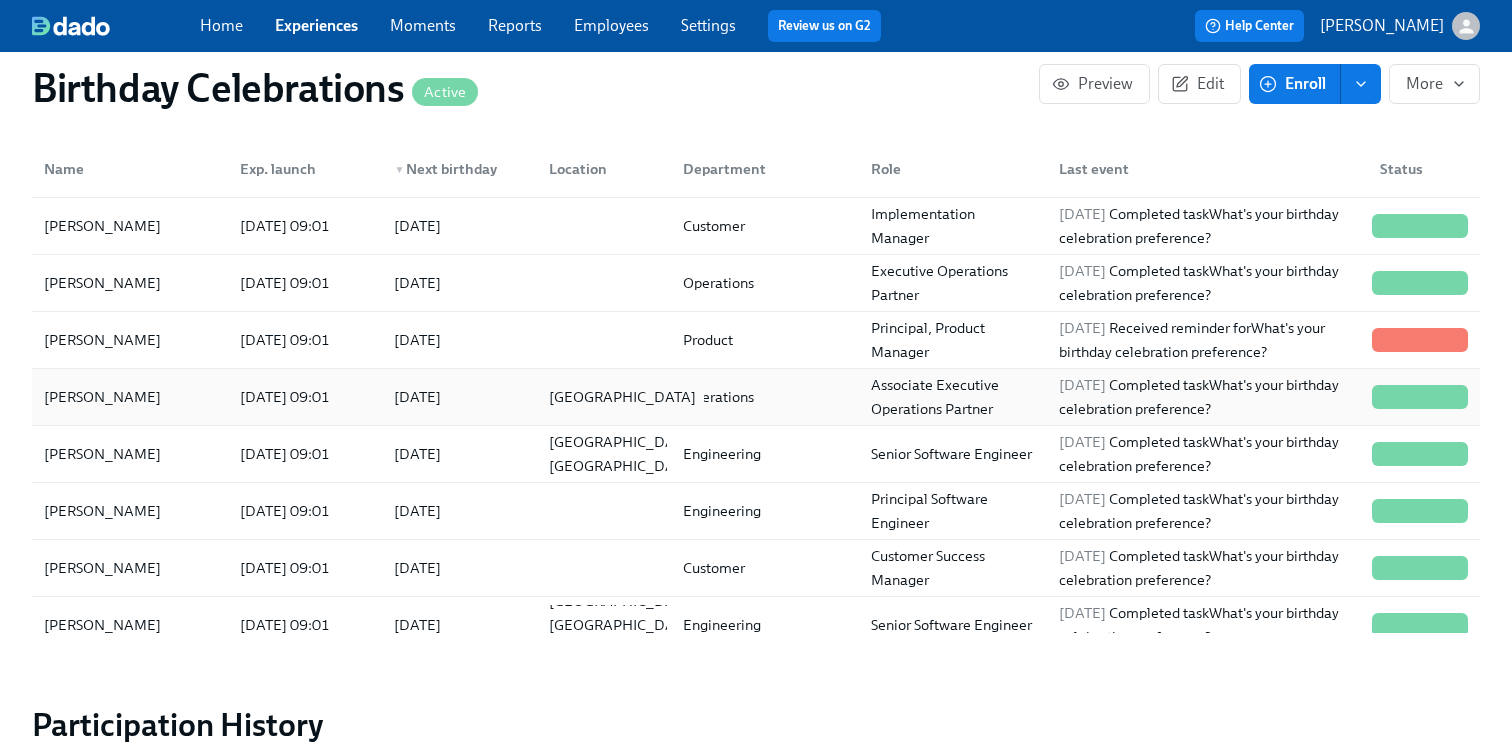 scroll, scrollTop: 283, scrollLeft: 0, axis: vertical 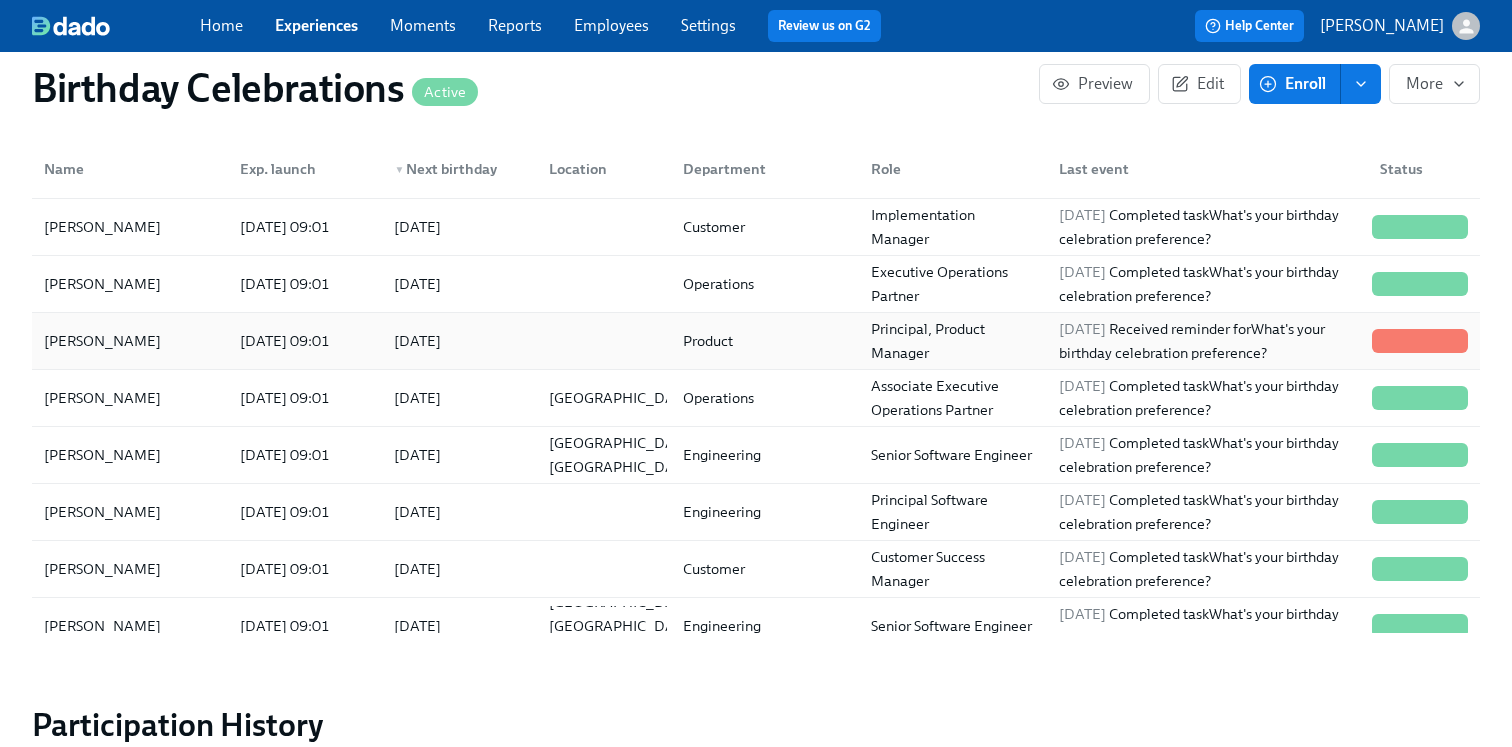 click on "[DATE]" at bounding box center [455, 341] 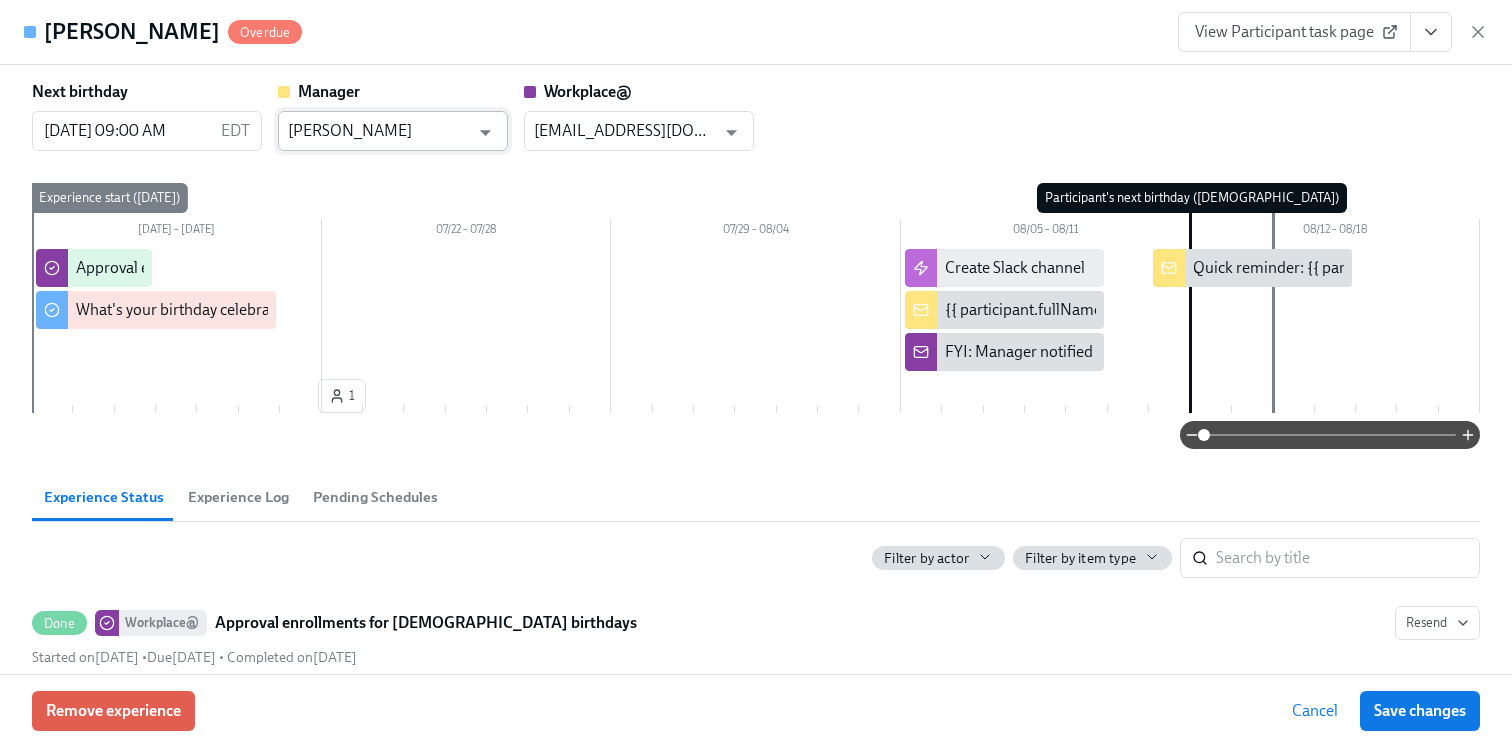 click on "[PERSON_NAME]" at bounding box center [378, 131] 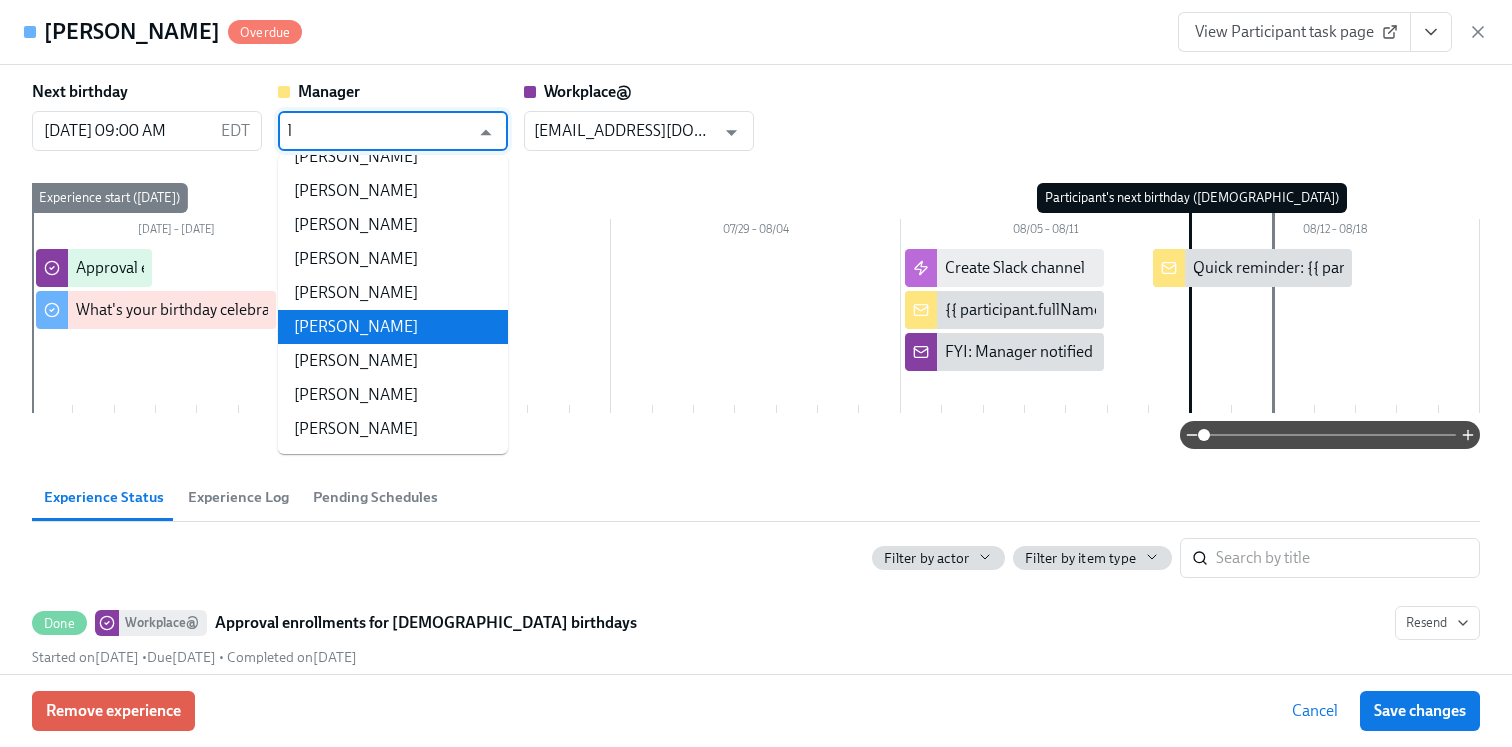 scroll, scrollTop: 0, scrollLeft: 0, axis: both 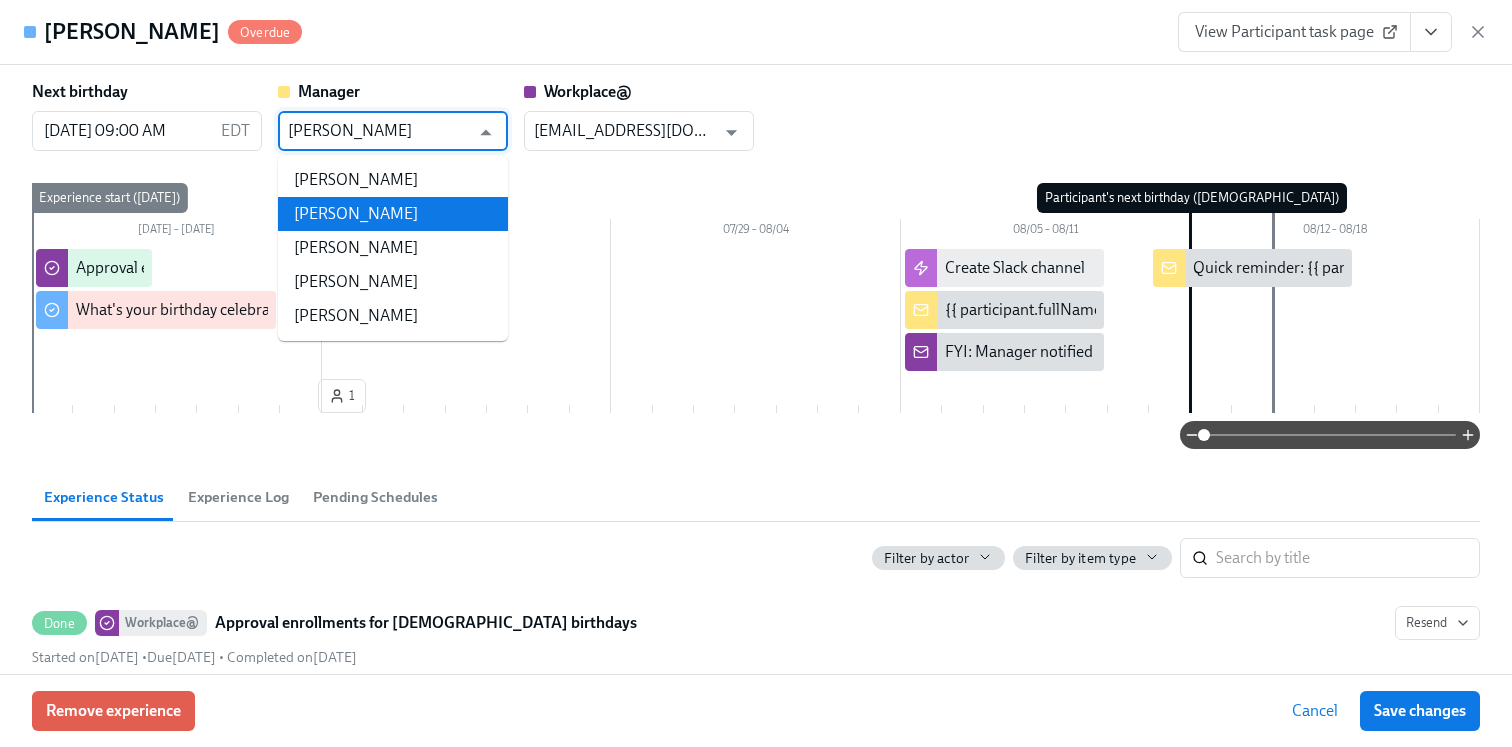 click on "[PERSON_NAME]" at bounding box center (393, 214) 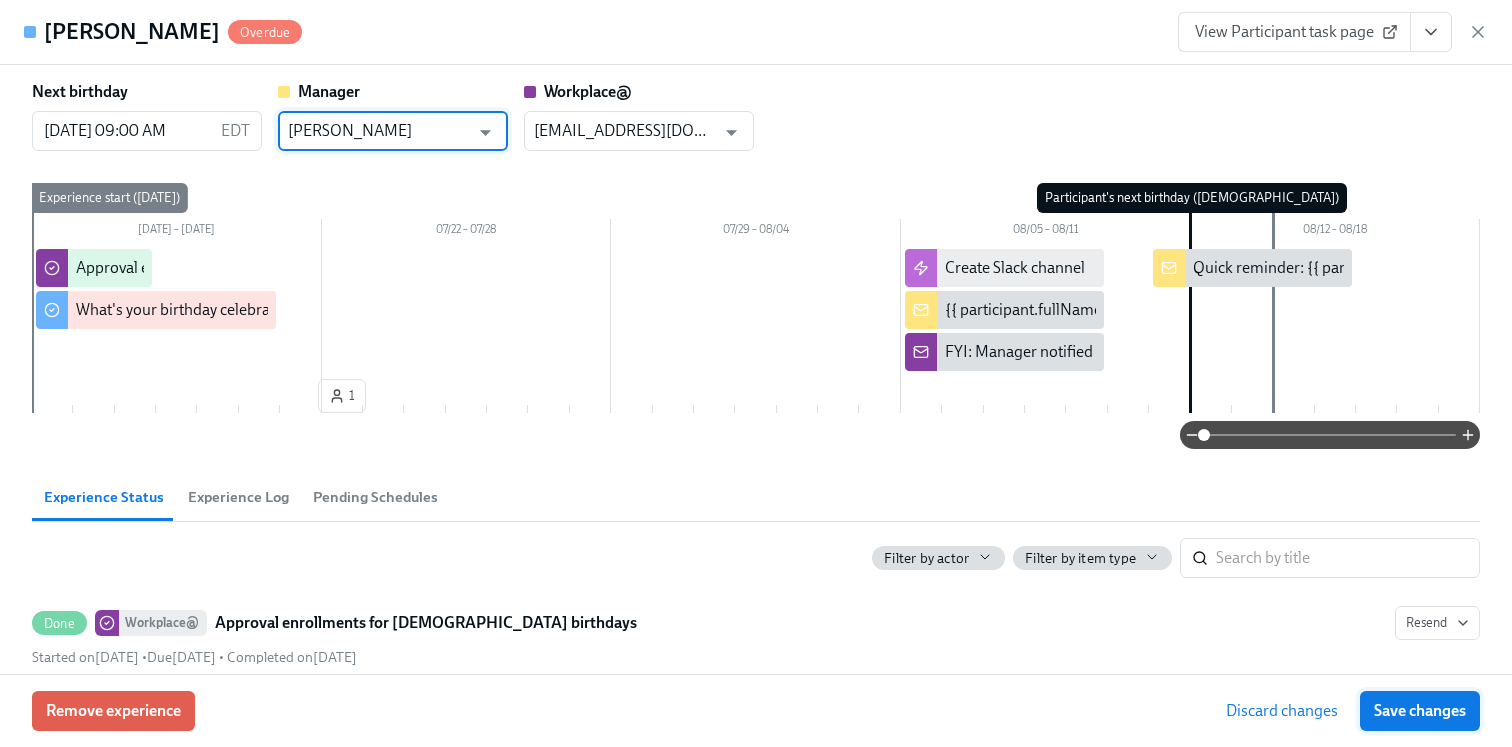 type on "[PERSON_NAME]" 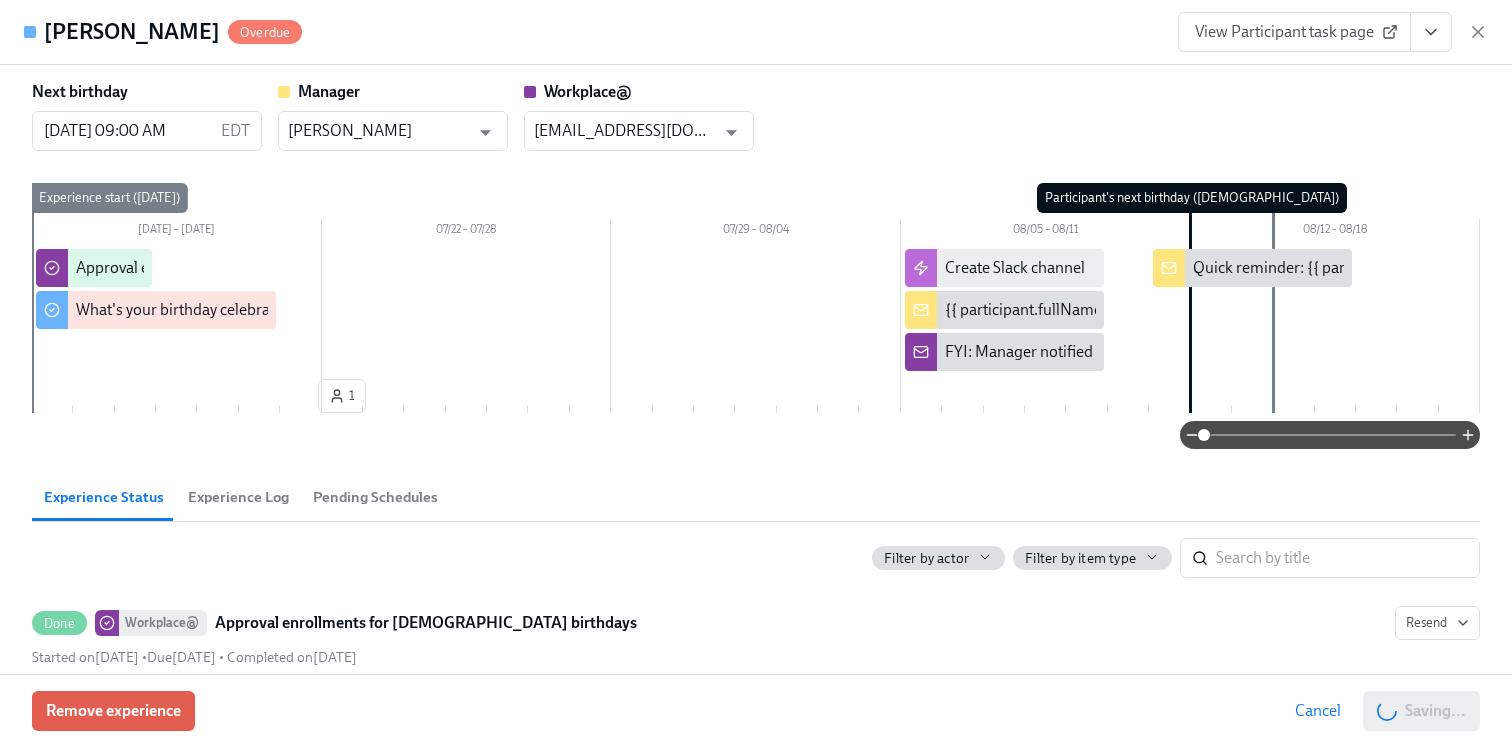 scroll, scrollTop: 0, scrollLeft: 6120, axis: horizontal 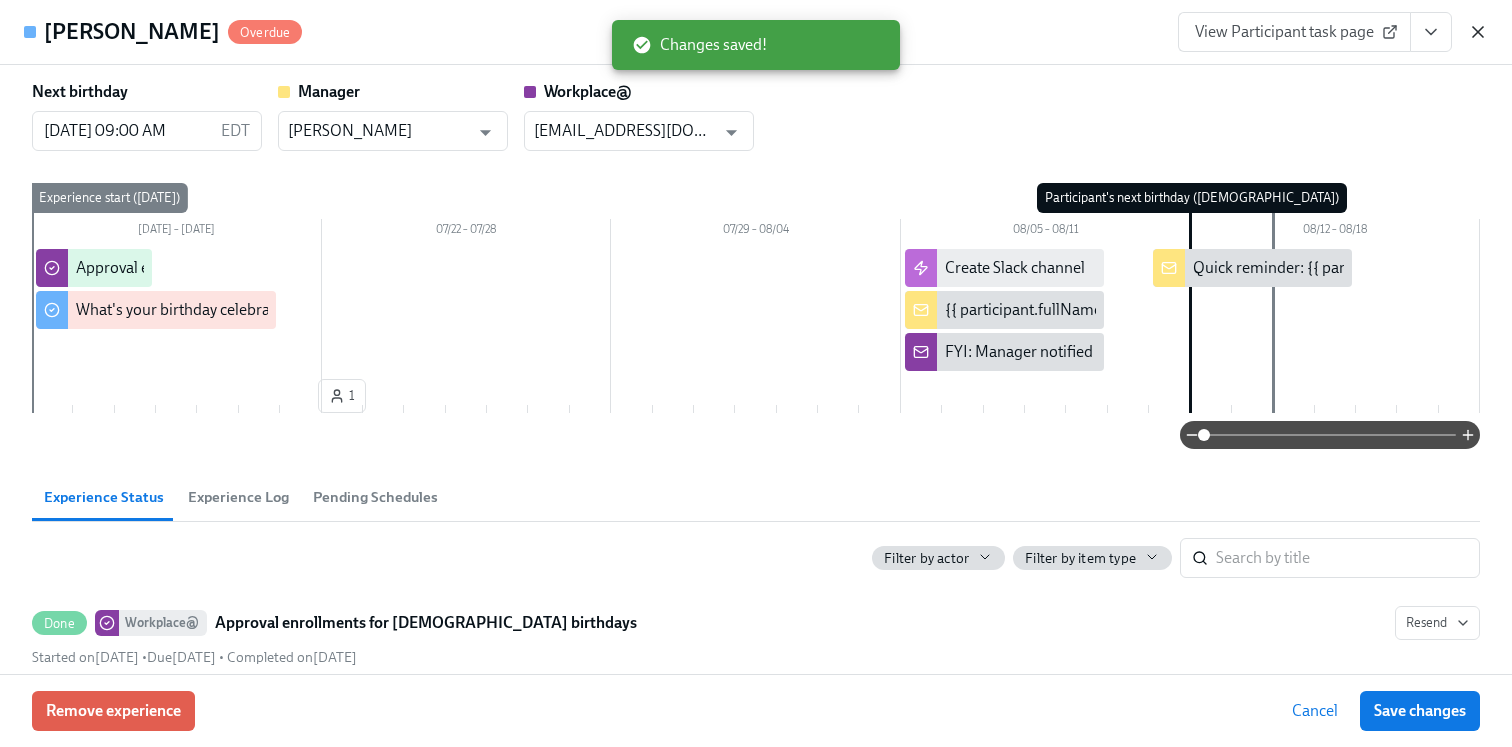 click 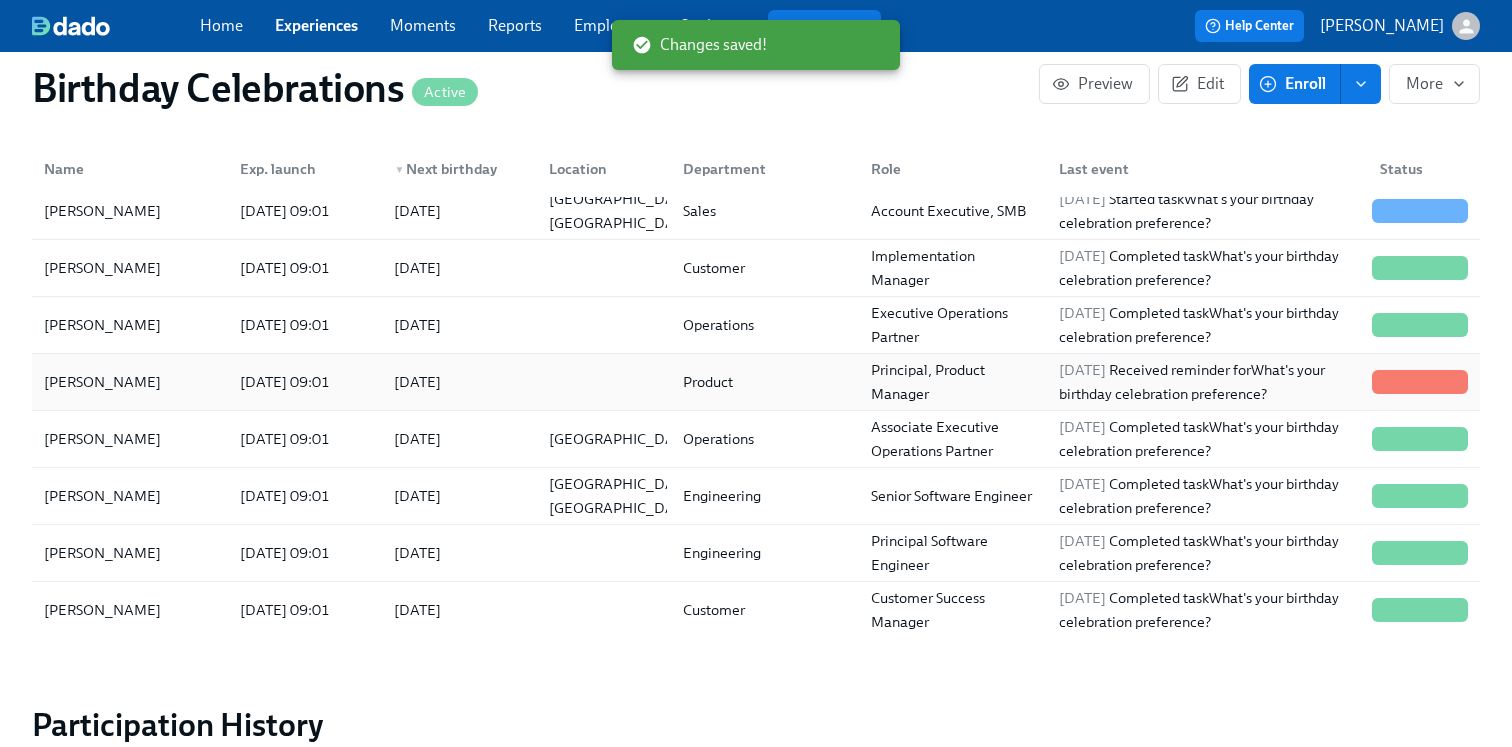 scroll, scrollTop: 244, scrollLeft: 0, axis: vertical 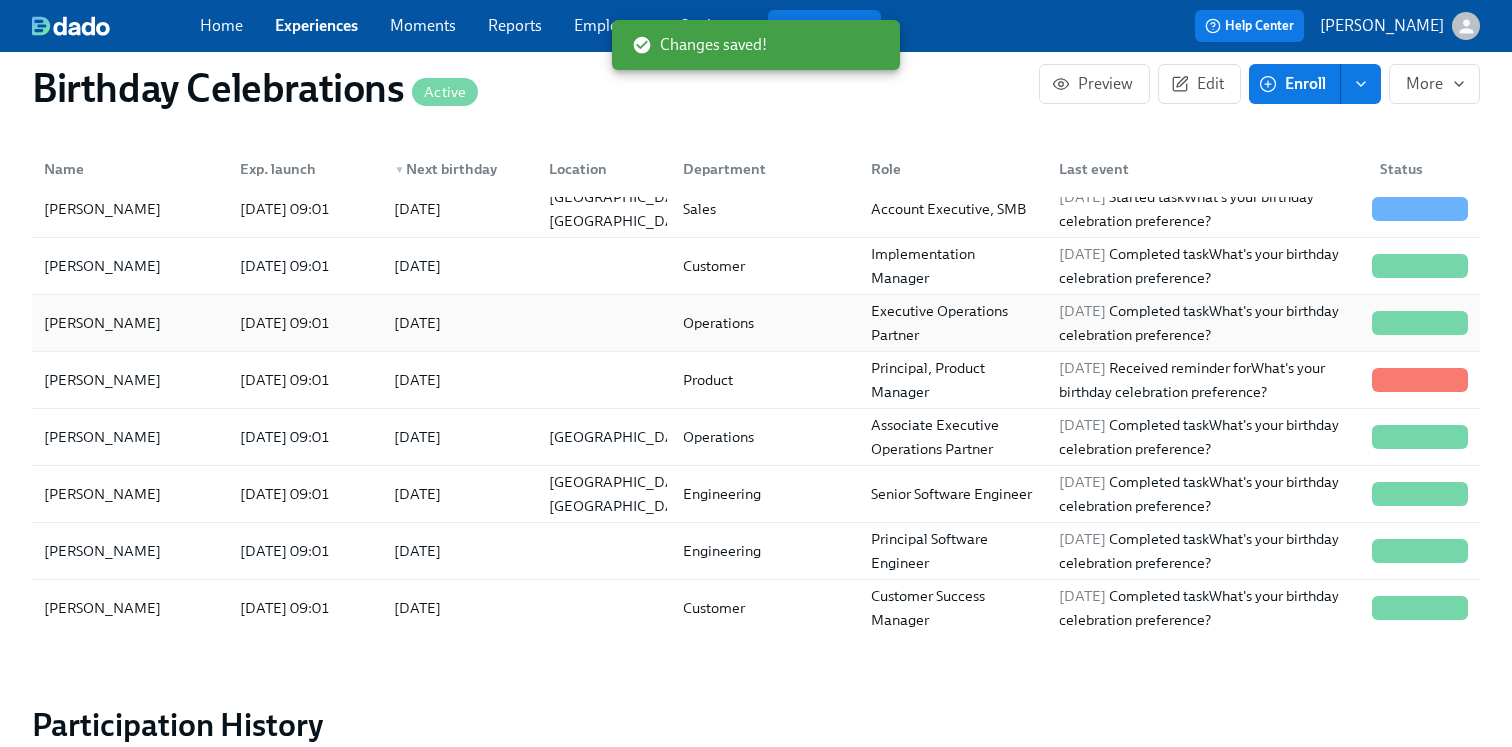 click on "[DATE]" at bounding box center (417, 323) 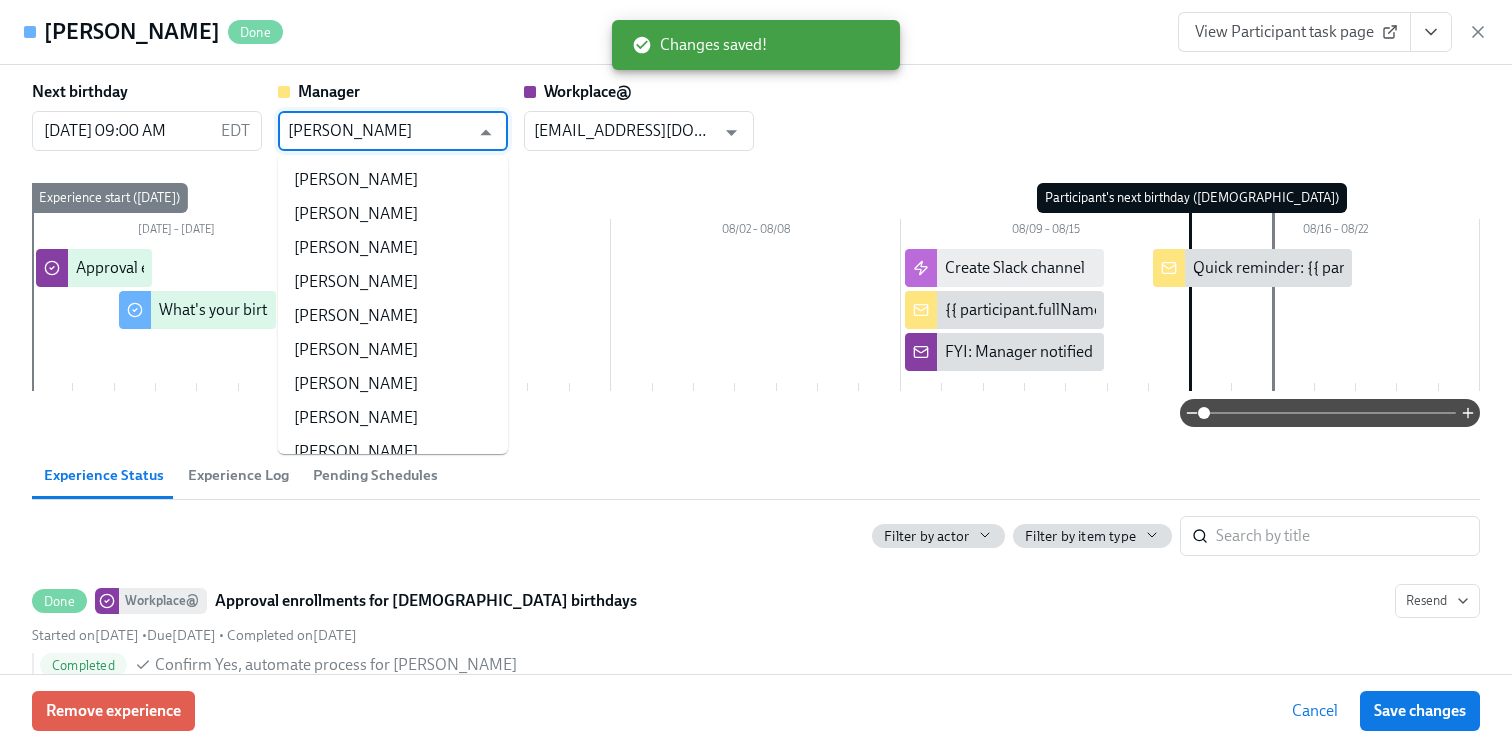 click on "[PERSON_NAME]" at bounding box center [378, 131] 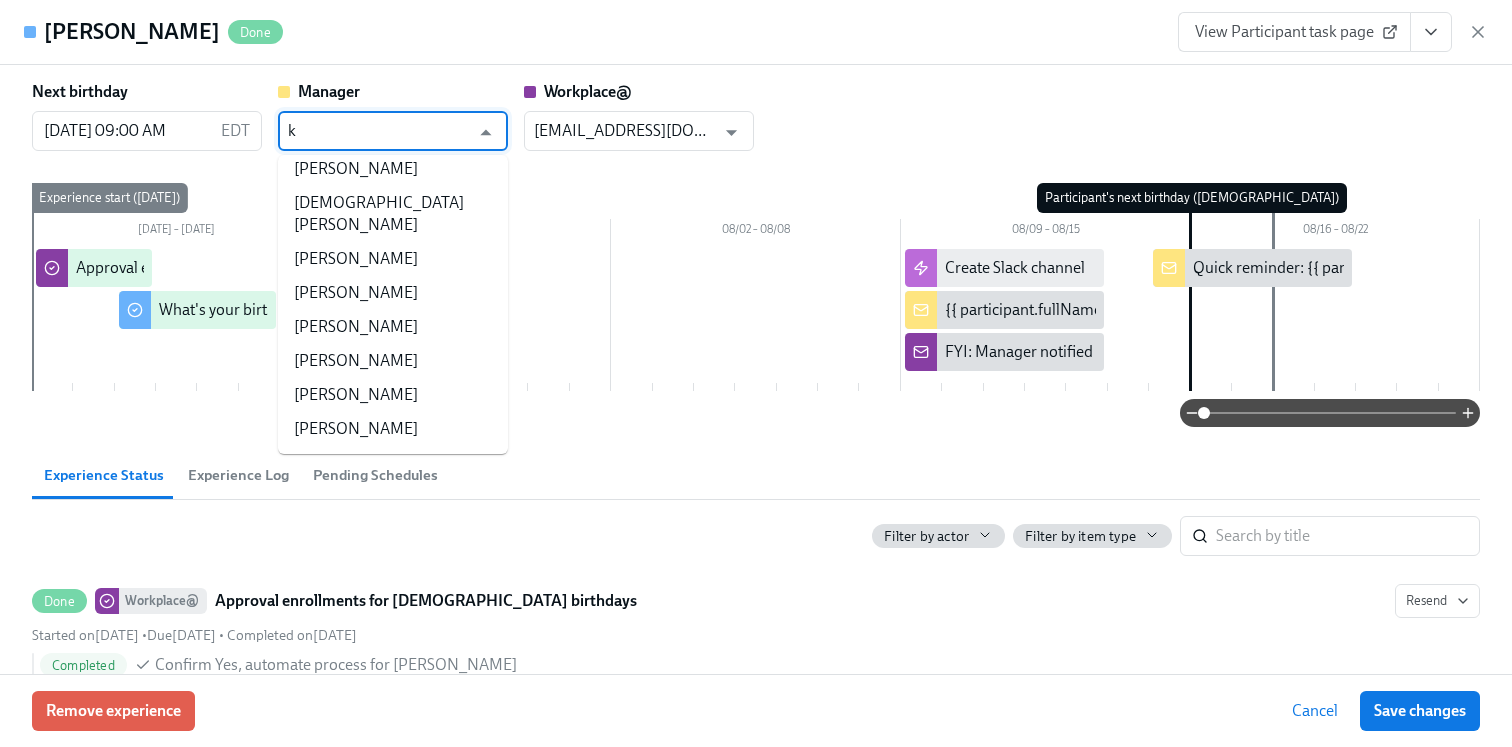 scroll, scrollTop: 0, scrollLeft: 0, axis: both 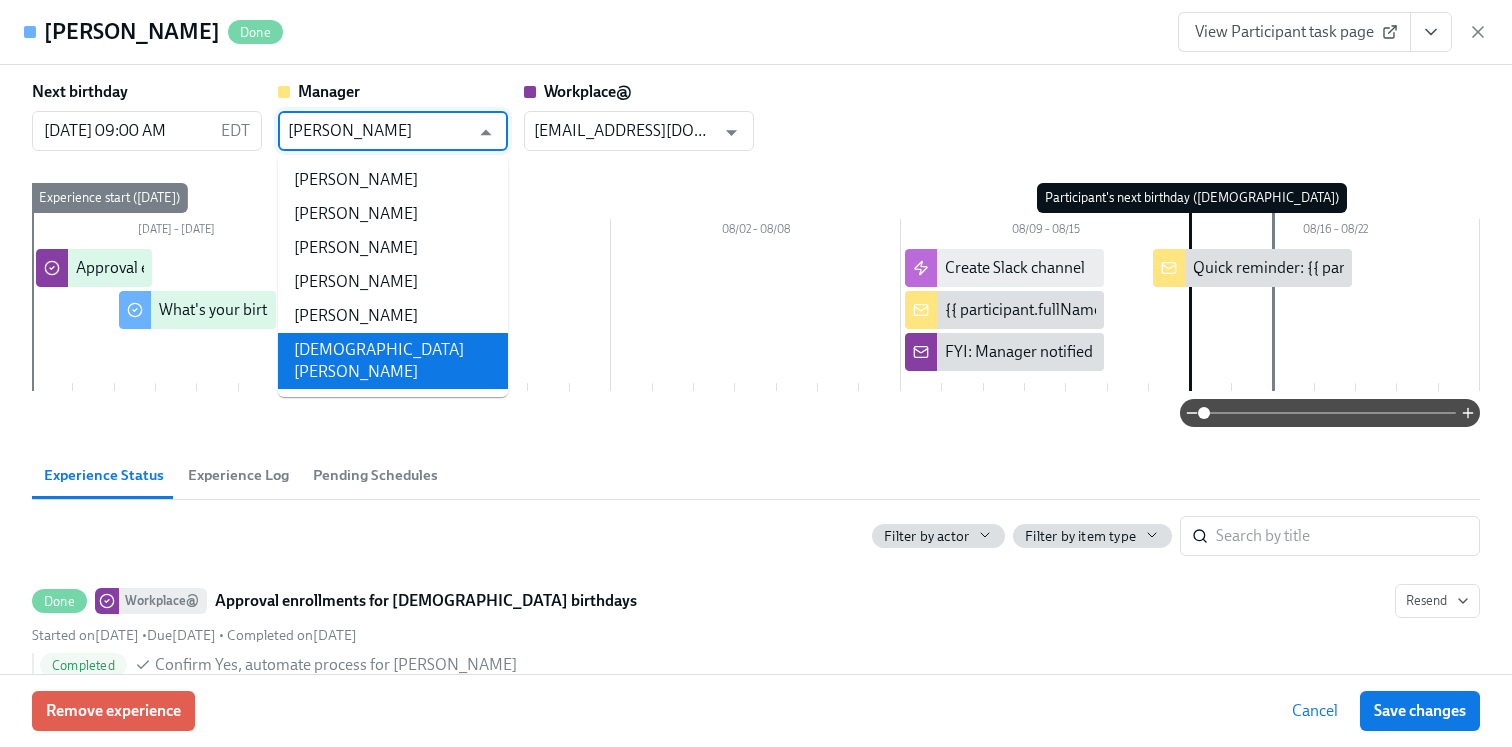 click on "[DEMOGRAPHIC_DATA][PERSON_NAME]" at bounding box center (393, 361) 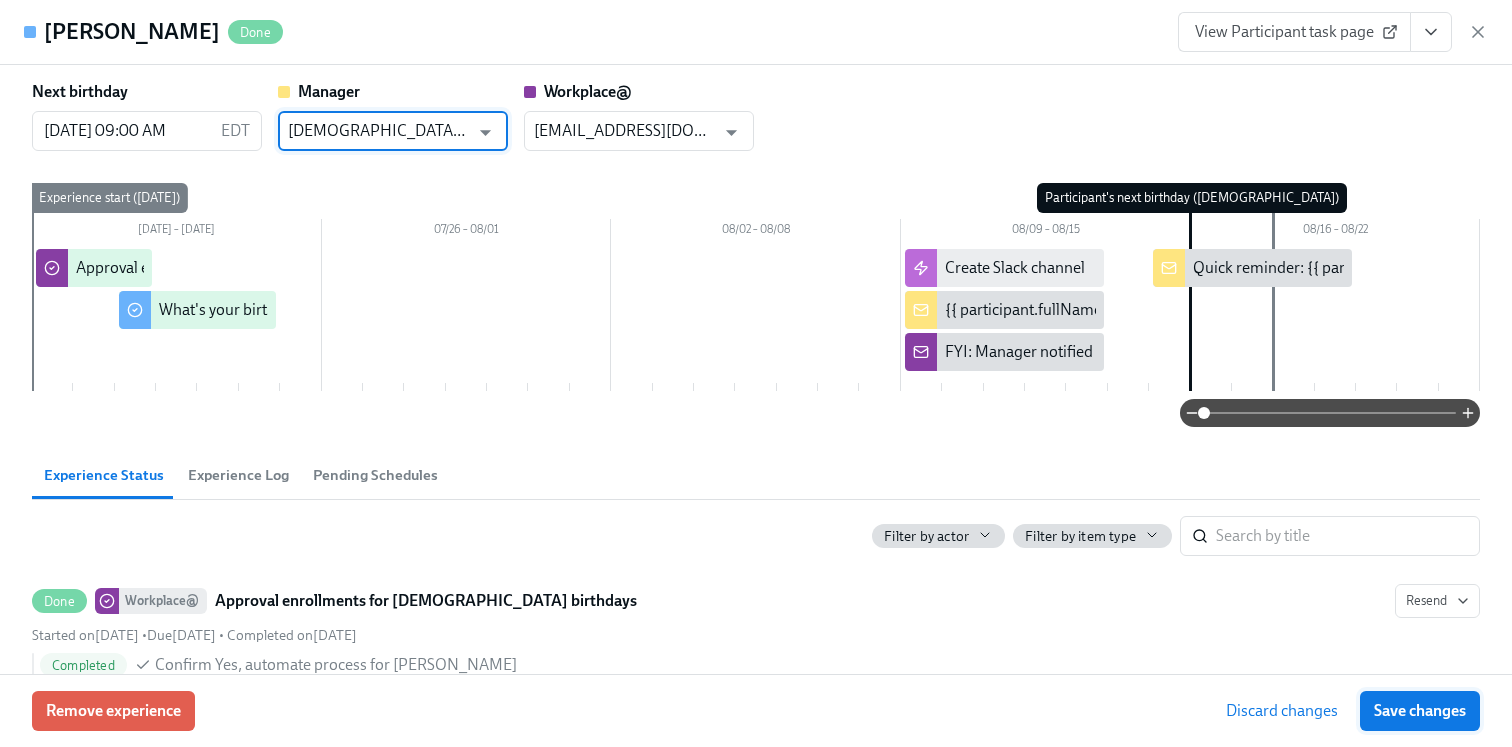 type on "[DEMOGRAPHIC_DATA][PERSON_NAME]" 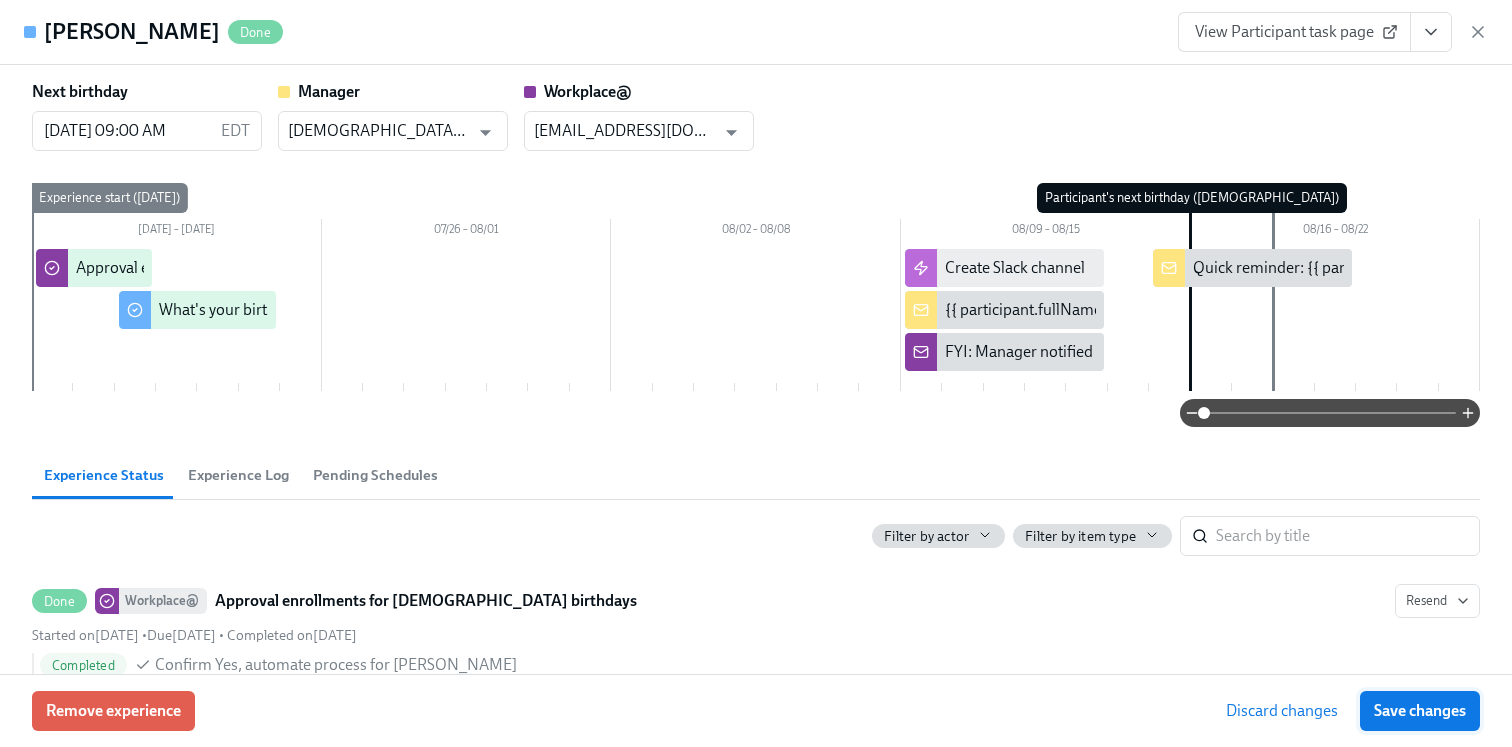 click on "Save changes" at bounding box center [1420, 711] 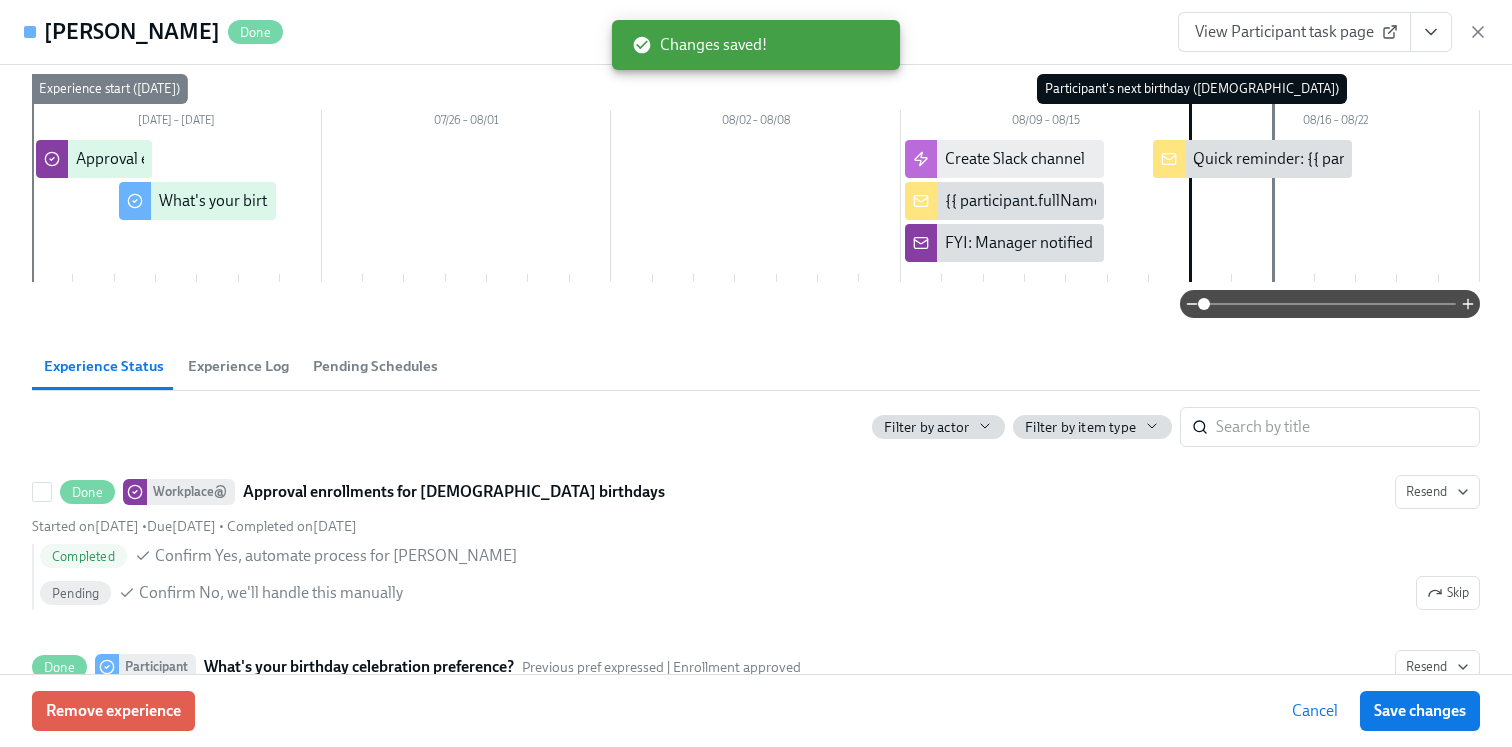 scroll, scrollTop: 82, scrollLeft: 0, axis: vertical 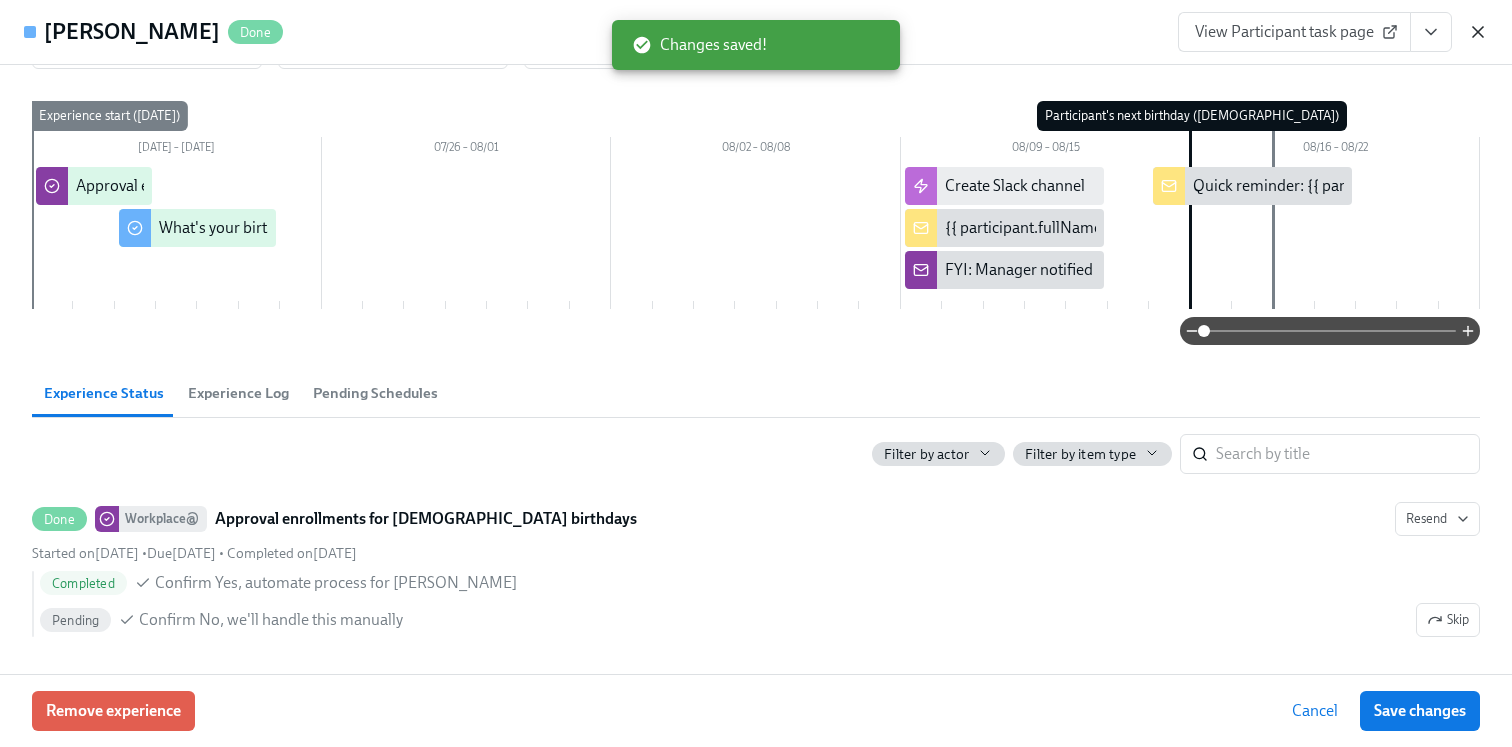 click 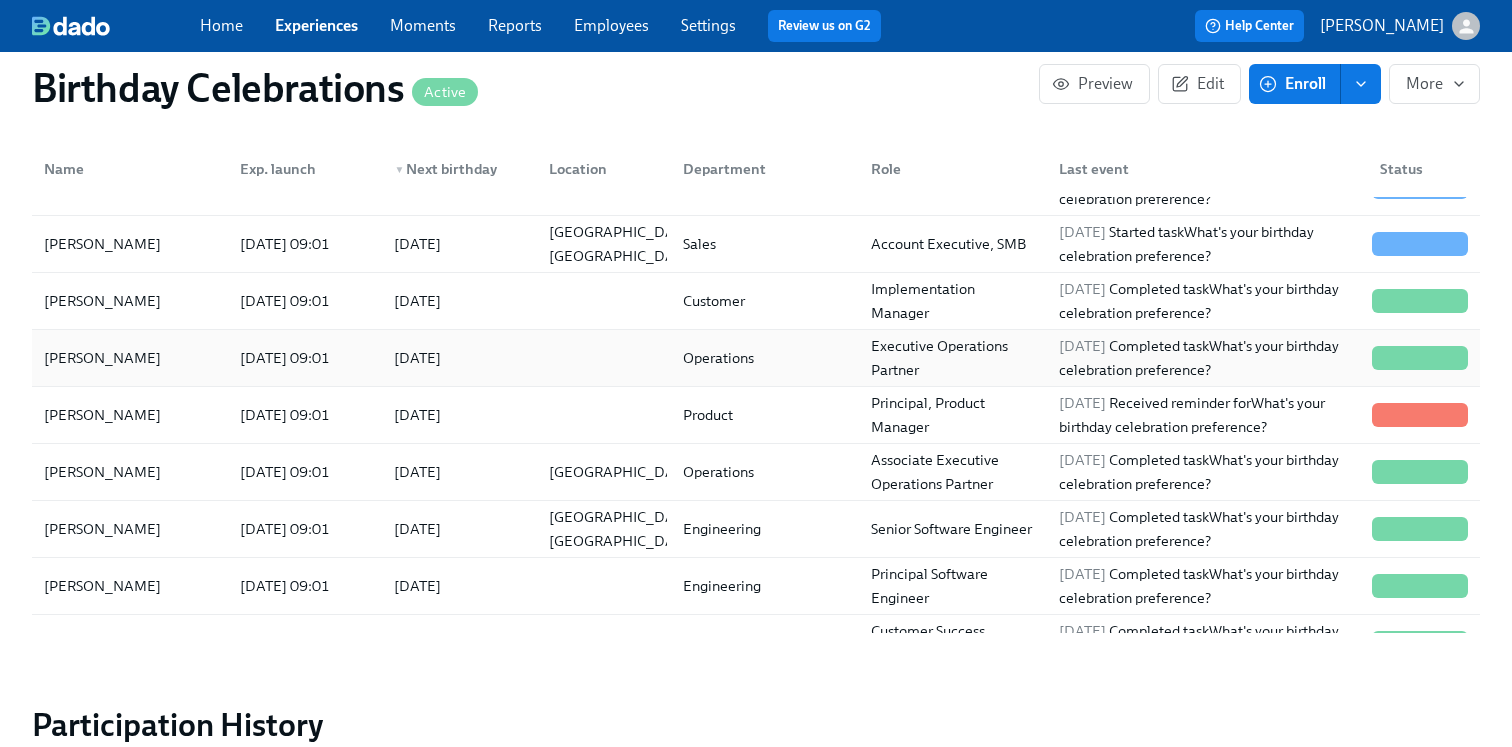 scroll, scrollTop: 207, scrollLeft: 0, axis: vertical 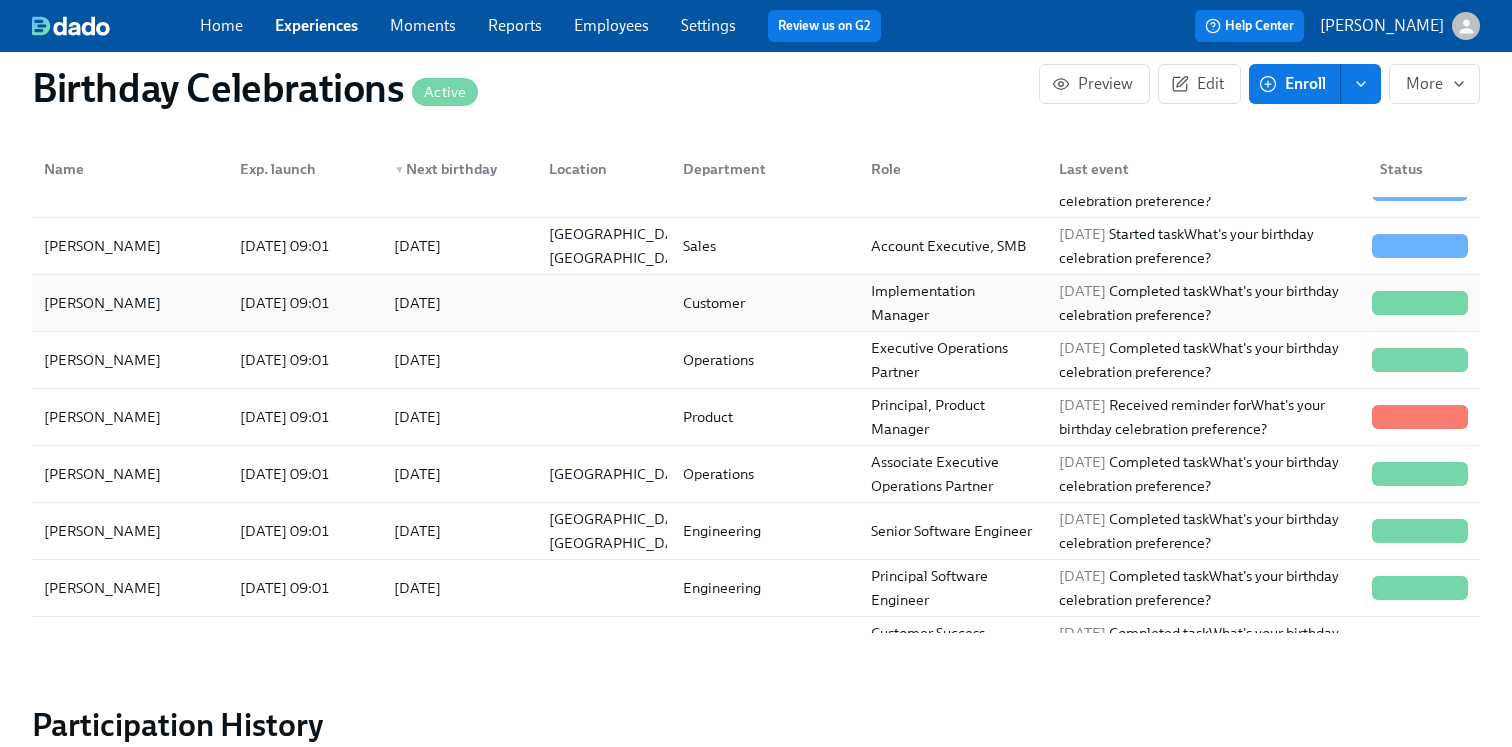 click on "[DATE]" at bounding box center (455, 303) 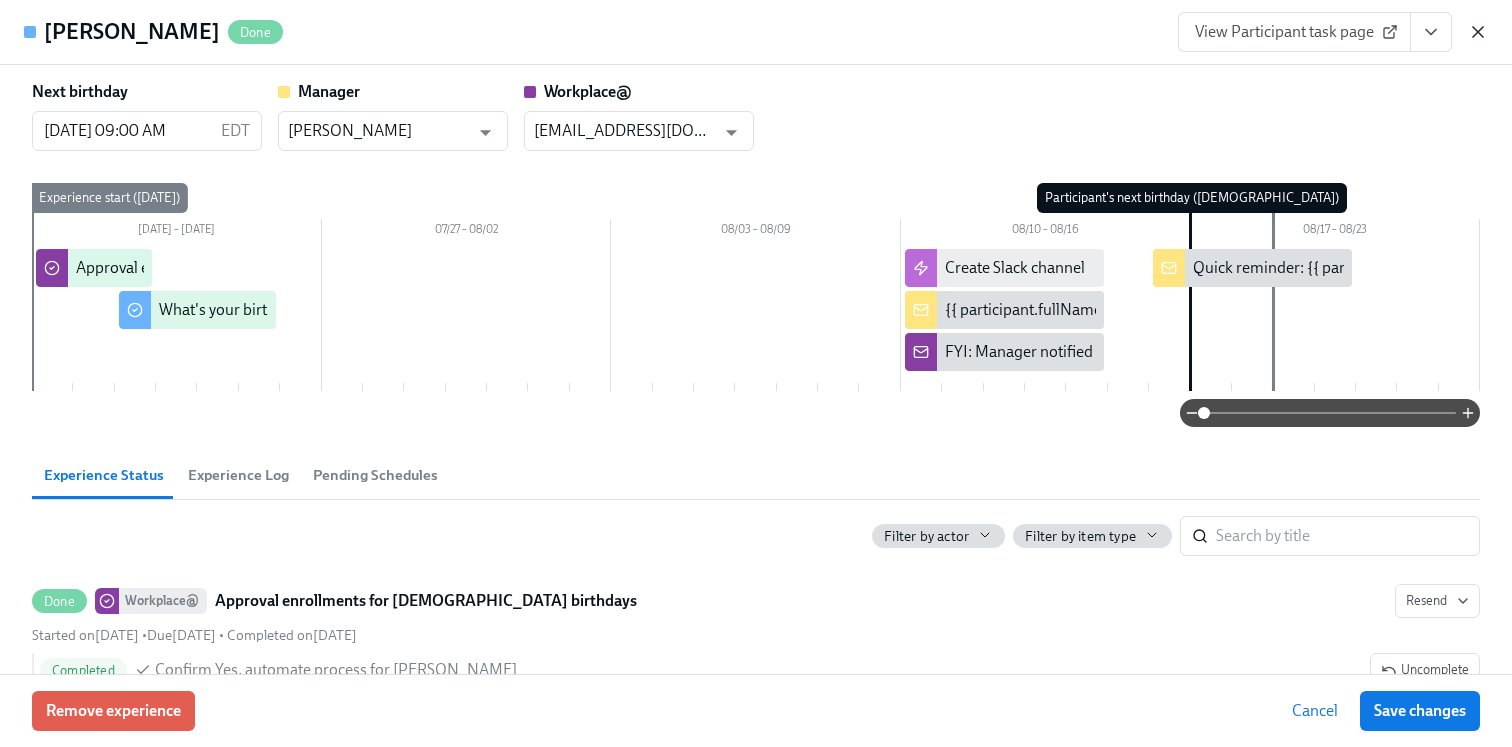 click 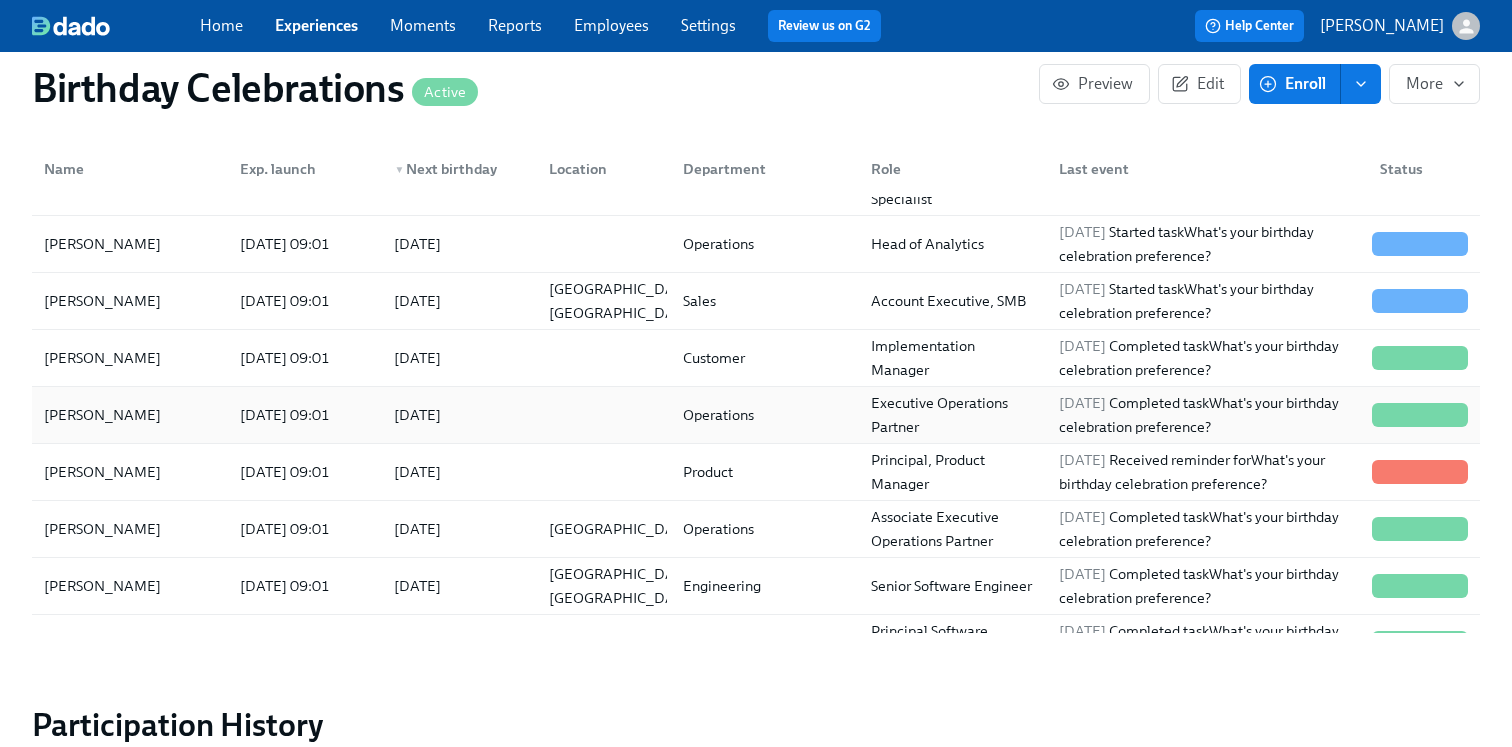 scroll, scrollTop: 137, scrollLeft: 0, axis: vertical 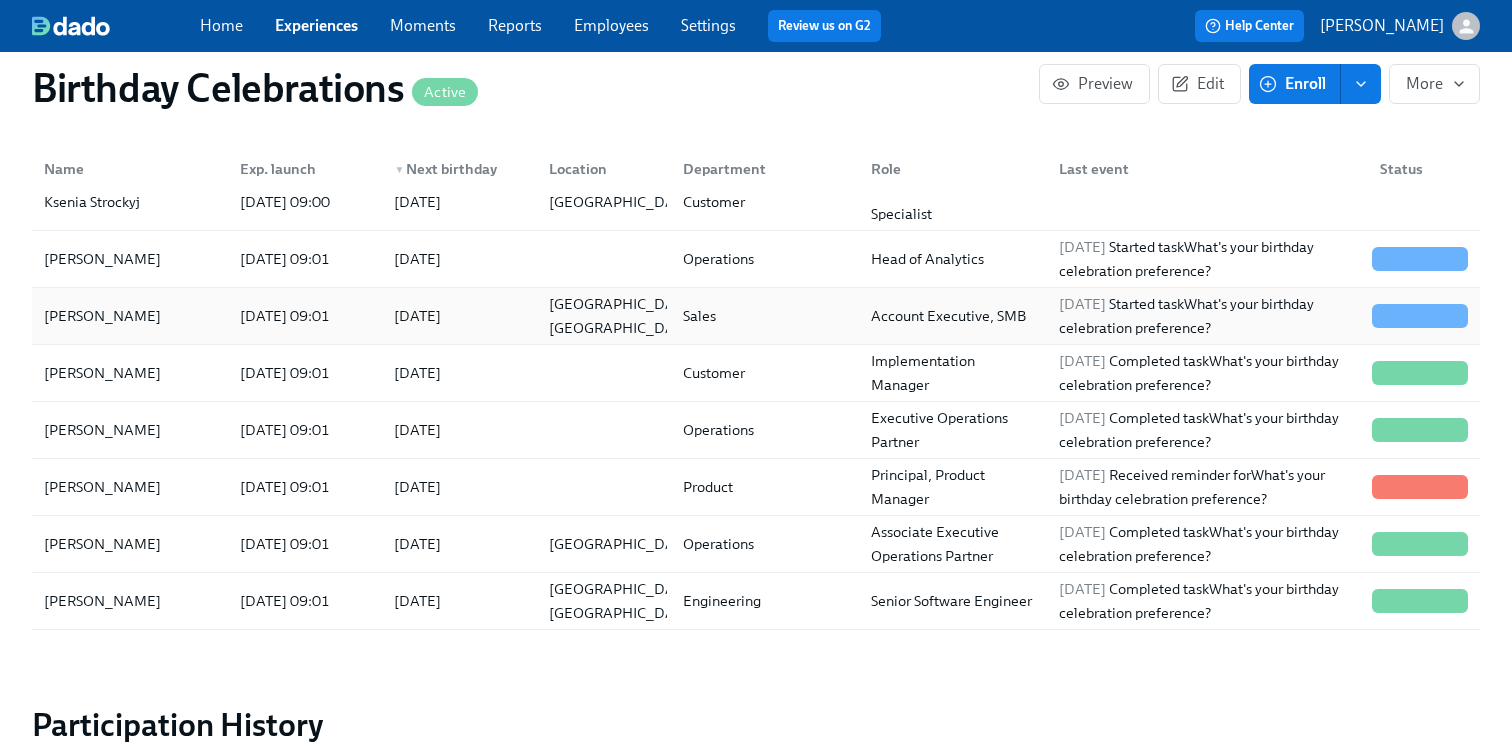 click on "[DATE]" at bounding box center [417, 316] 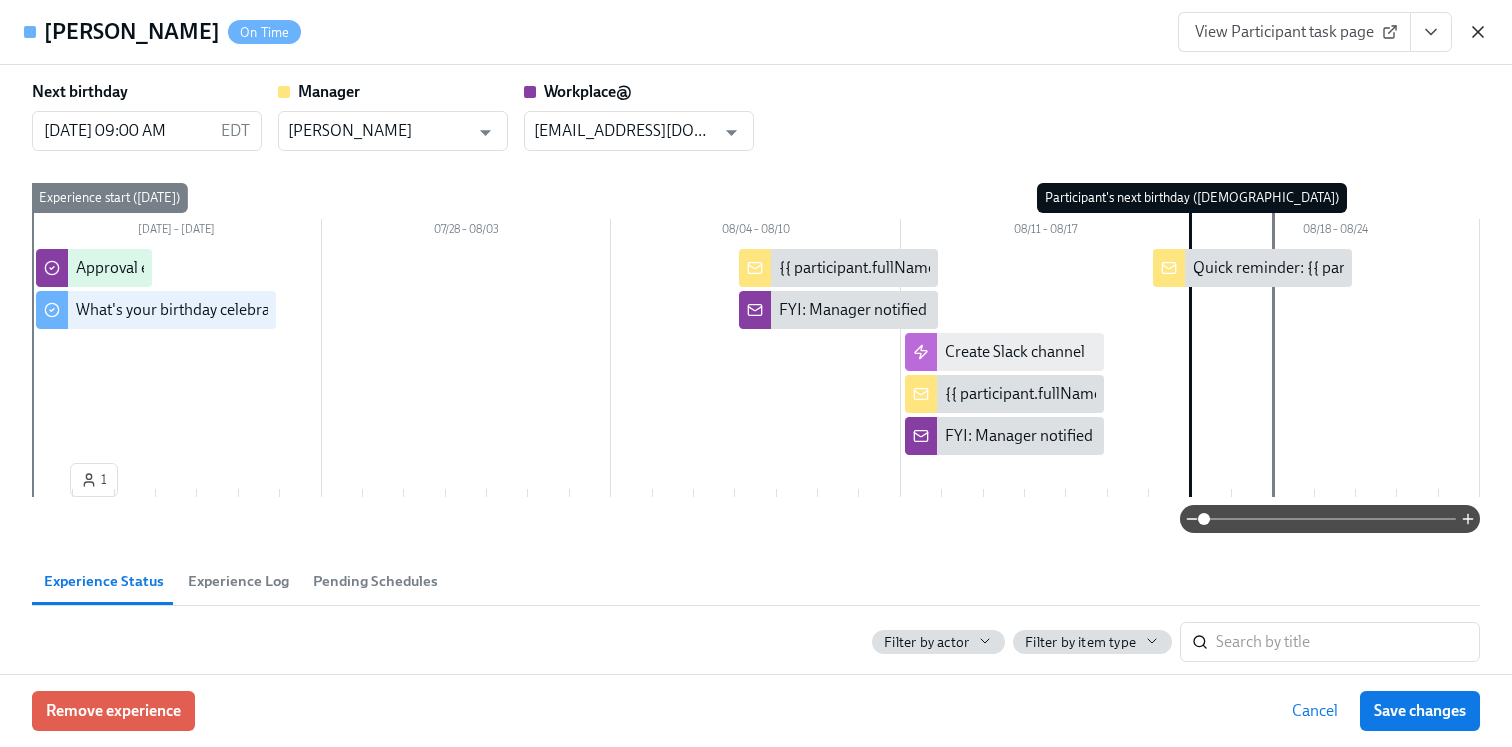 click 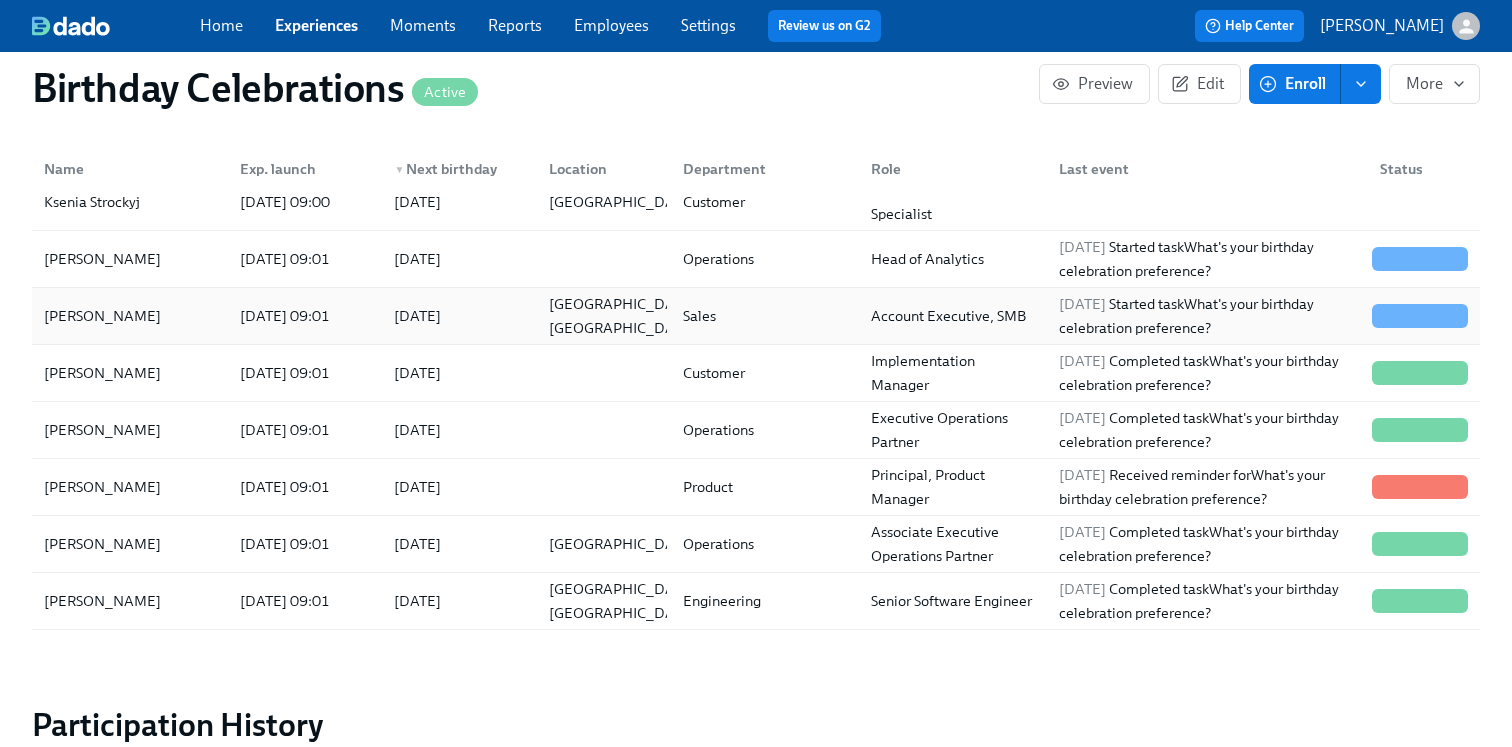 scroll, scrollTop: 95, scrollLeft: 0, axis: vertical 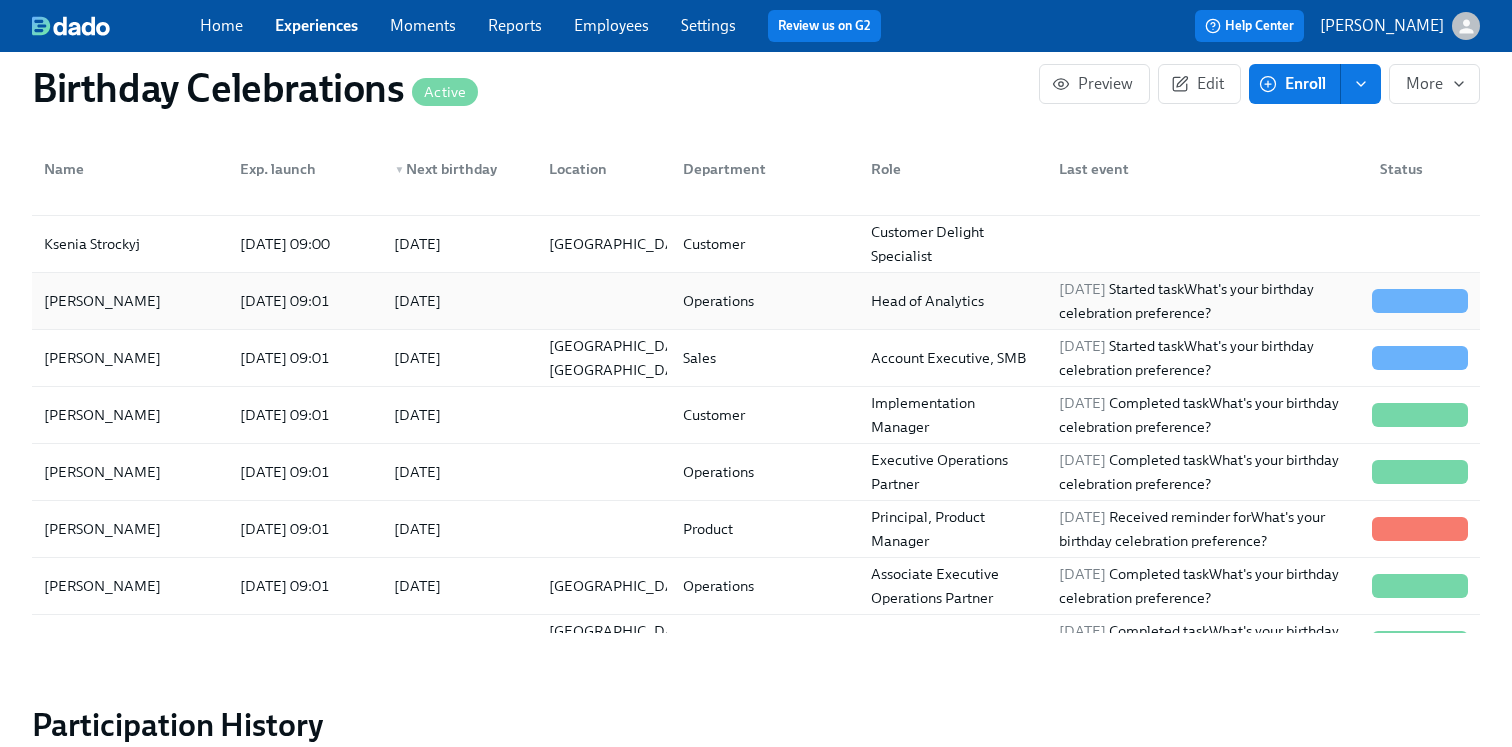 click on "[DATE]" at bounding box center (417, 301) 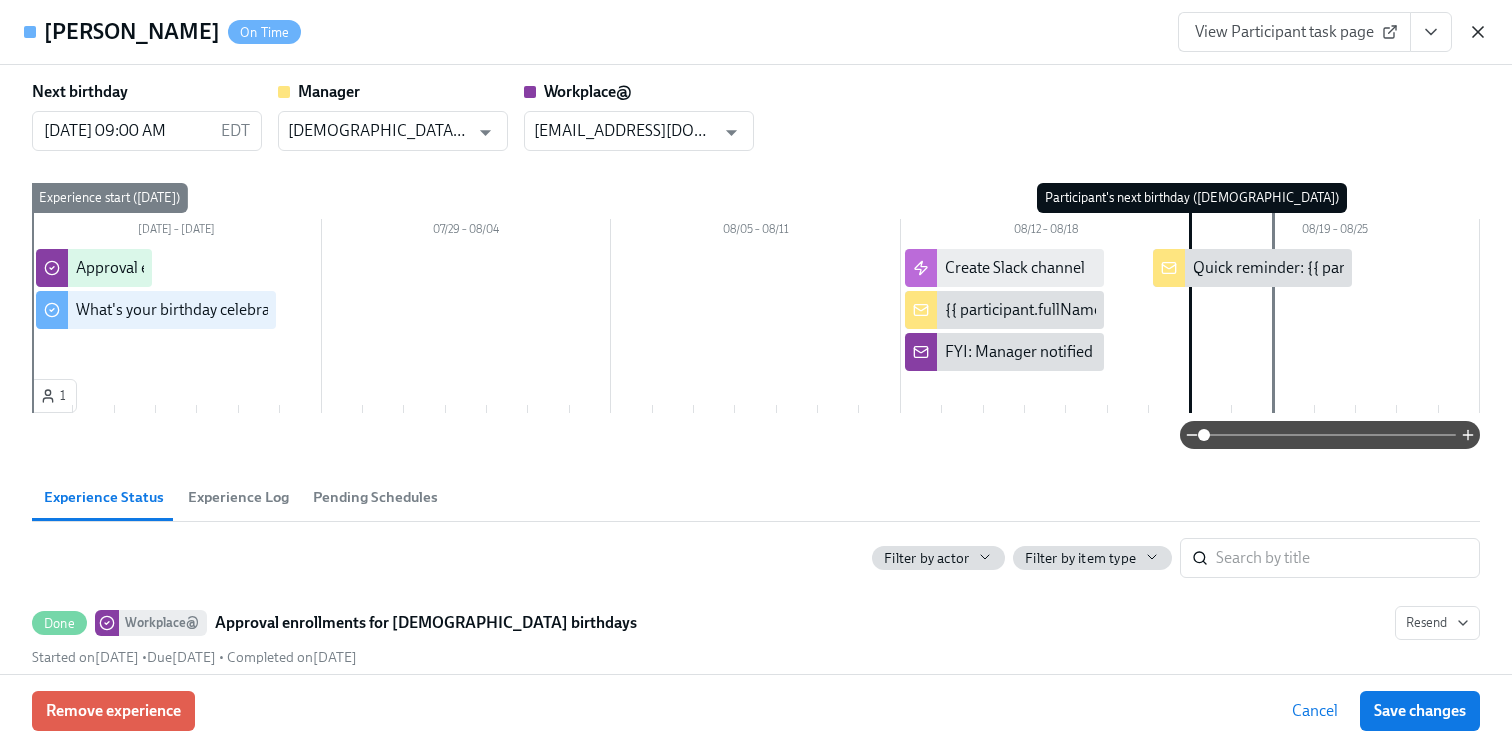 click 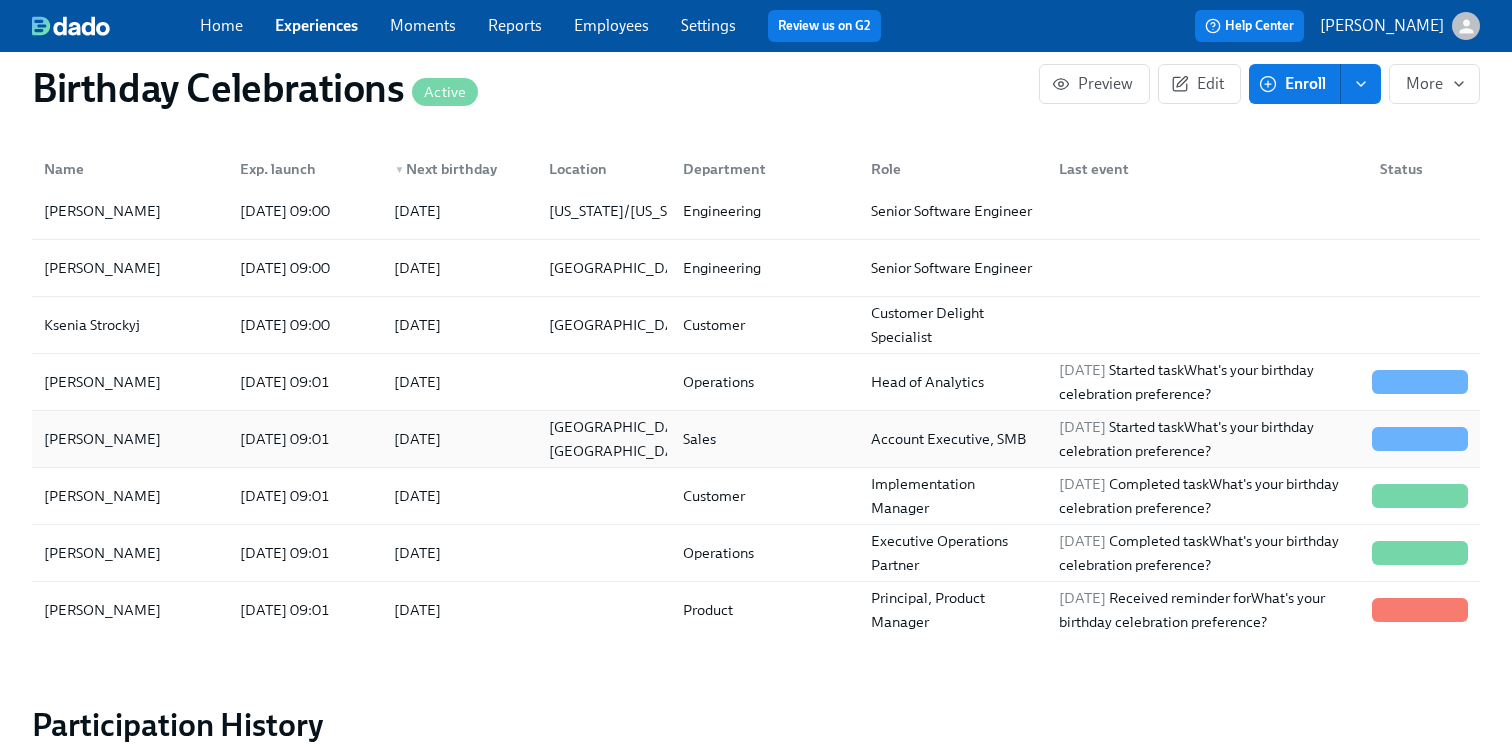 scroll, scrollTop: 0, scrollLeft: 0, axis: both 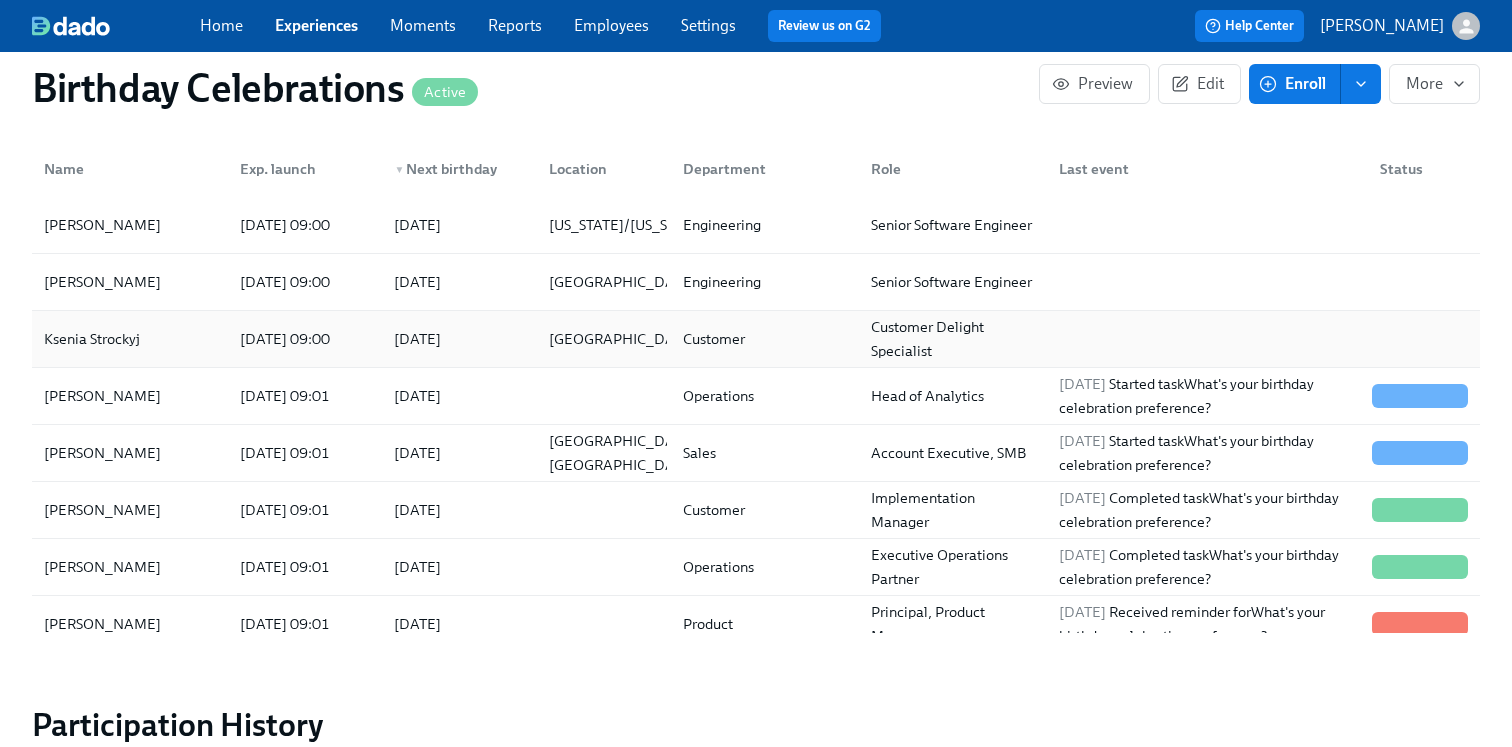 click on "[DATE]" at bounding box center (455, 339) 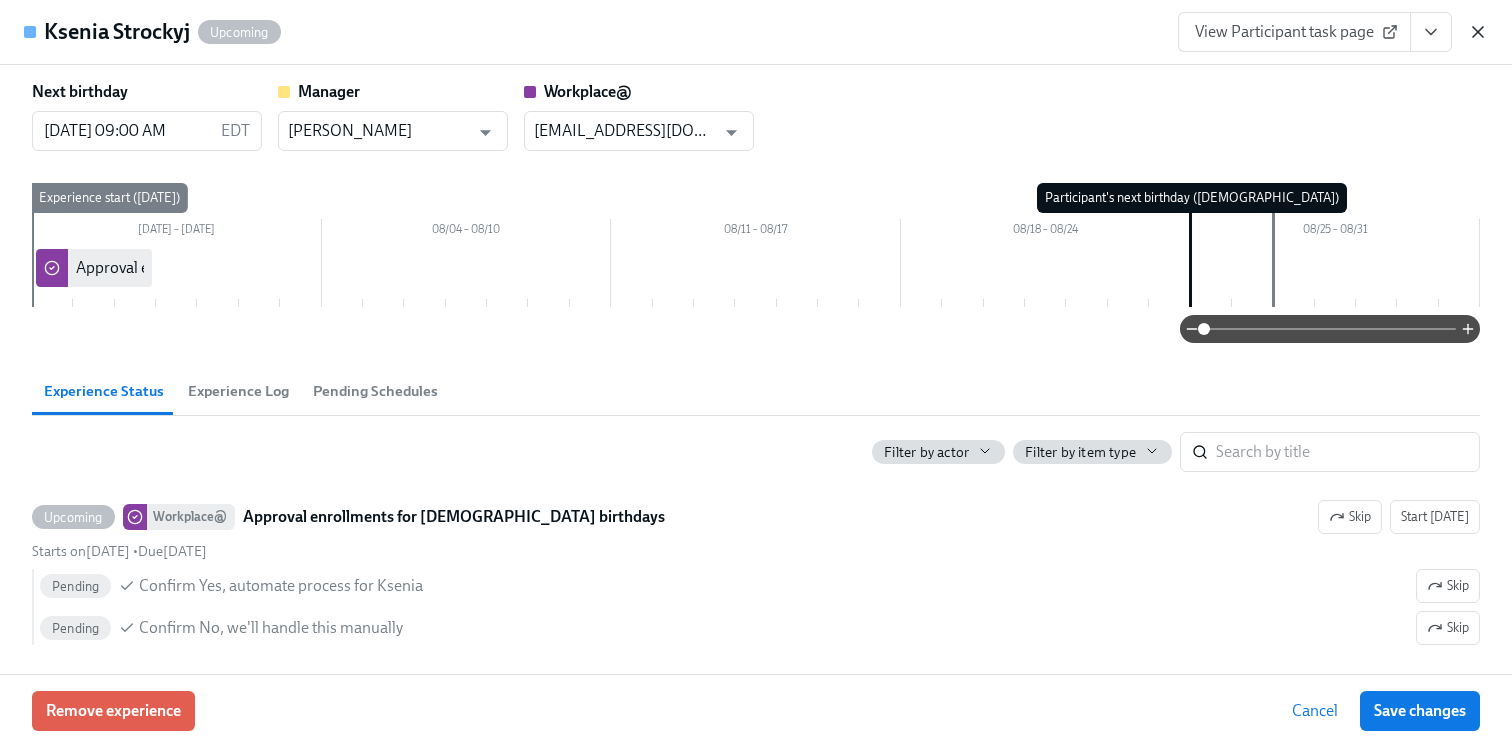 click 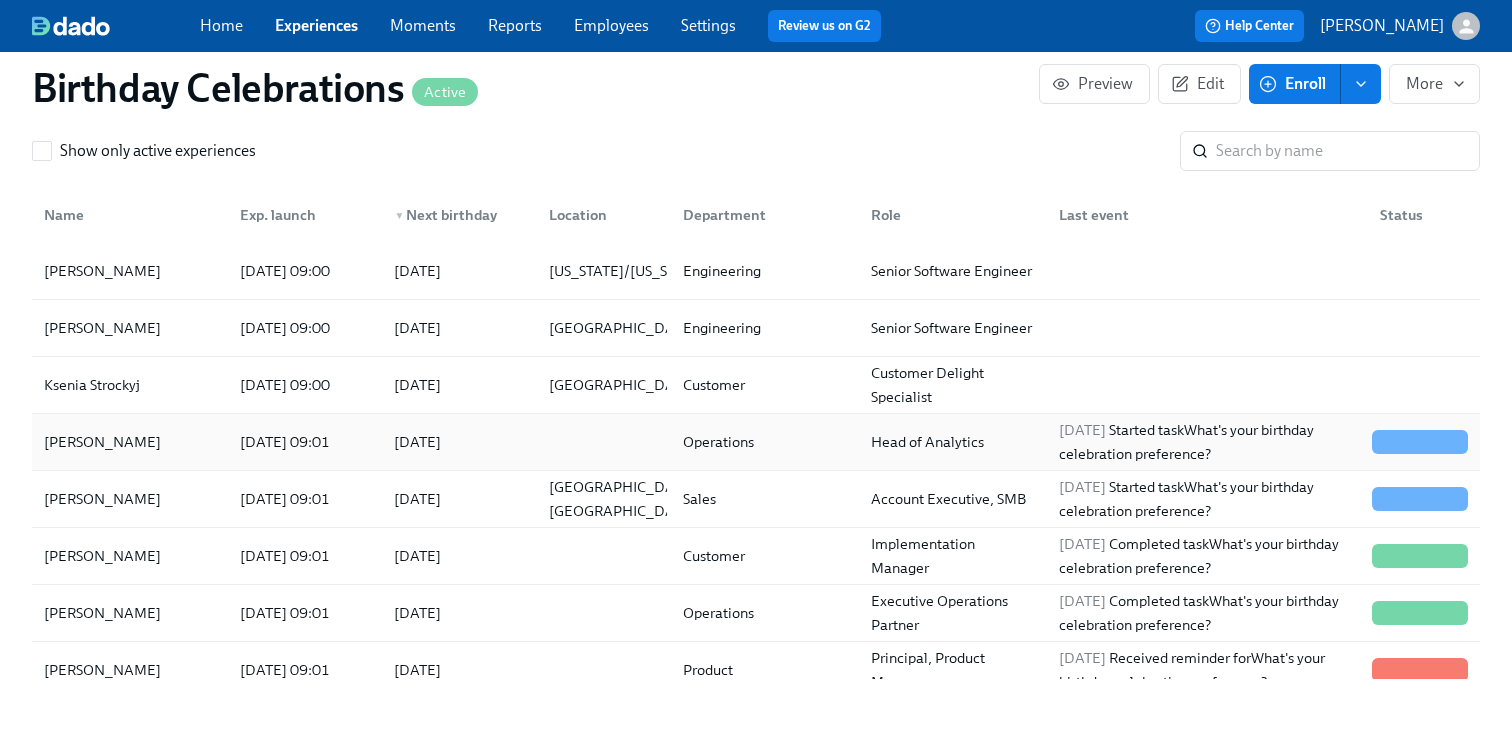 scroll, scrollTop: 1591, scrollLeft: 0, axis: vertical 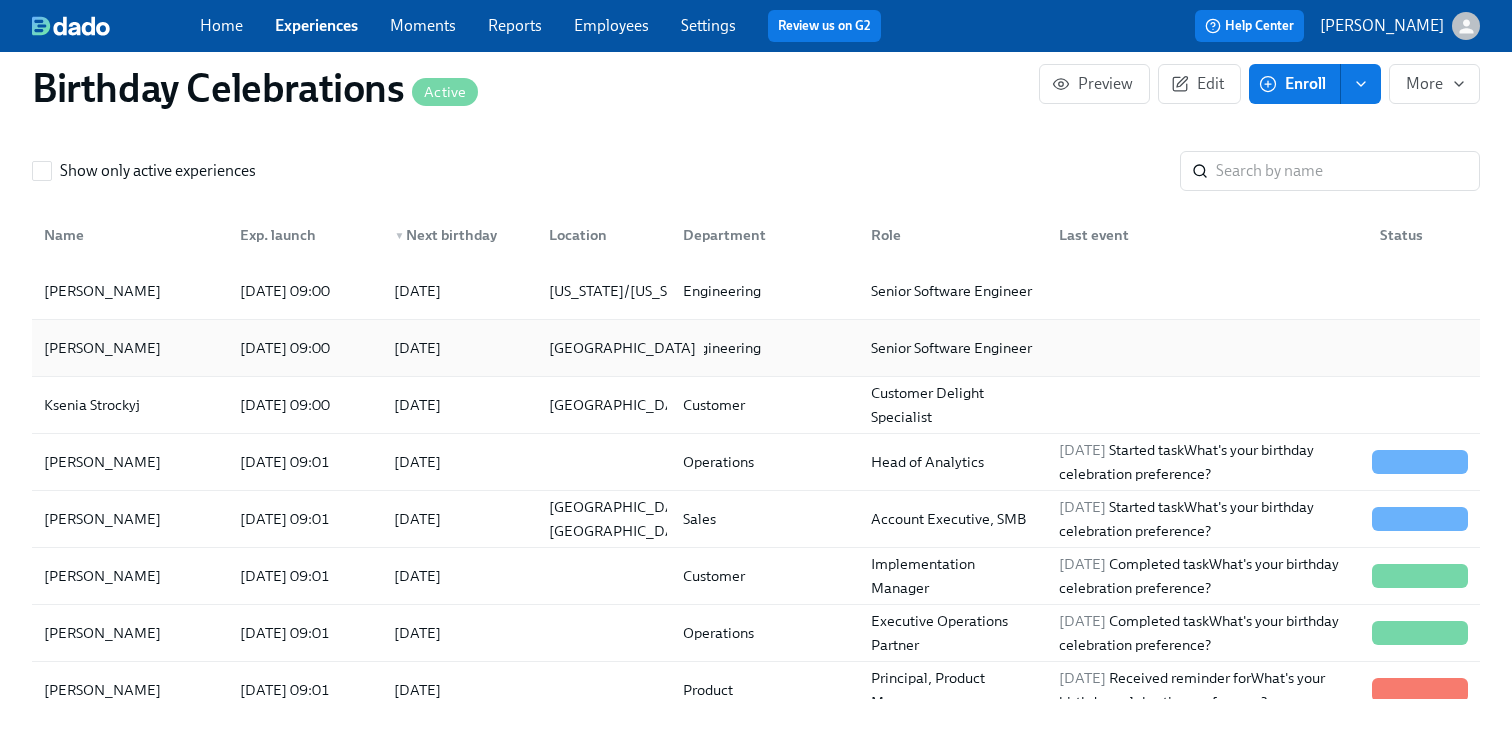 click on "[GEOGRAPHIC_DATA]" at bounding box center [622, 348] 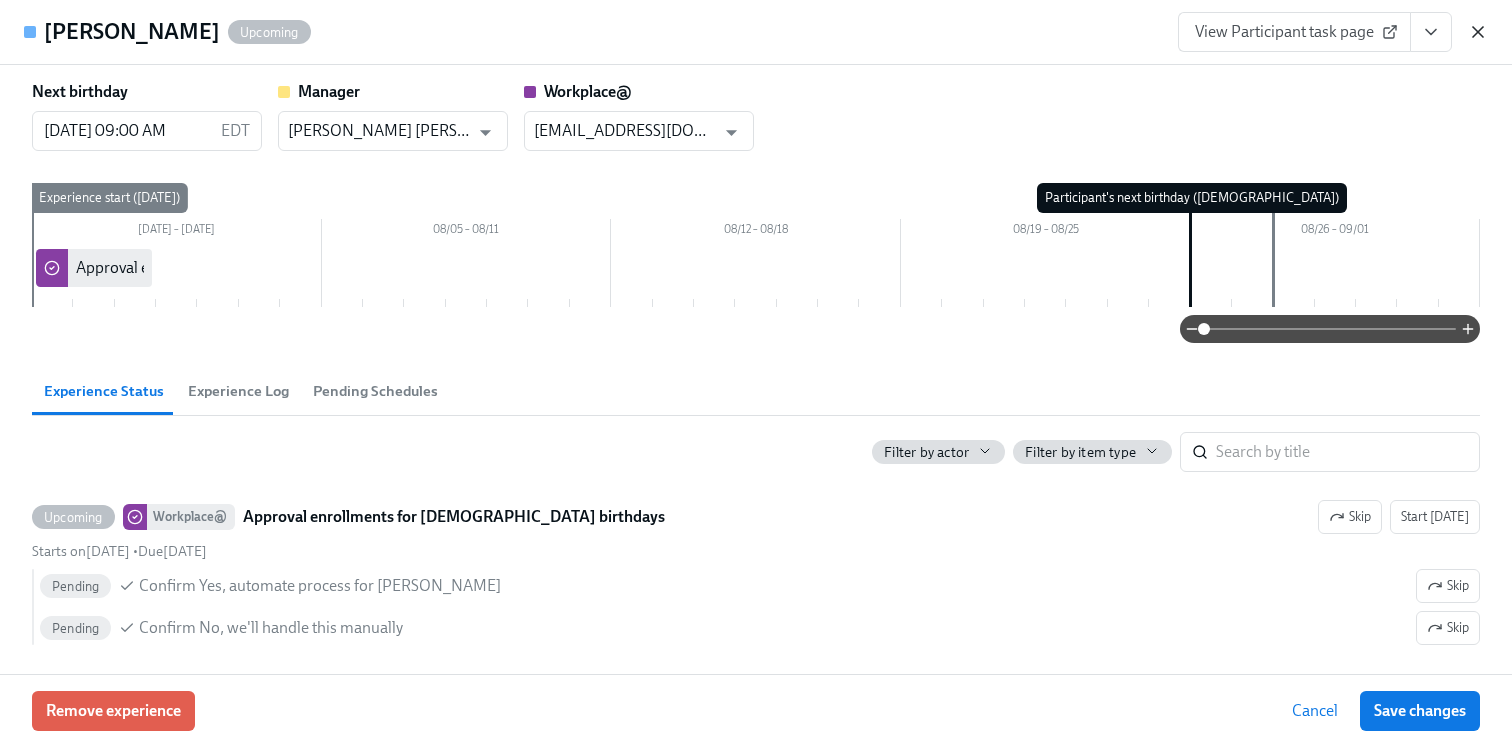 click 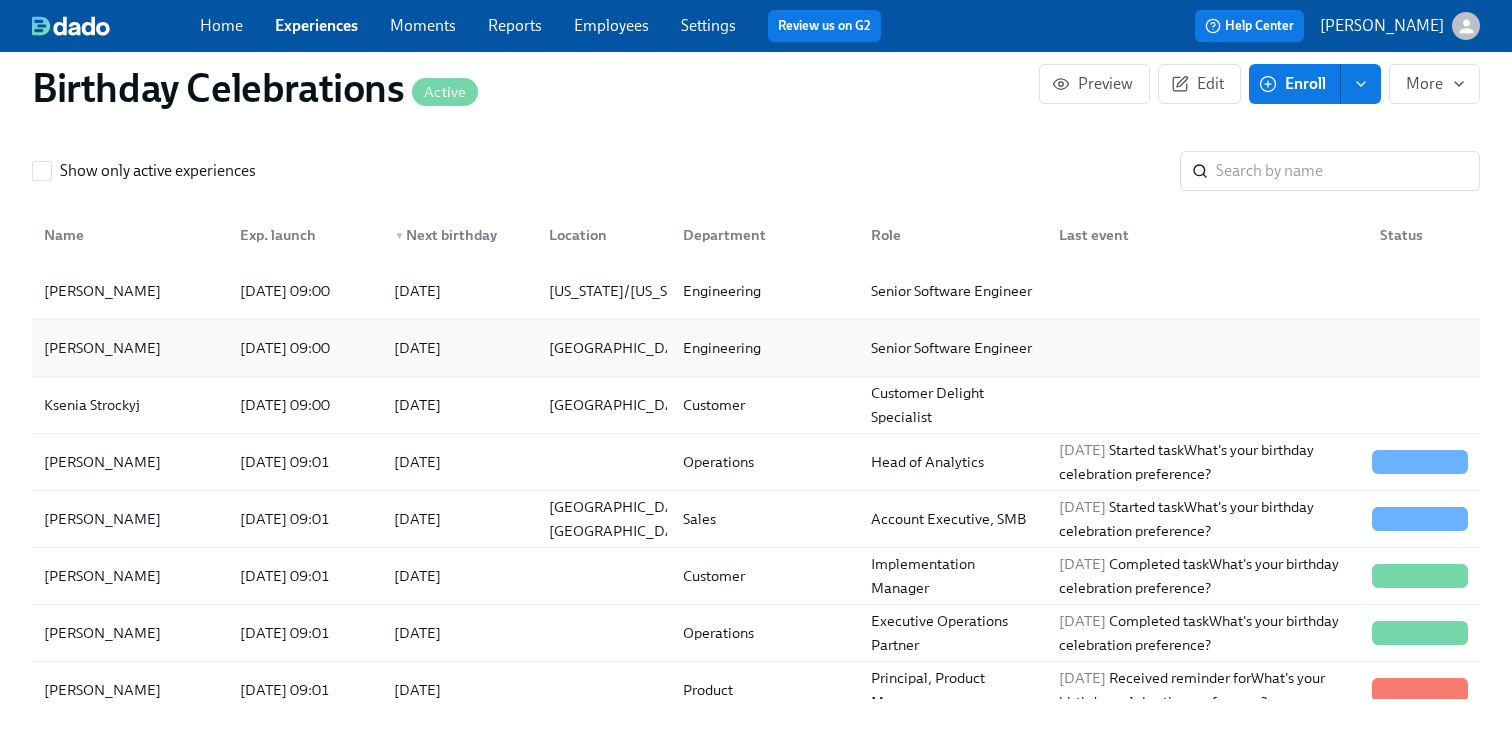 scroll, scrollTop: 1558, scrollLeft: 0, axis: vertical 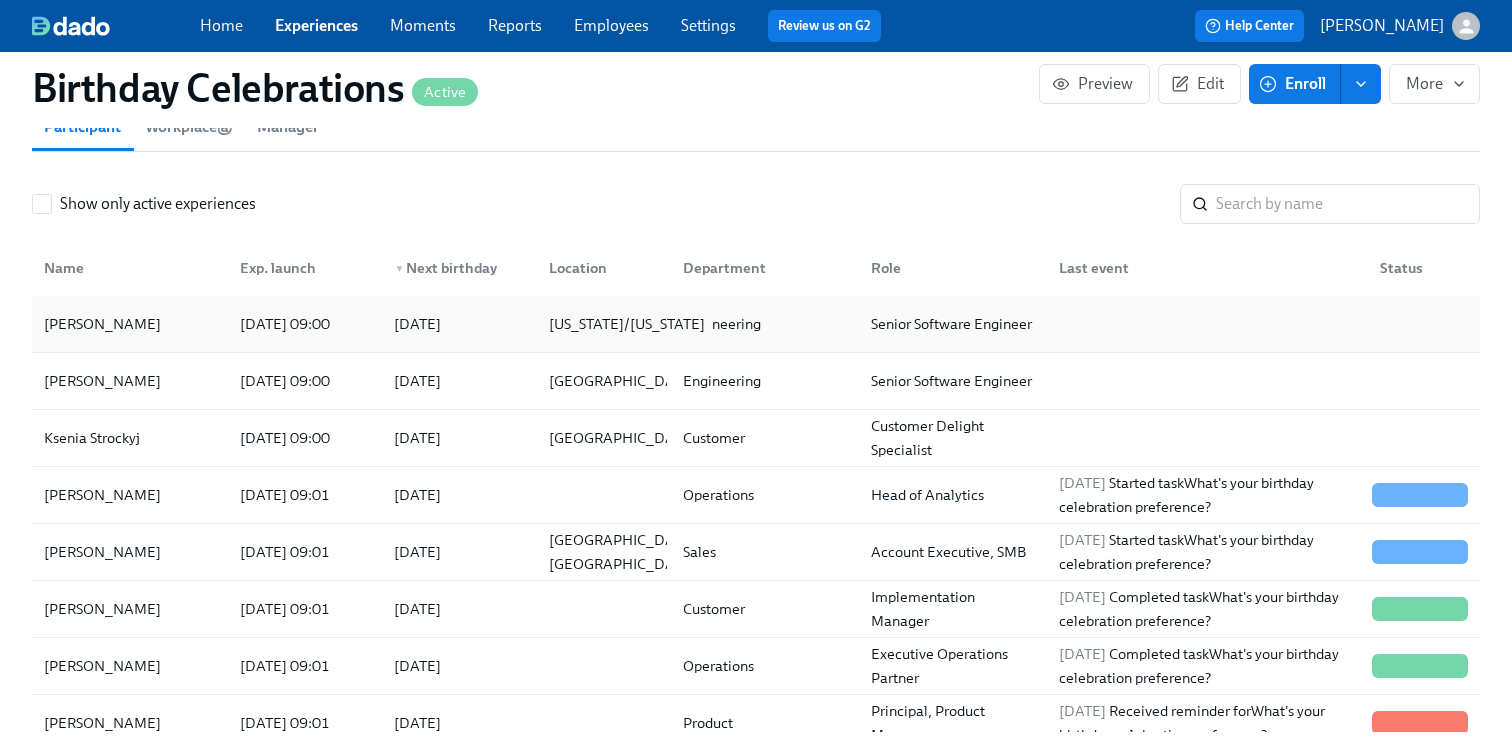 click on "[US_STATE]/[US_STATE]" at bounding box center (627, 324) 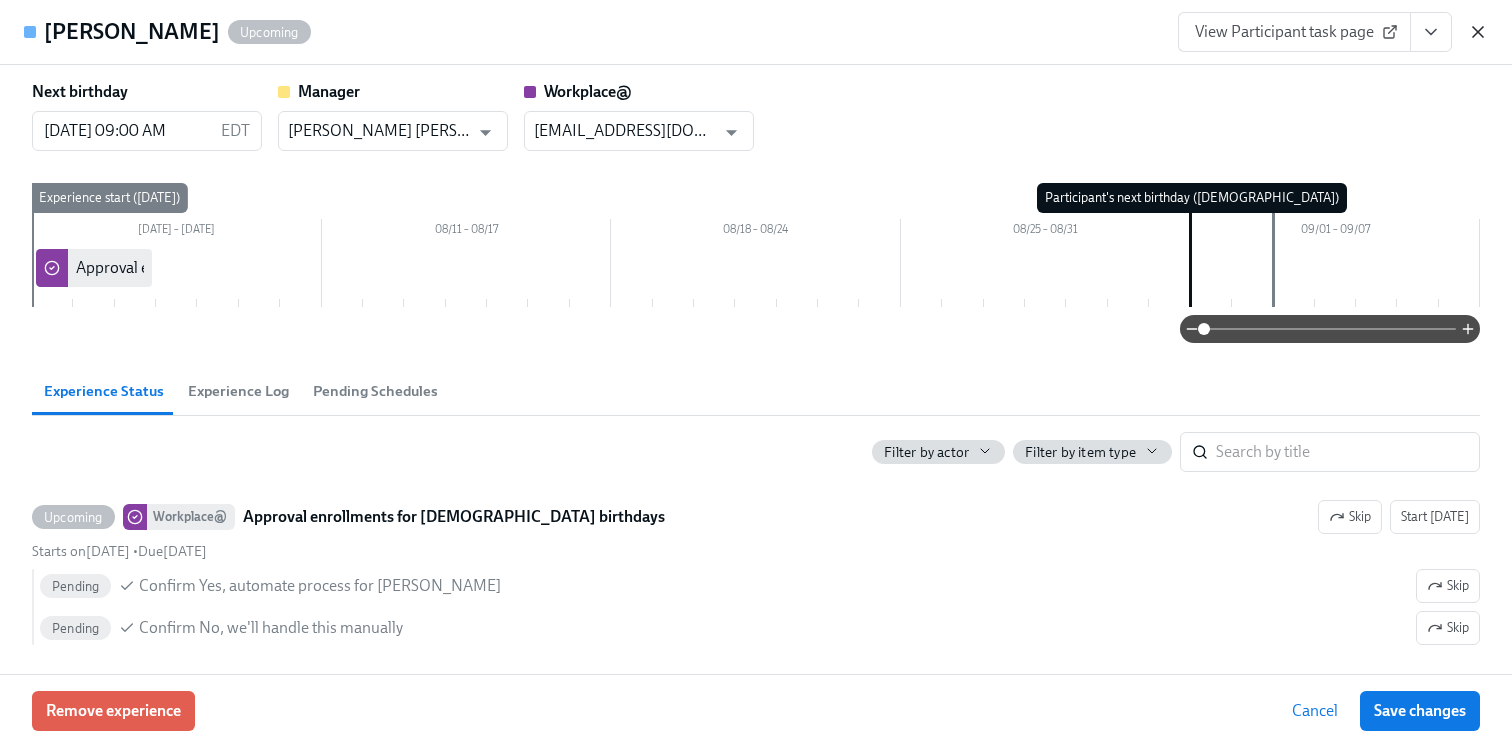 click 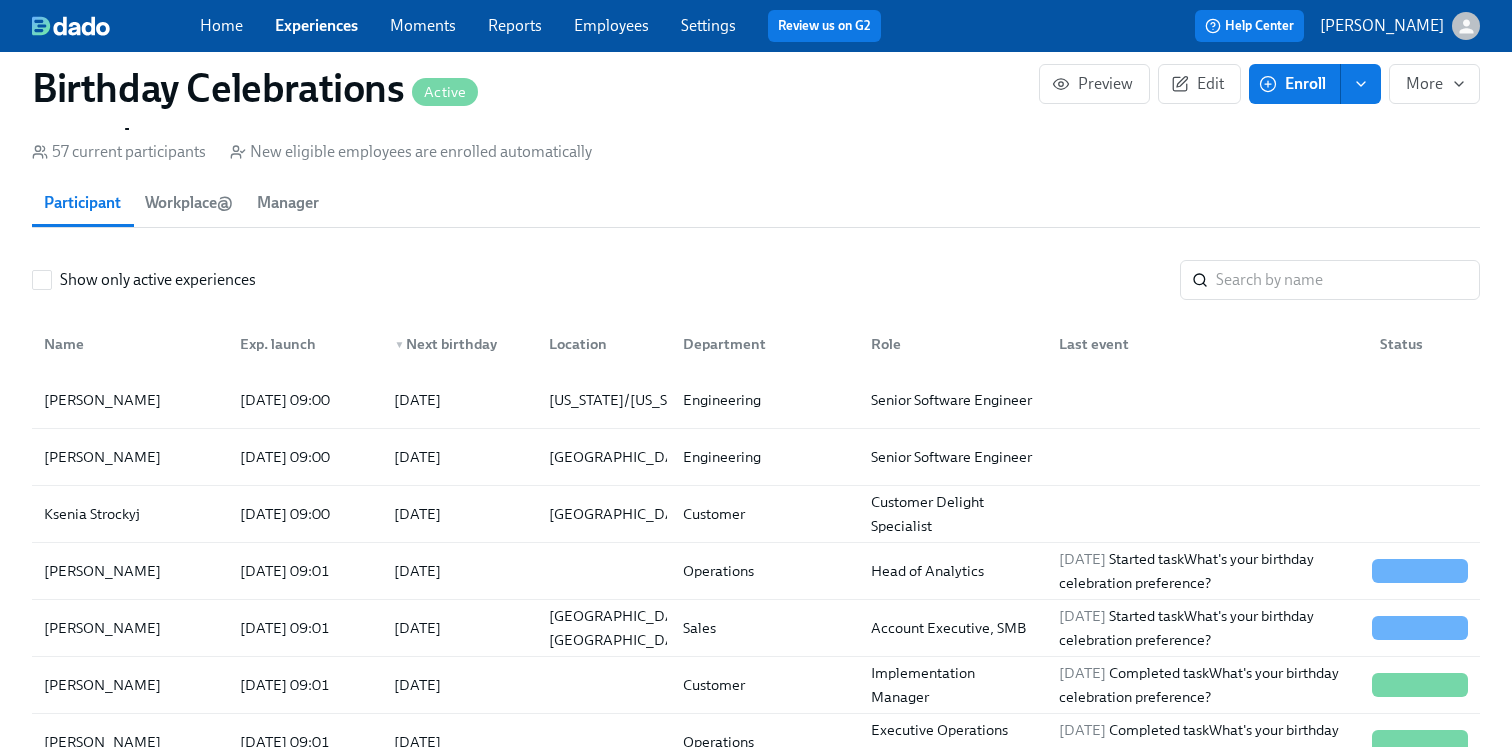 scroll, scrollTop: 1429, scrollLeft: 0, axis: vertical 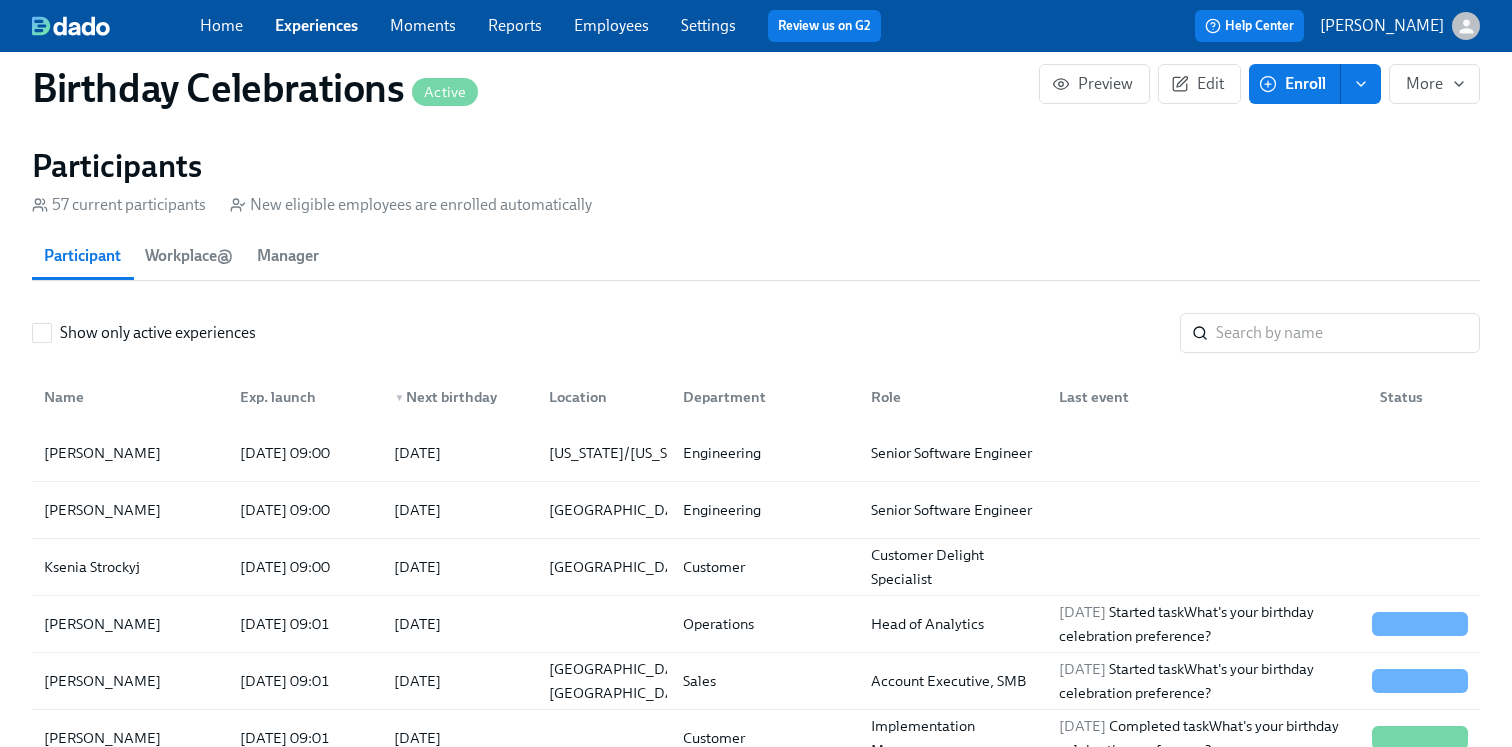 click on "Home" at bounding box center (221, 25) 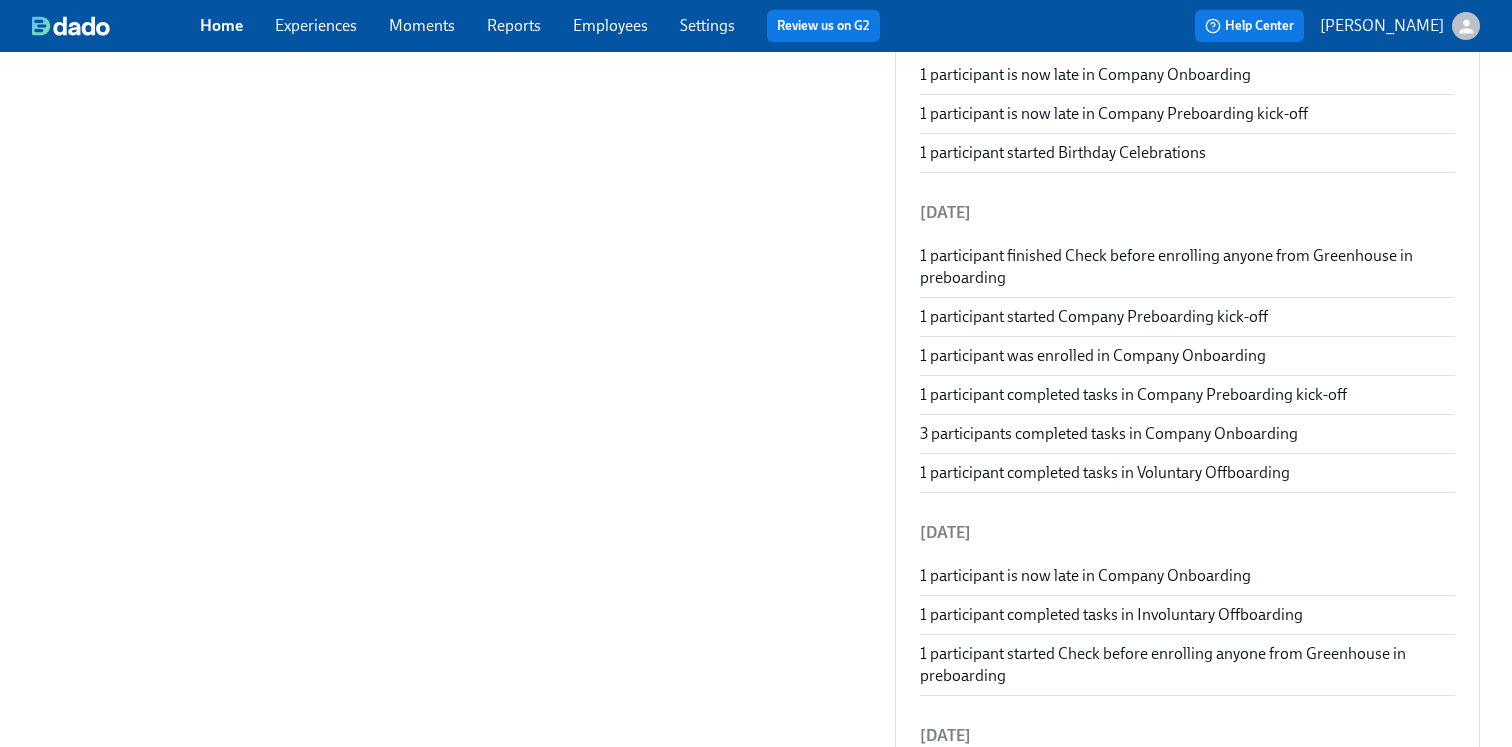 scroll, scrollTop: 0, scrollLeft: 0, axis: both 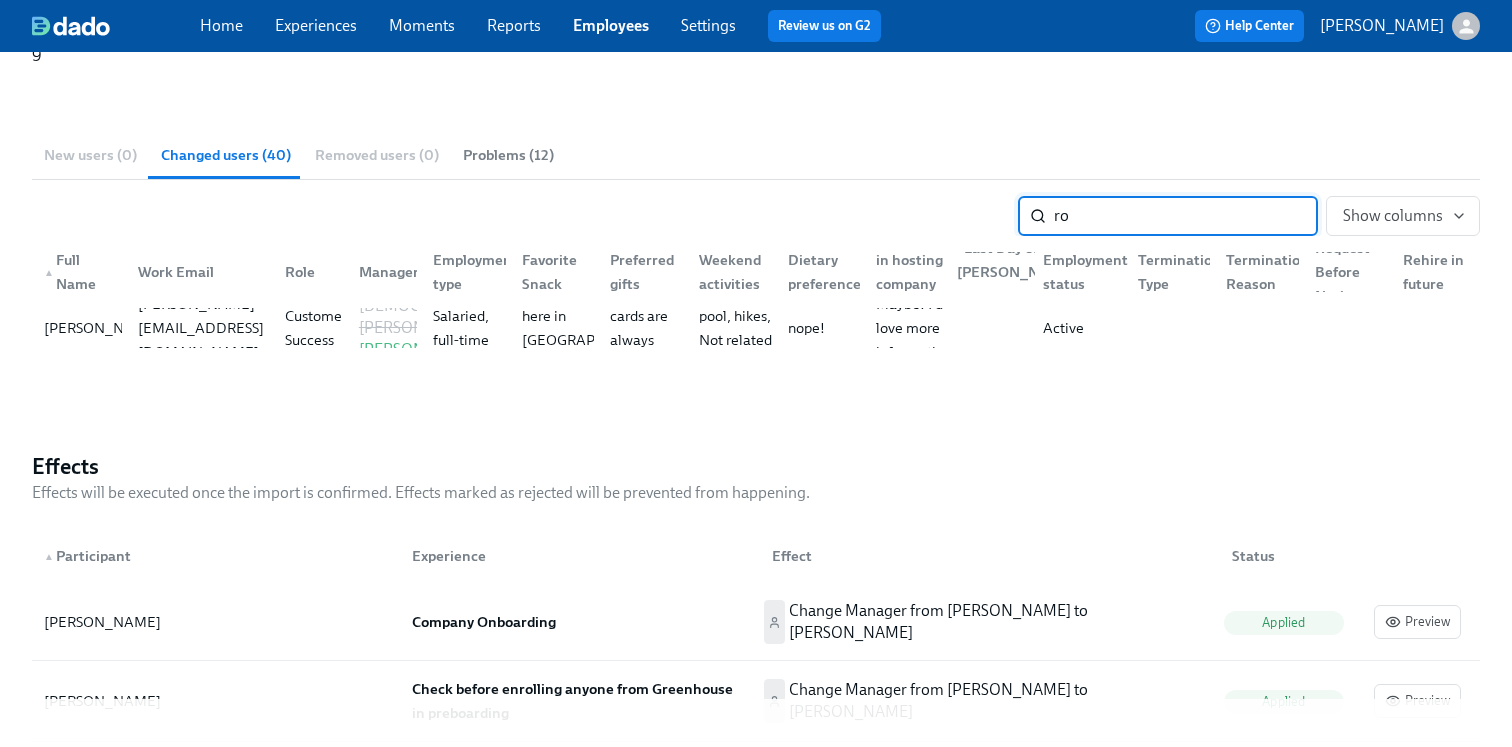 type on "r" 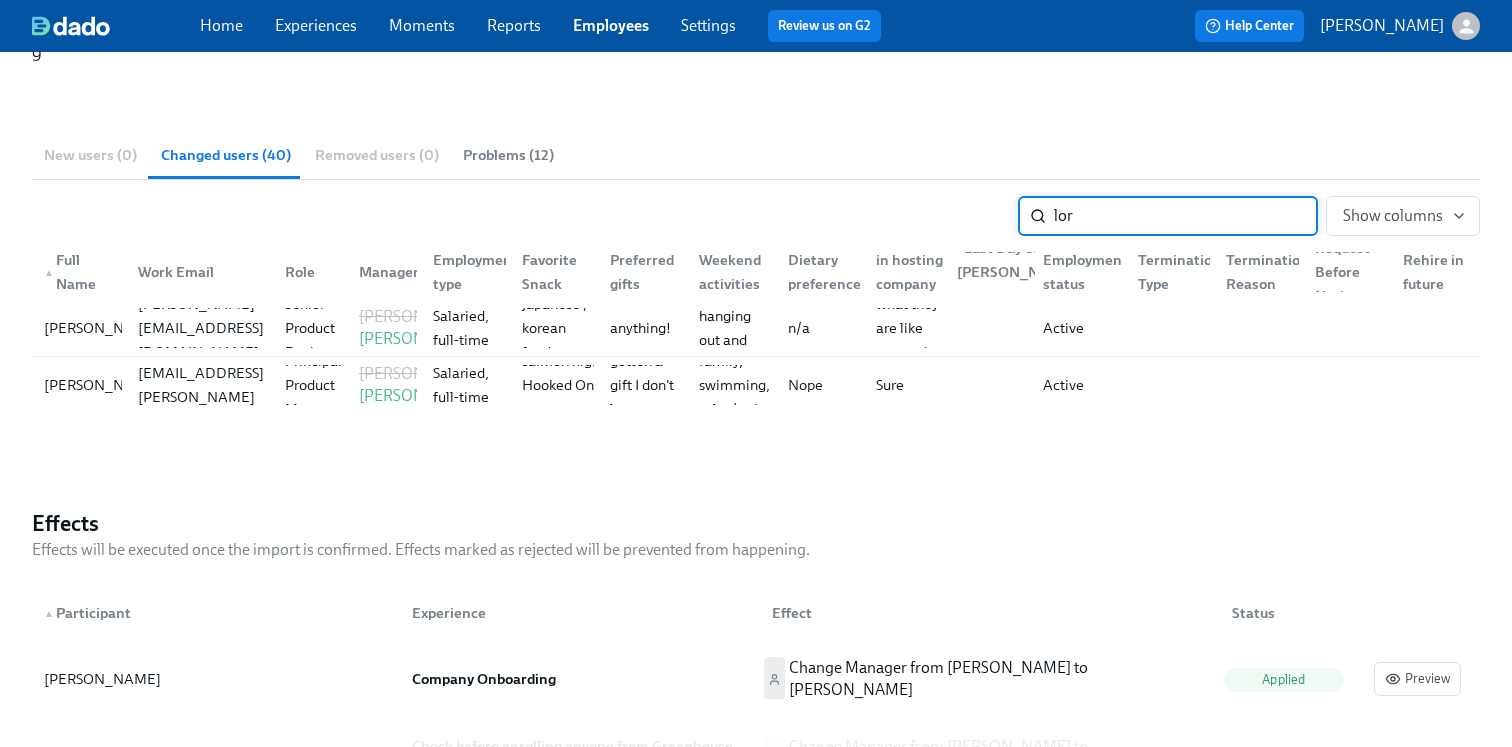 type on "lor" 